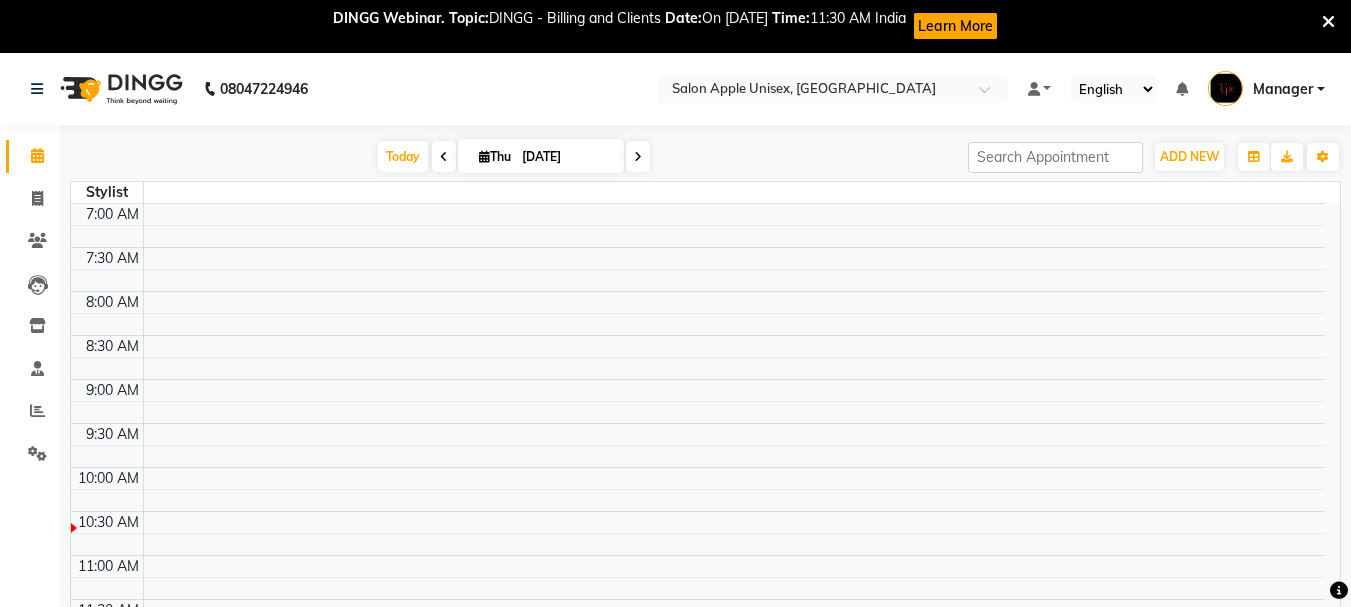 scroll, scrollTop: 0, scrollLeft: 0, axis: both 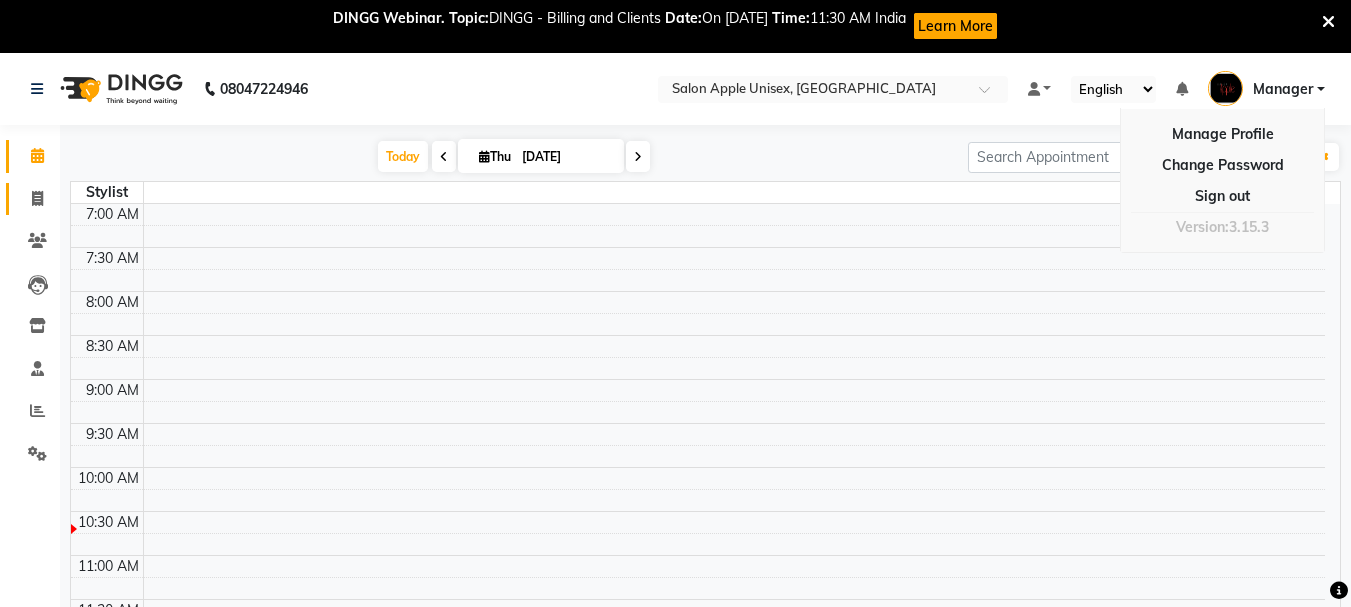 click on "Invoice" 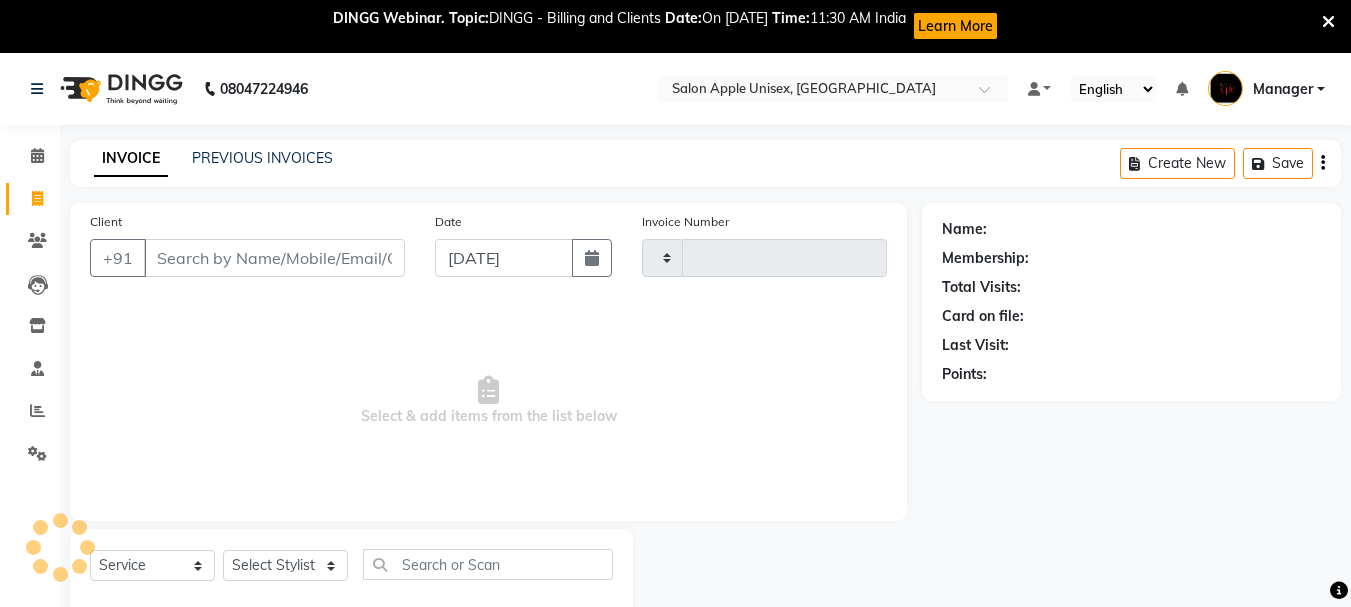 type on "0351" 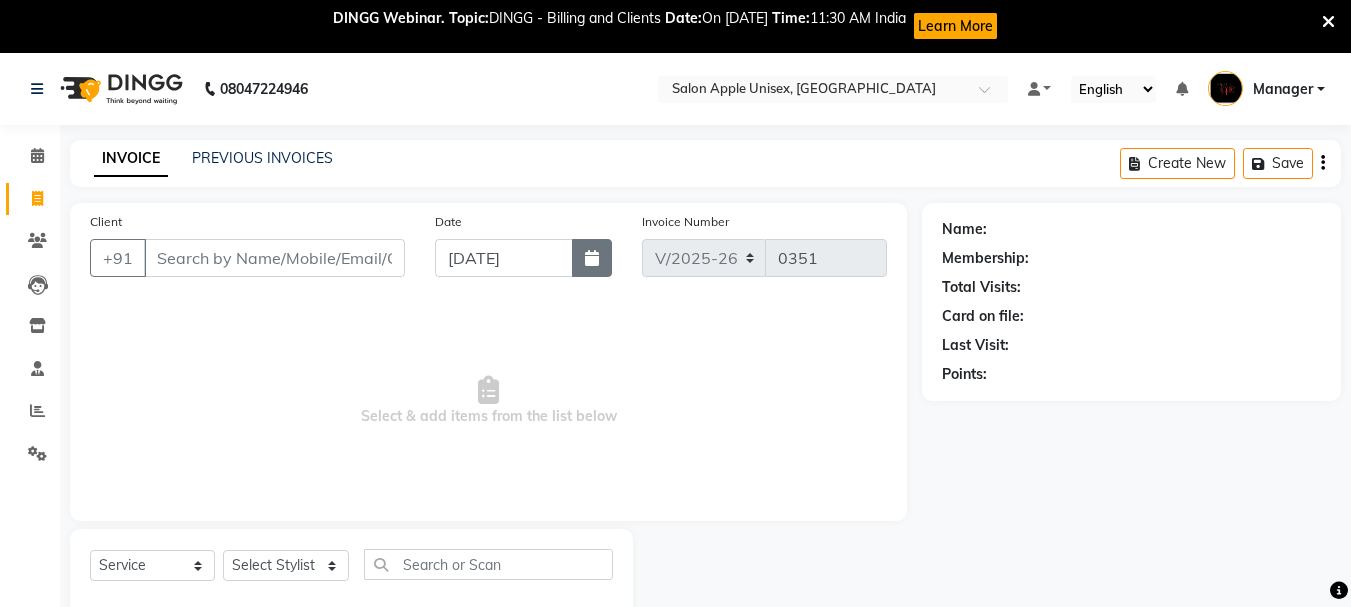 click 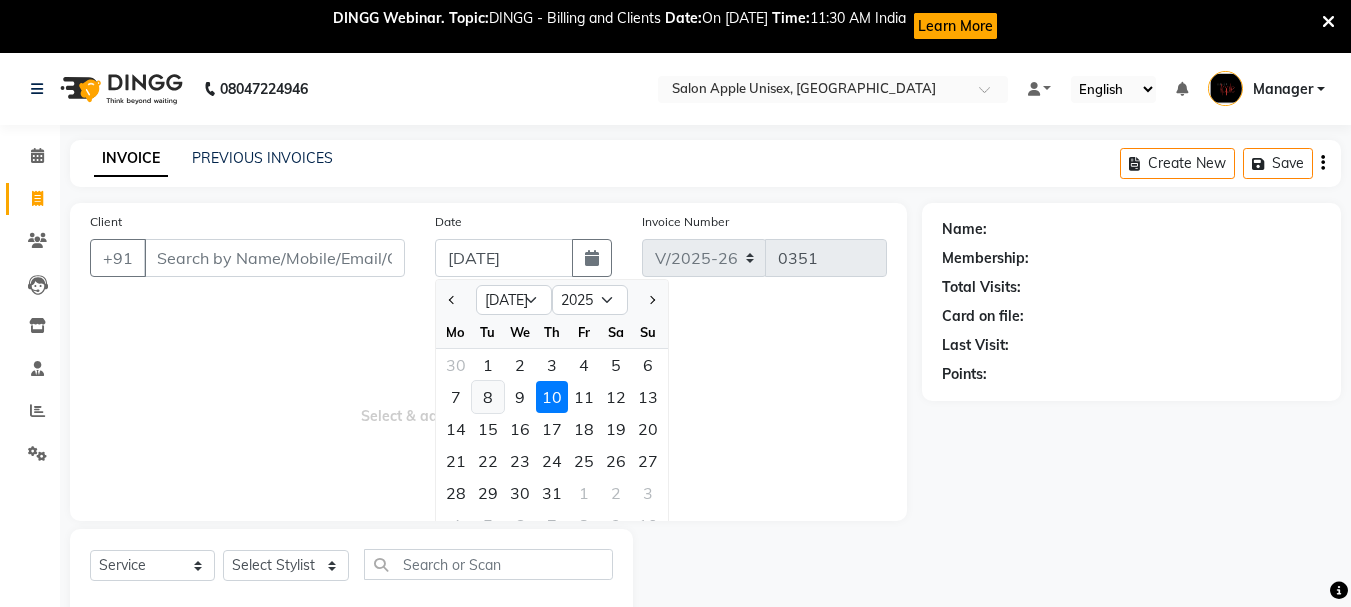 click on "8" 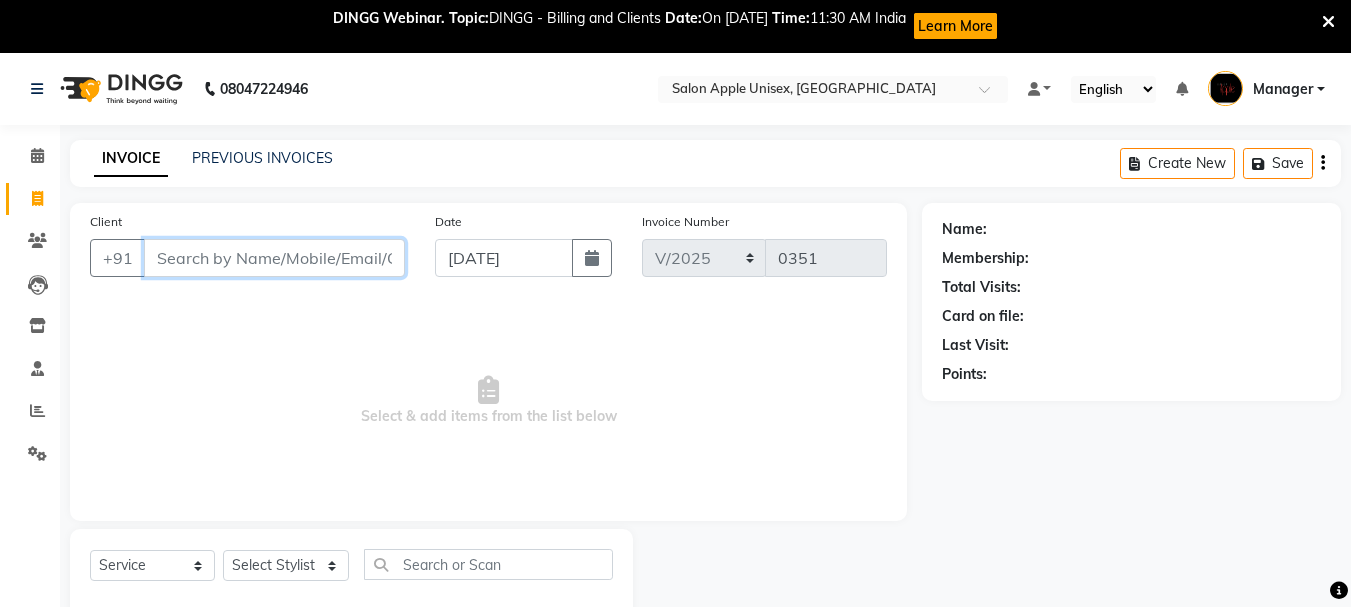 click on "Client" at bounding box center (274, 258) 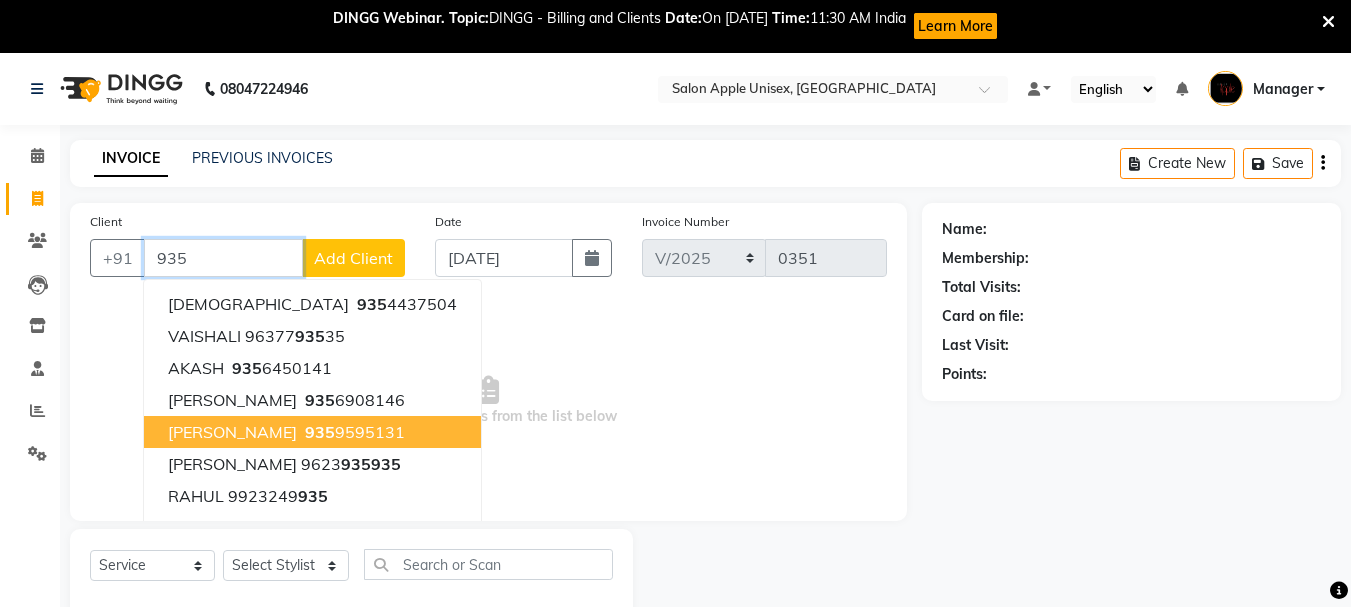 click on "[PERSON_NAME]   [PHONE_NUMBER]" at bounding box center [312, 432] 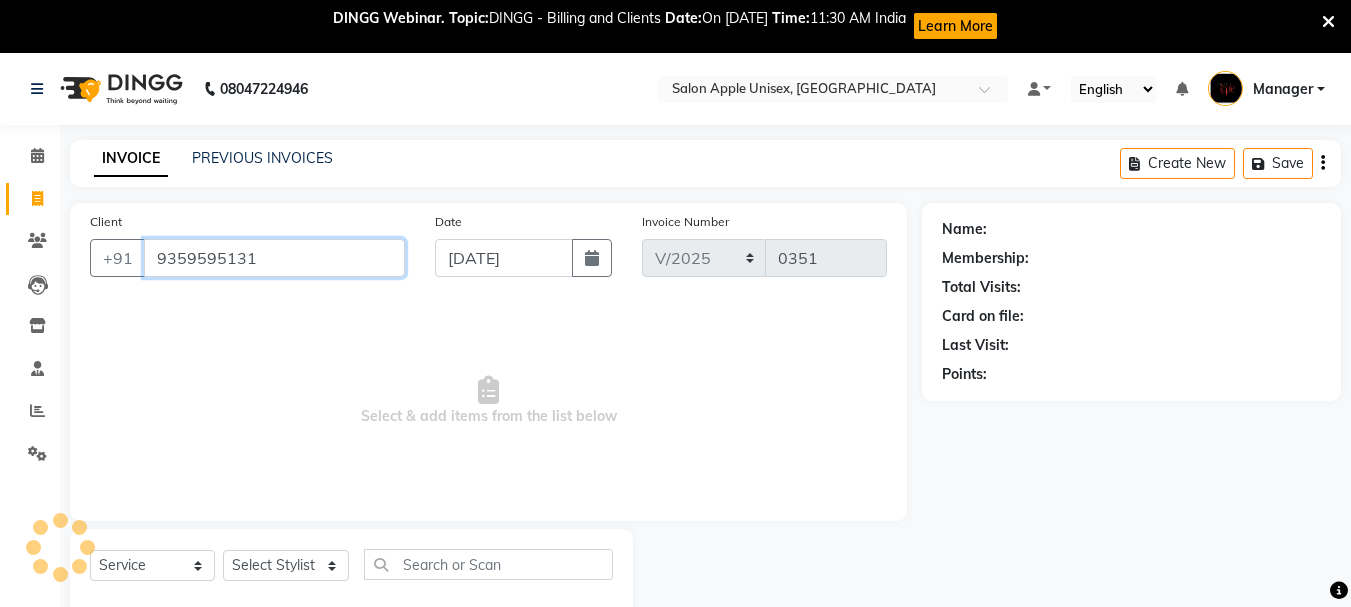 type on "9359595131" 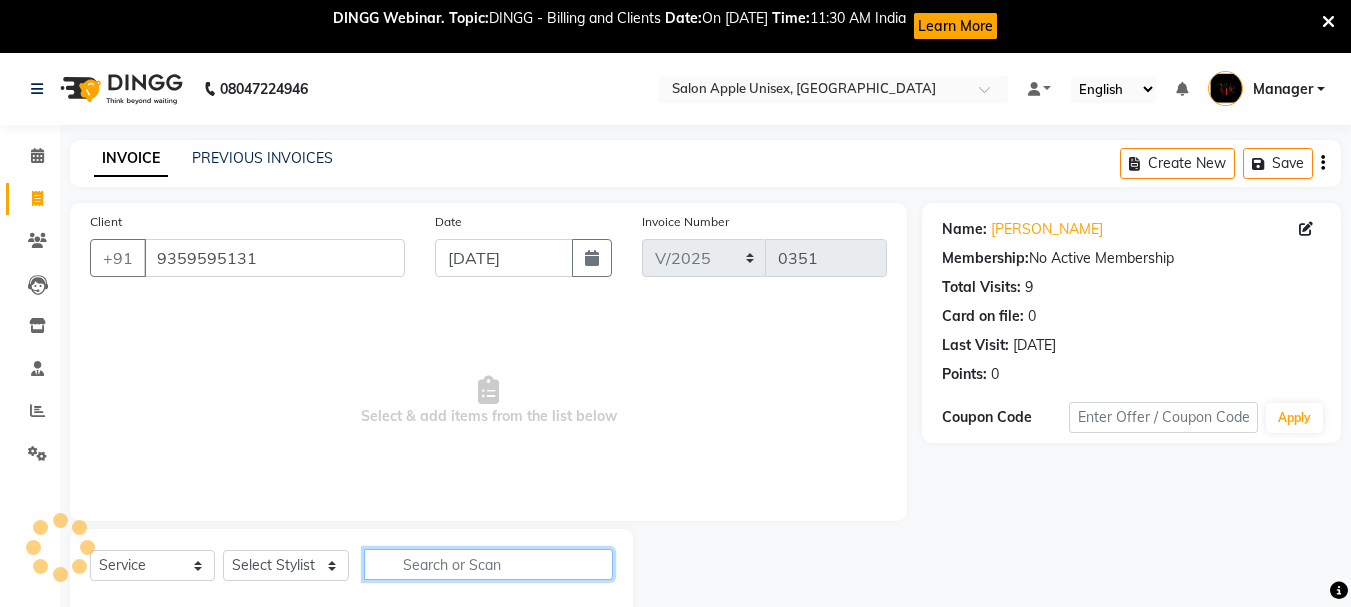 click 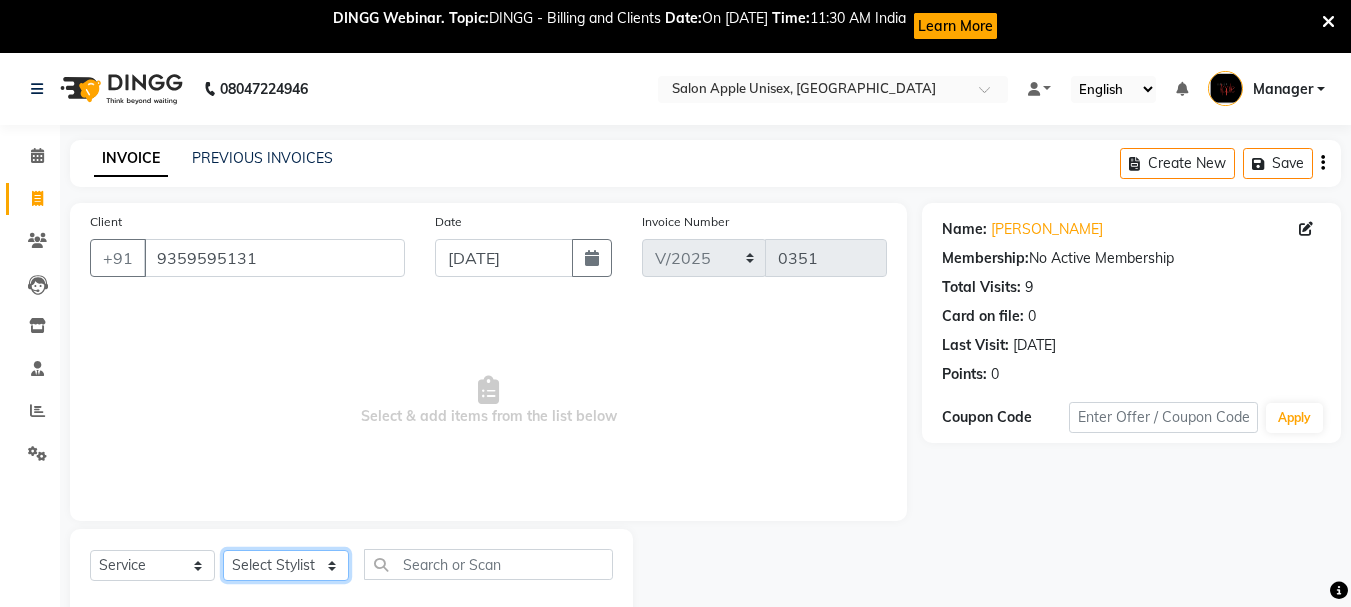 click on "Select Stylist [PERSON_NAME]  [PERSON_NAME] [PERSON_NAME] Humane Manager [PERSON_NAME] [PERSON_NAME] [PERSON_NAME] Priya [PERSON_NAME] [PERSON_NAME] [PERSON_NAME] [PERSON_NAME]" 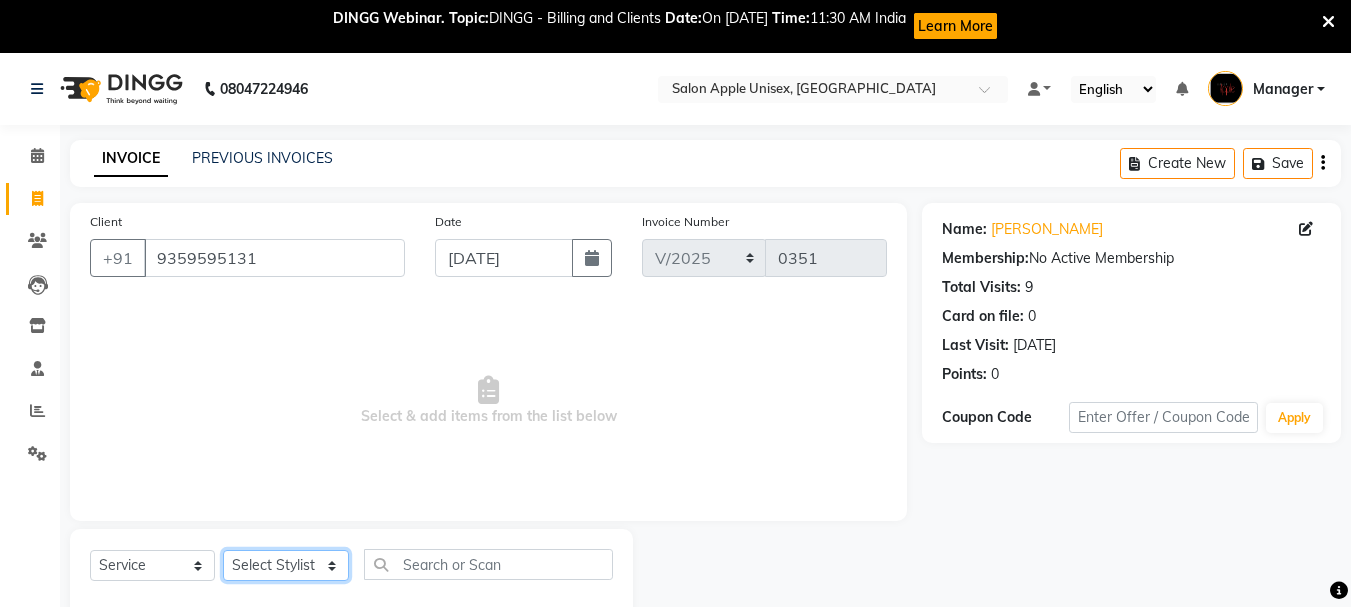 select on "68972" 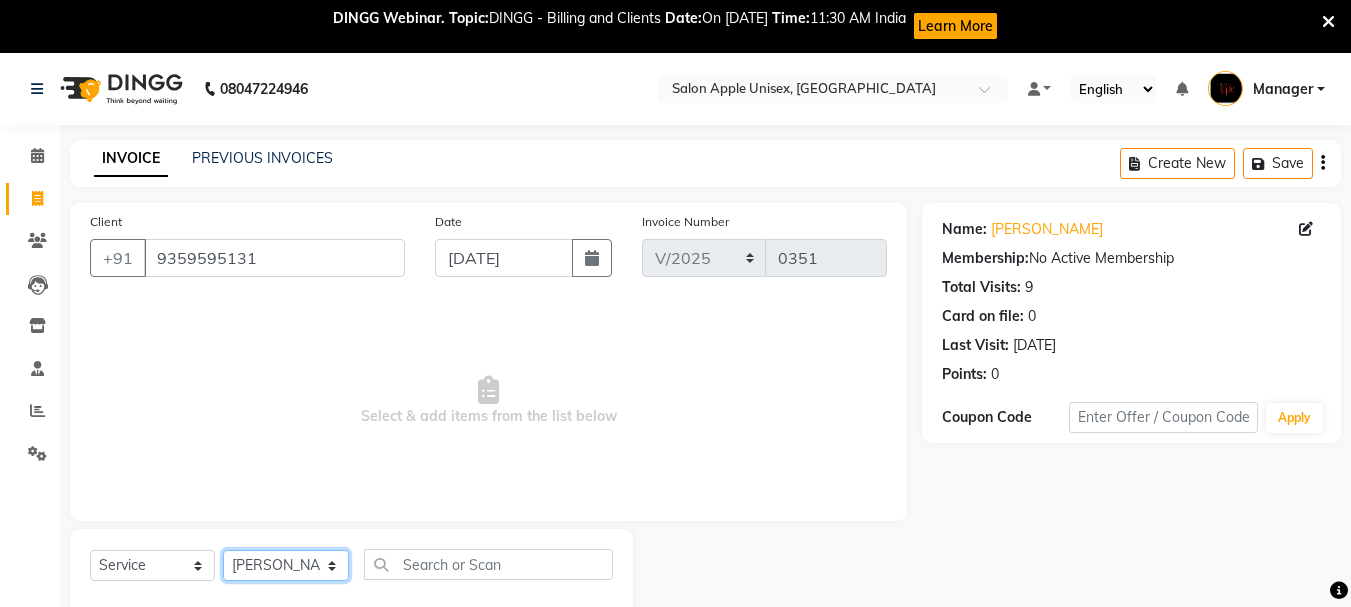 click on "Select Stylist [PERSON_NAME]  [PERSON_NAME] [PERSON_NAME] Humane Manager [PERSON_NAME] [PERSON_NAME] [PERSON_NAME] Priya [PERSON_NAME] [PERSON_NAME] [PERSON_NAME] [PERSON_NAME]" 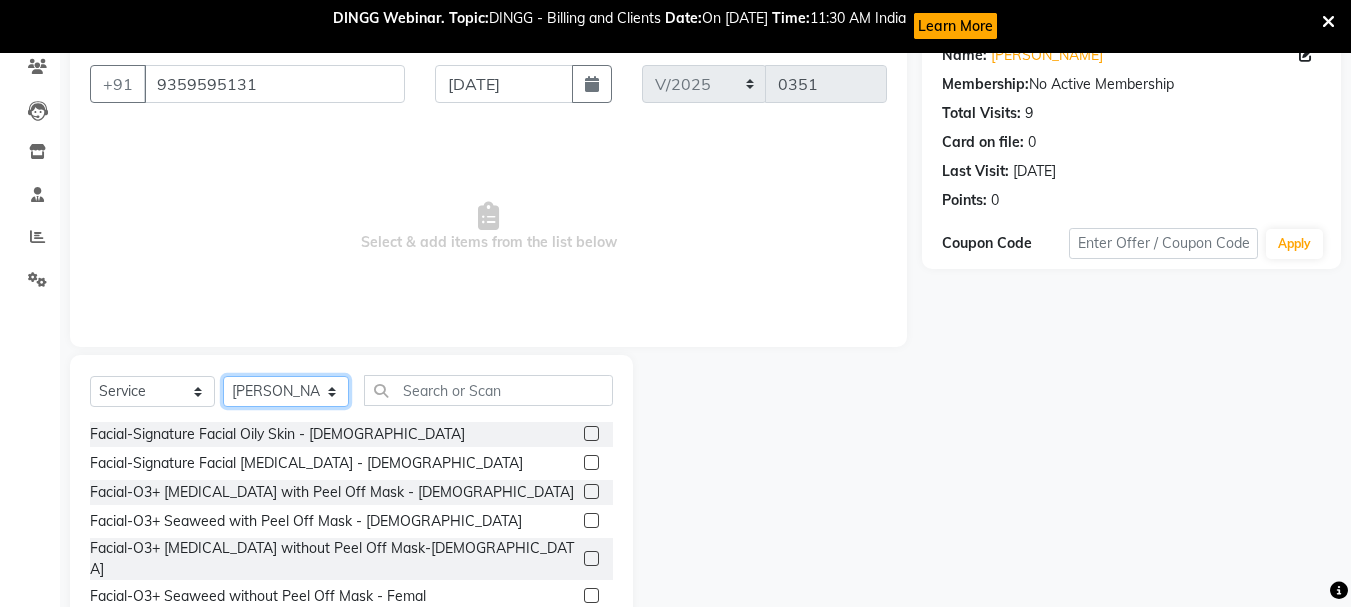scroll, scrollTop: 247, scrollLeft: 0, axis: vertical 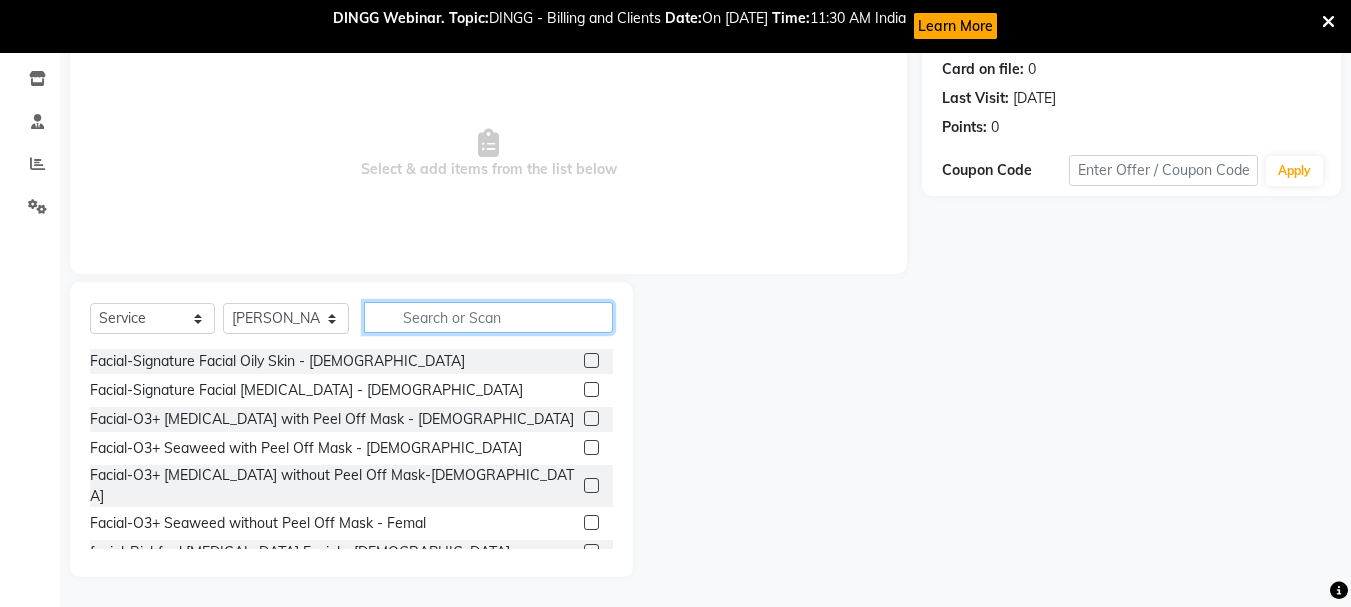 click 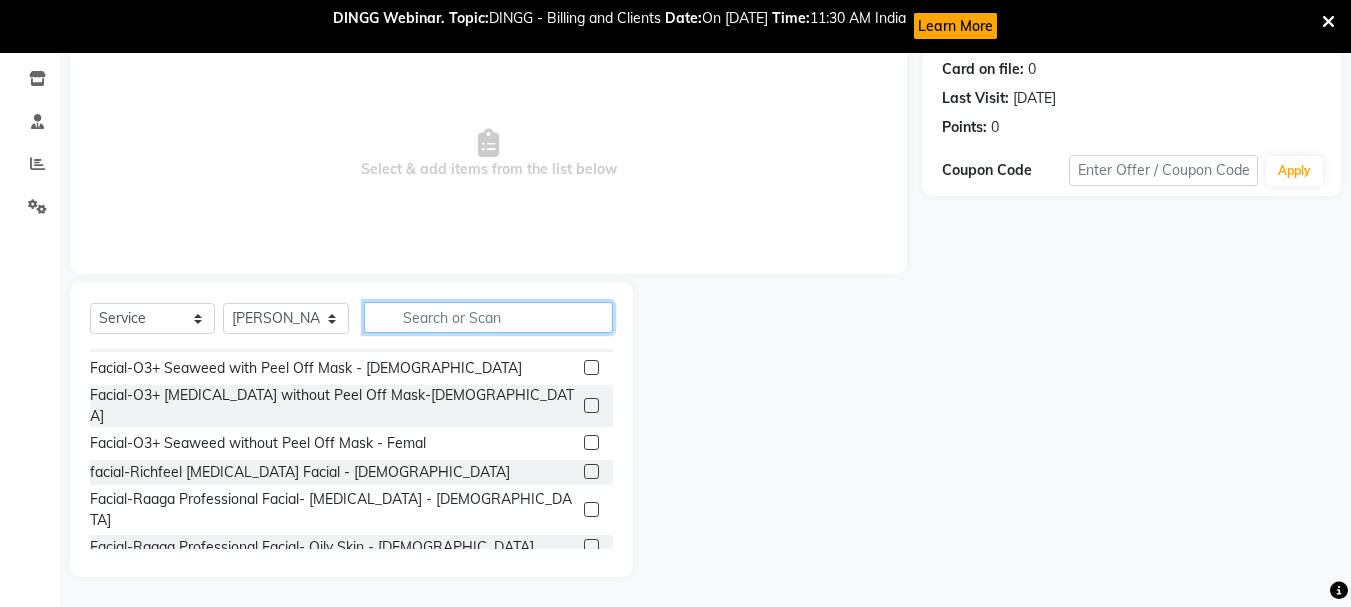 scroll, scrollTop: 120, scrollLeft: 0, axis: vertical 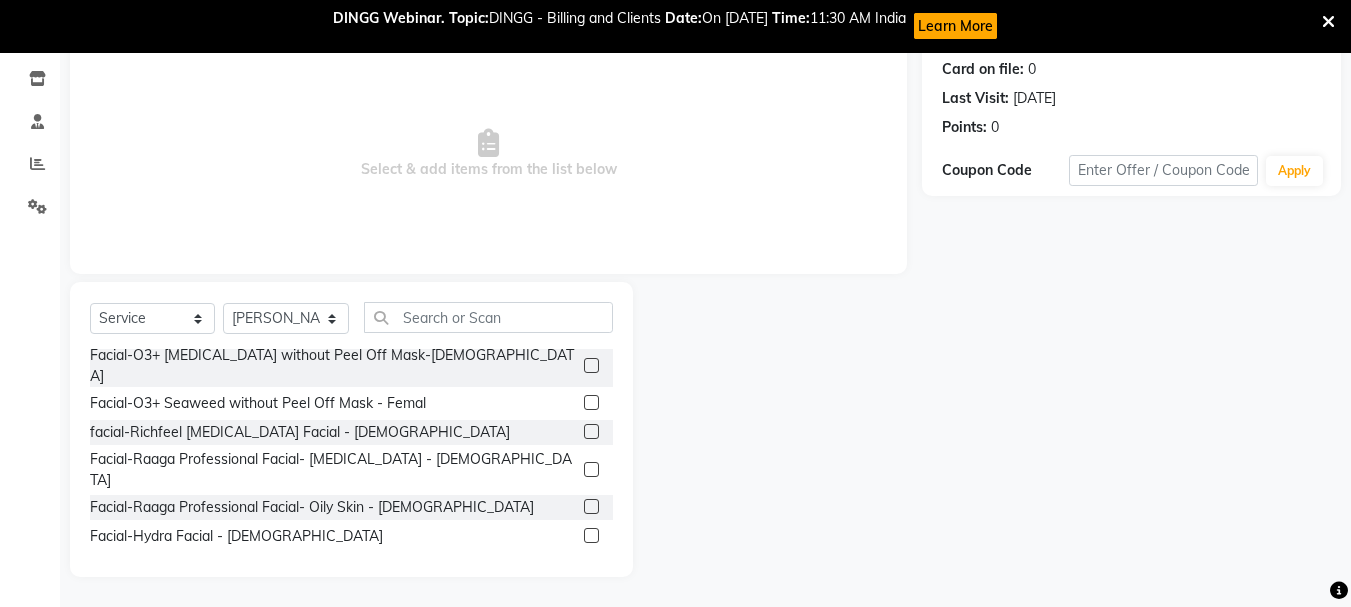 click 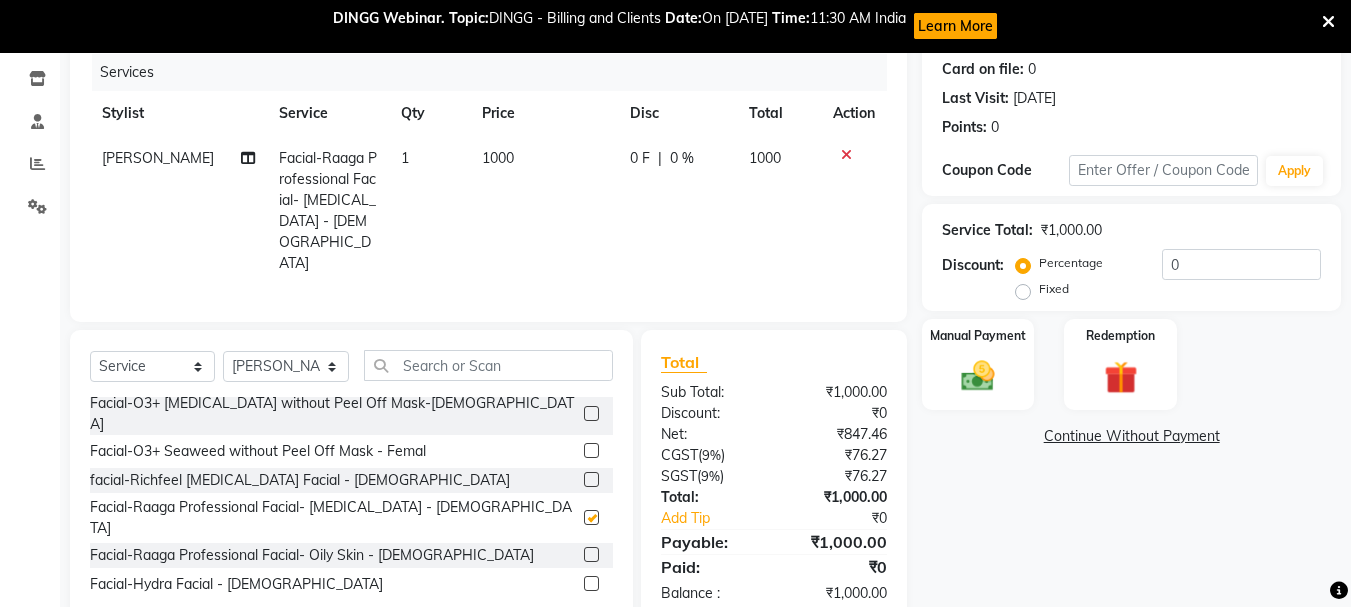 checkbox on "false" 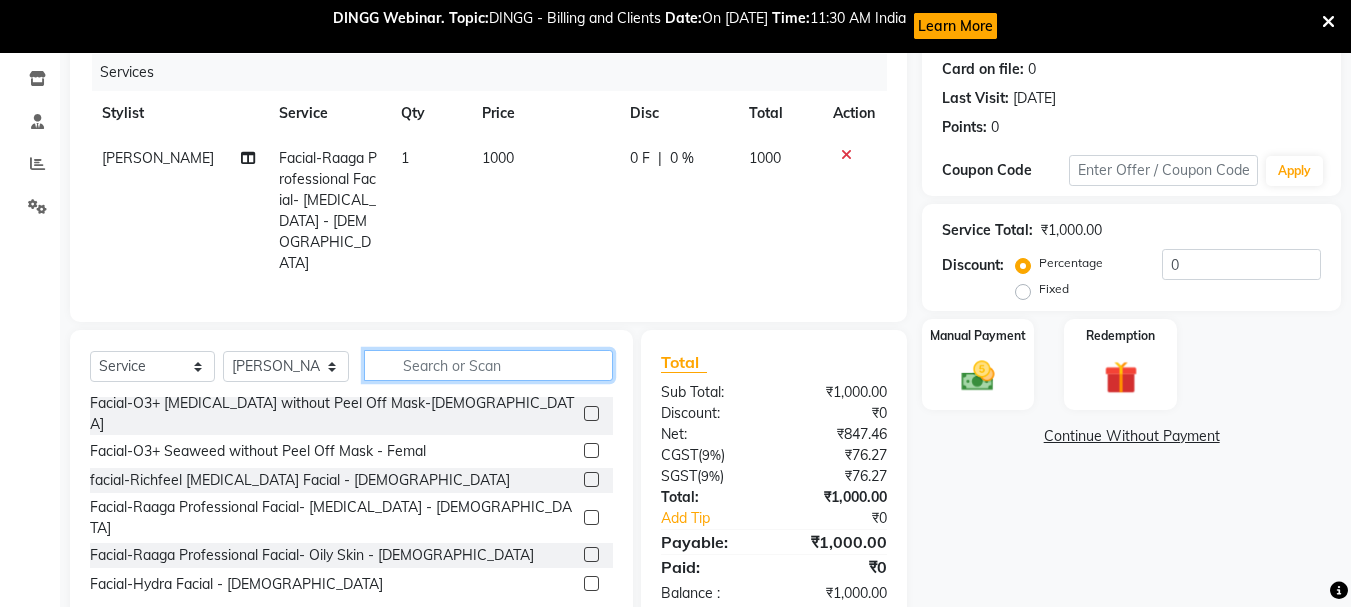 click 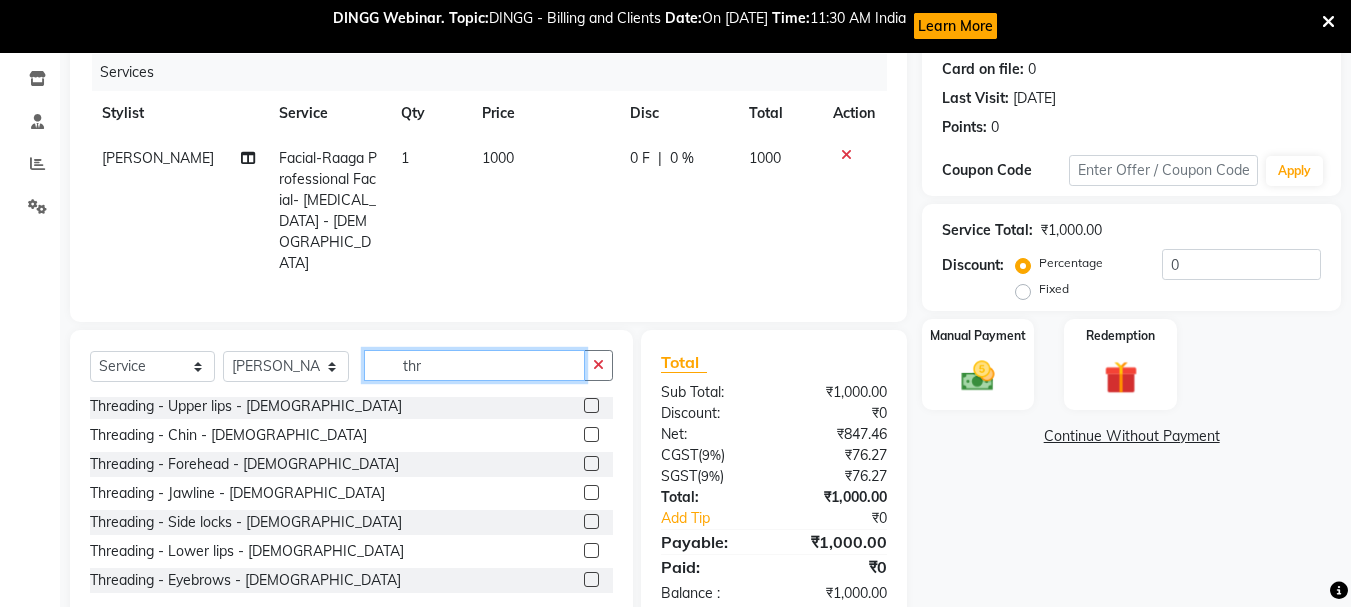 scroll, scrollTop: 61, scrollLeft: 0, axis: vertical 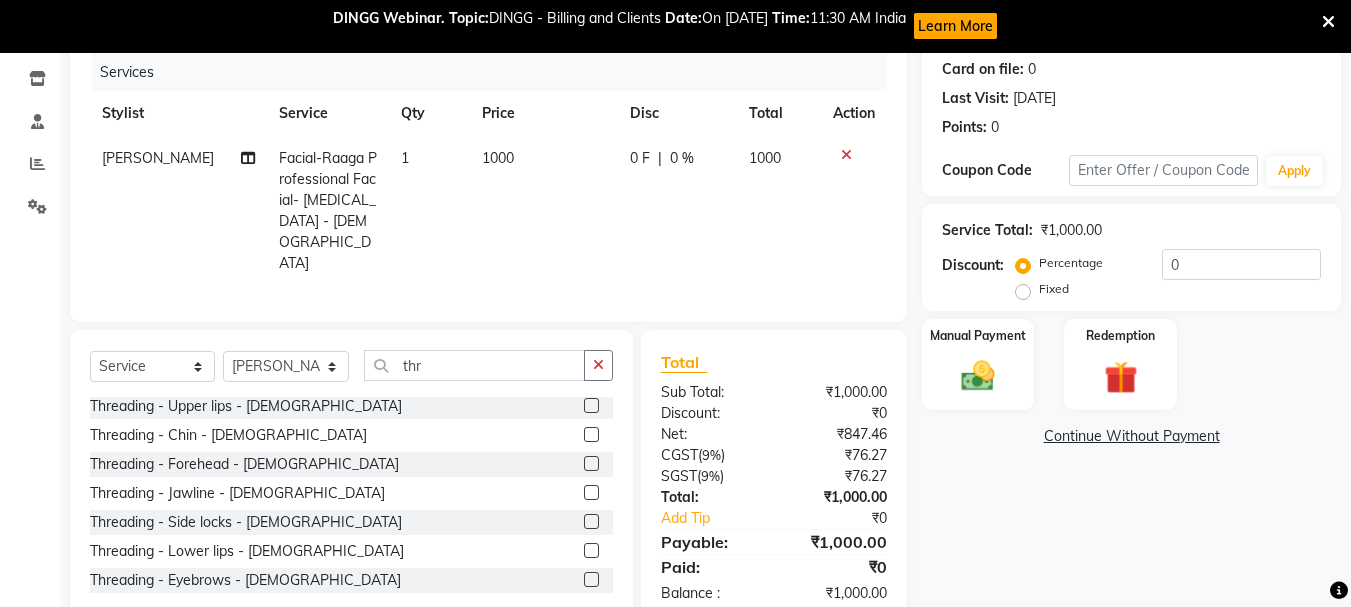 click 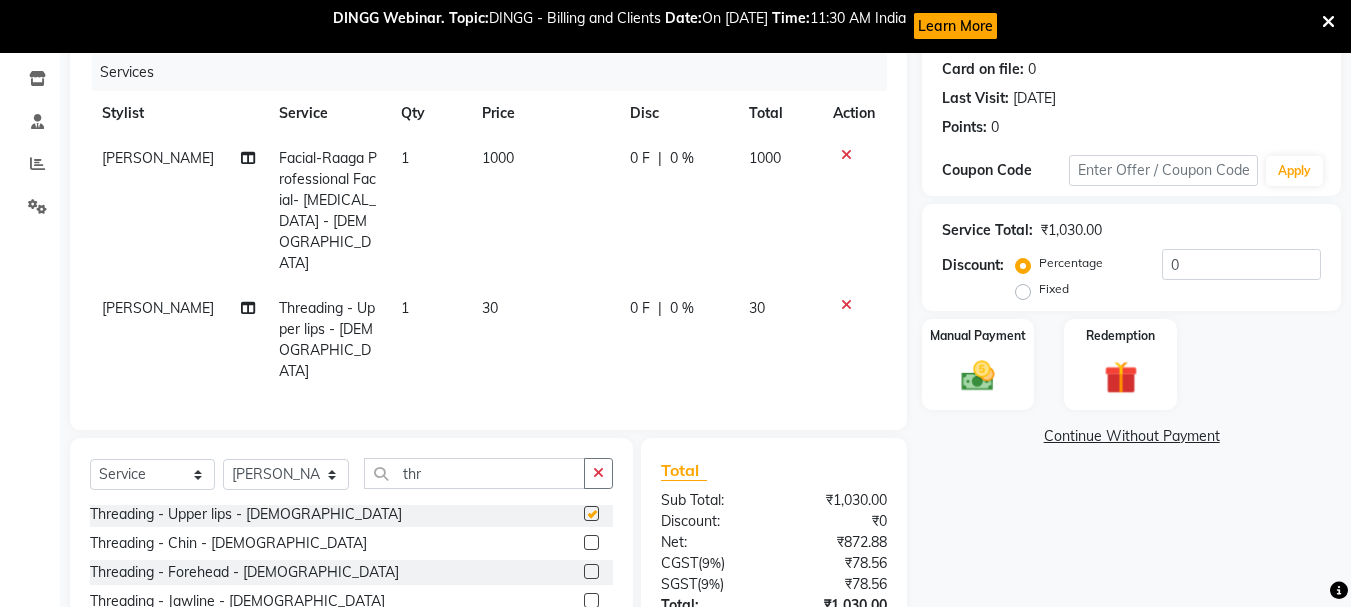 checkbox on "false" 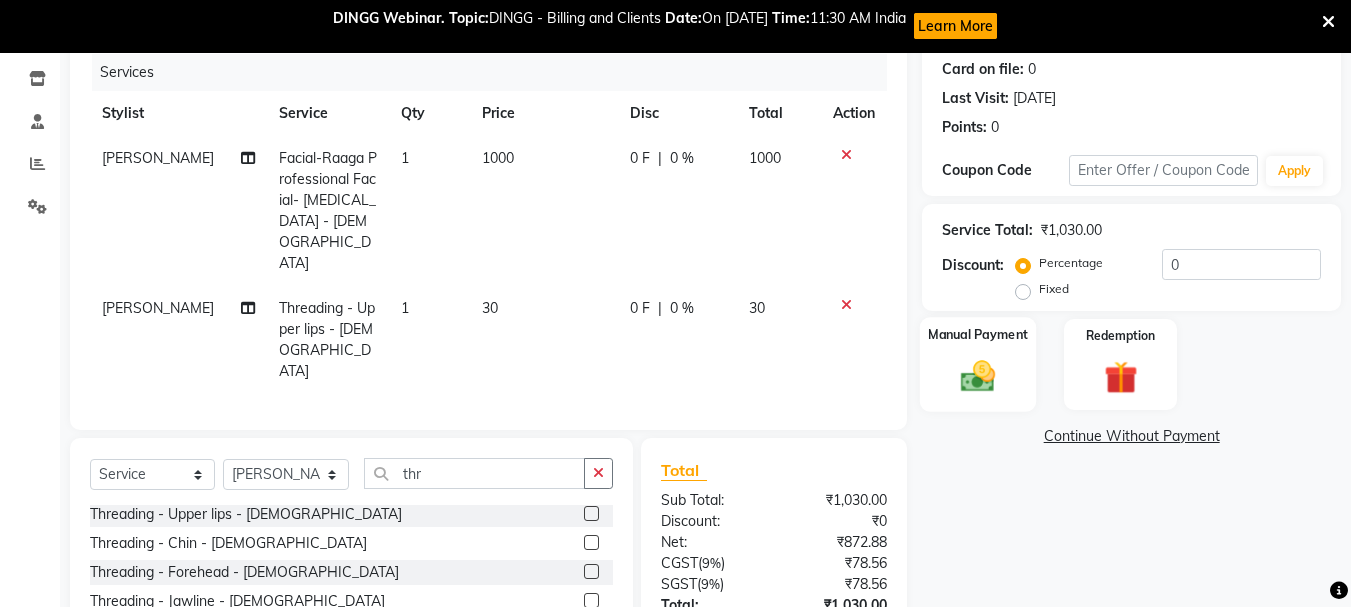 click 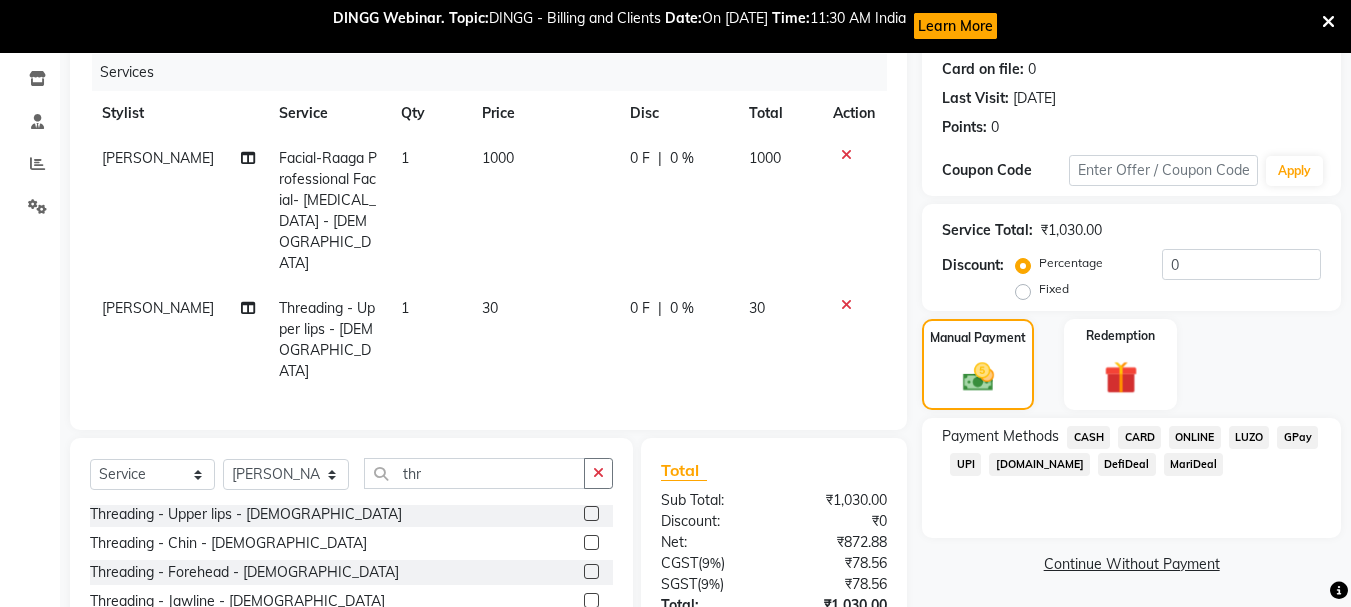 click on "ONLINE" 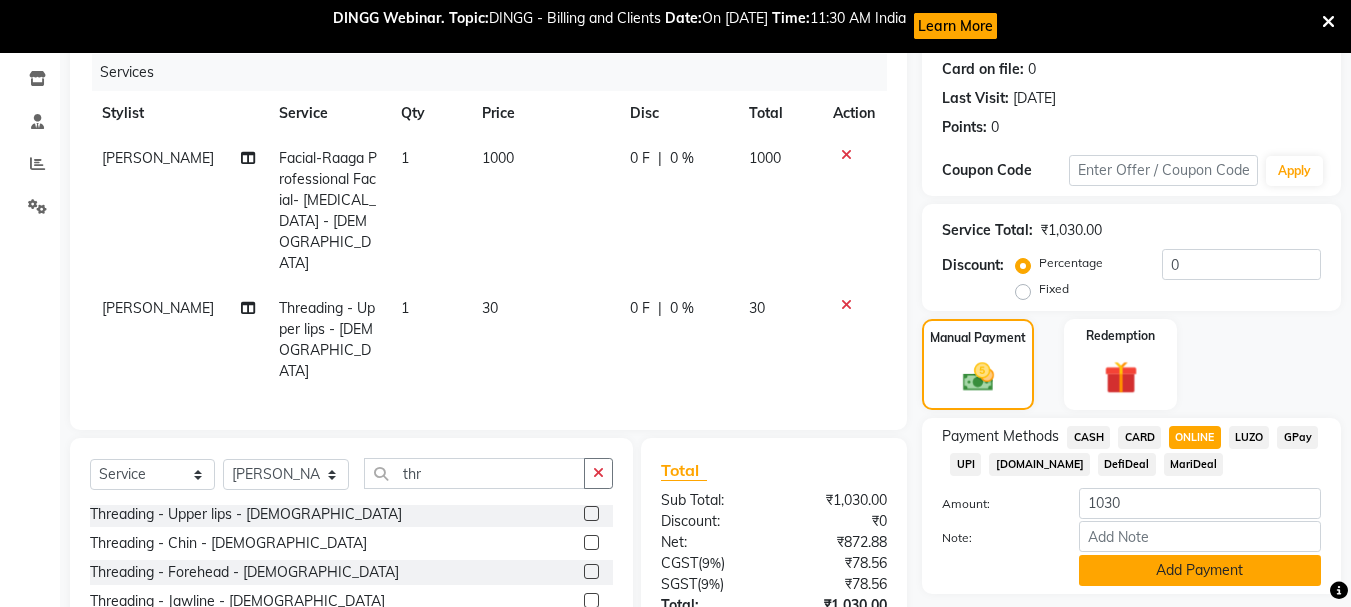 click on "Add Payment" 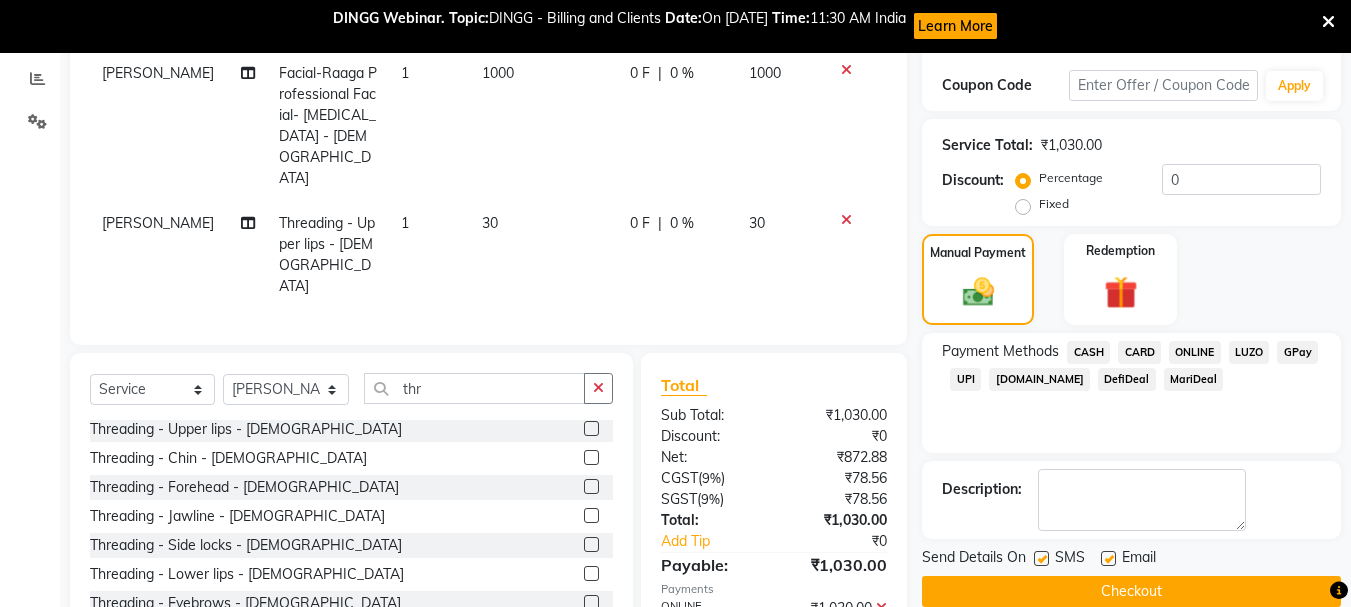 scroll, scrollTop: 396, scrollLeft: 0, axis: vertical 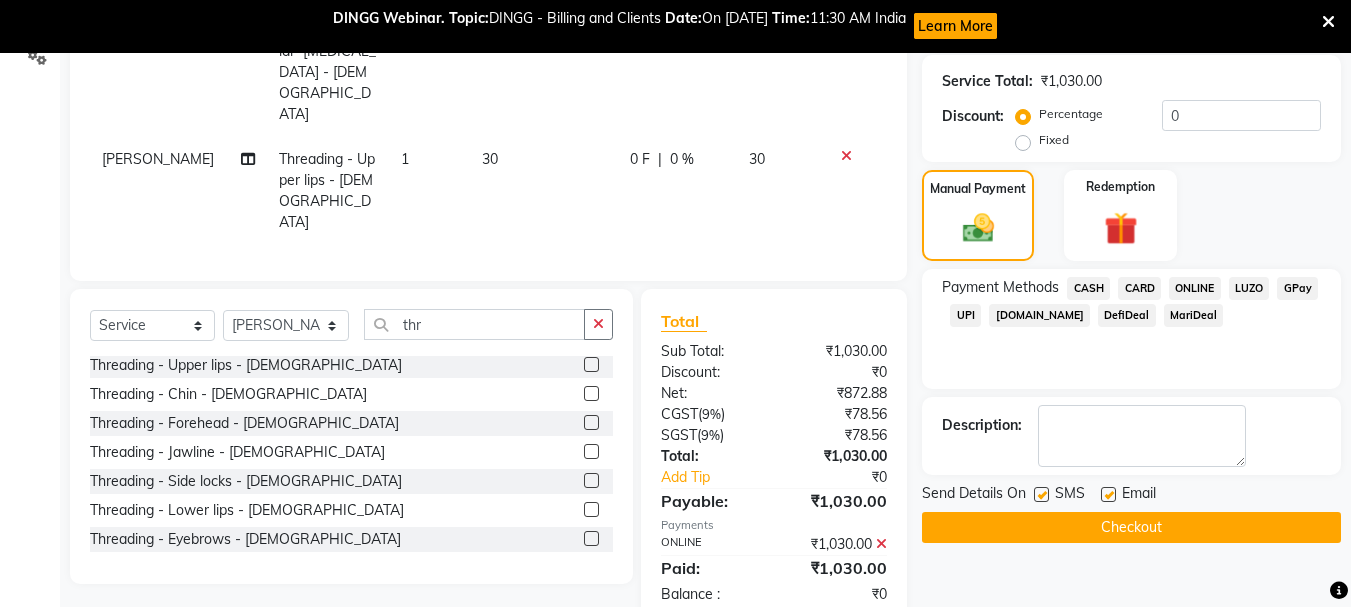 click 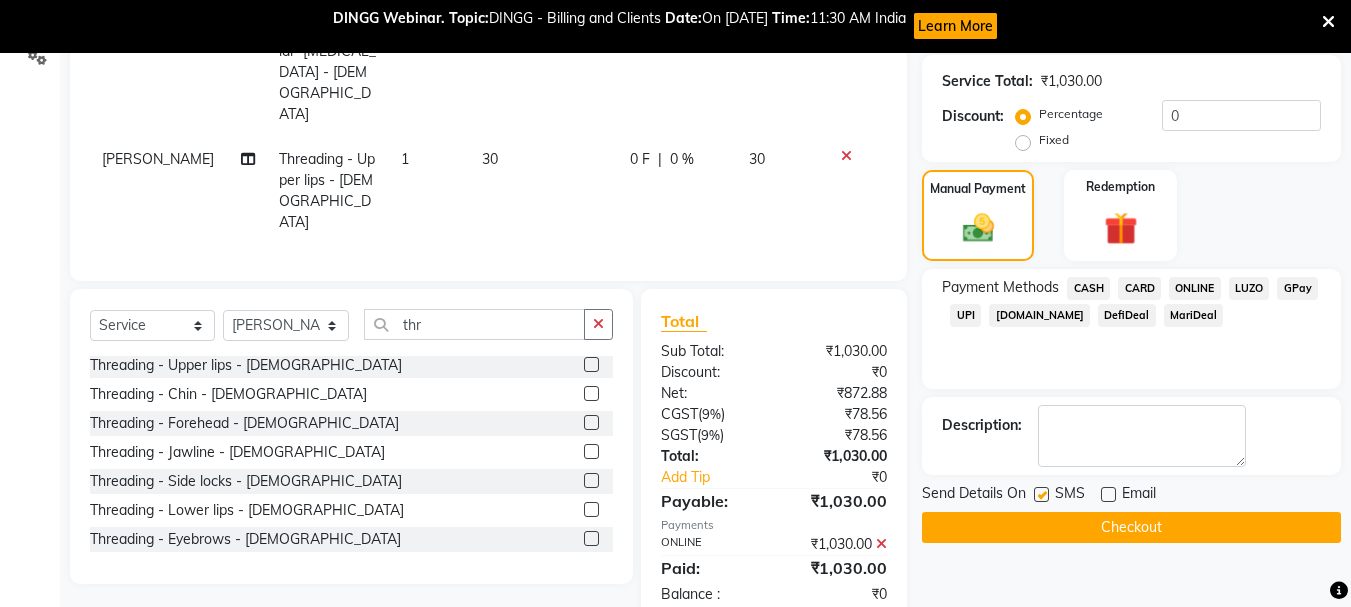 click 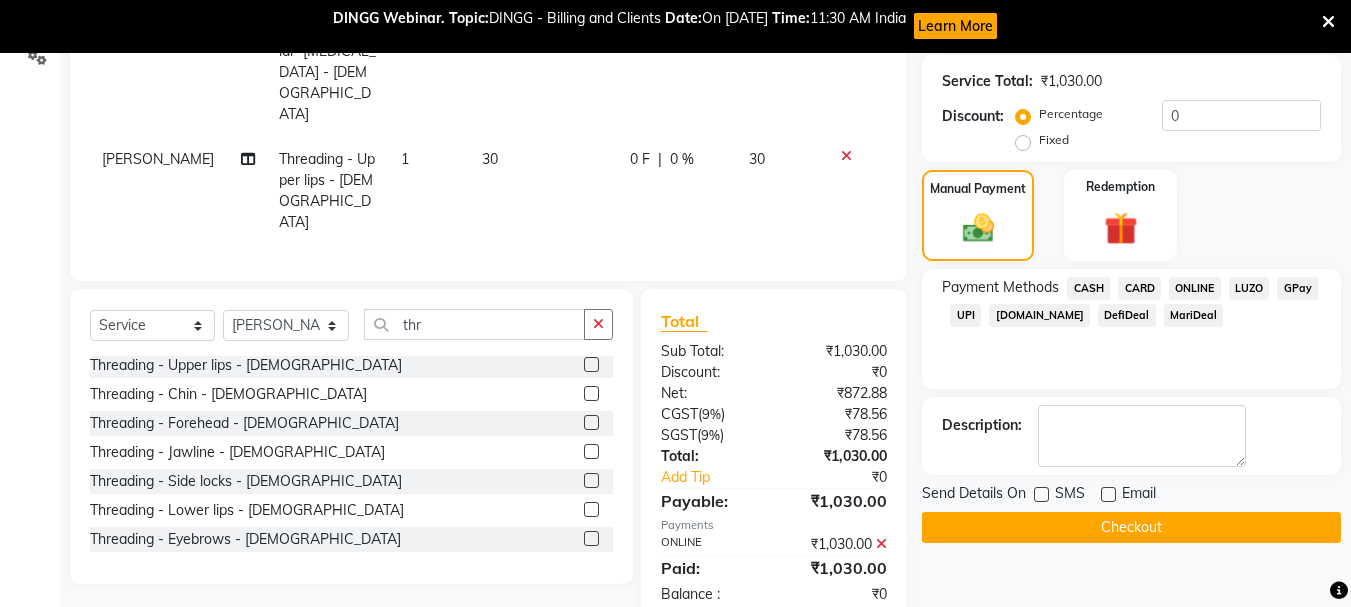 click on "Checkout" 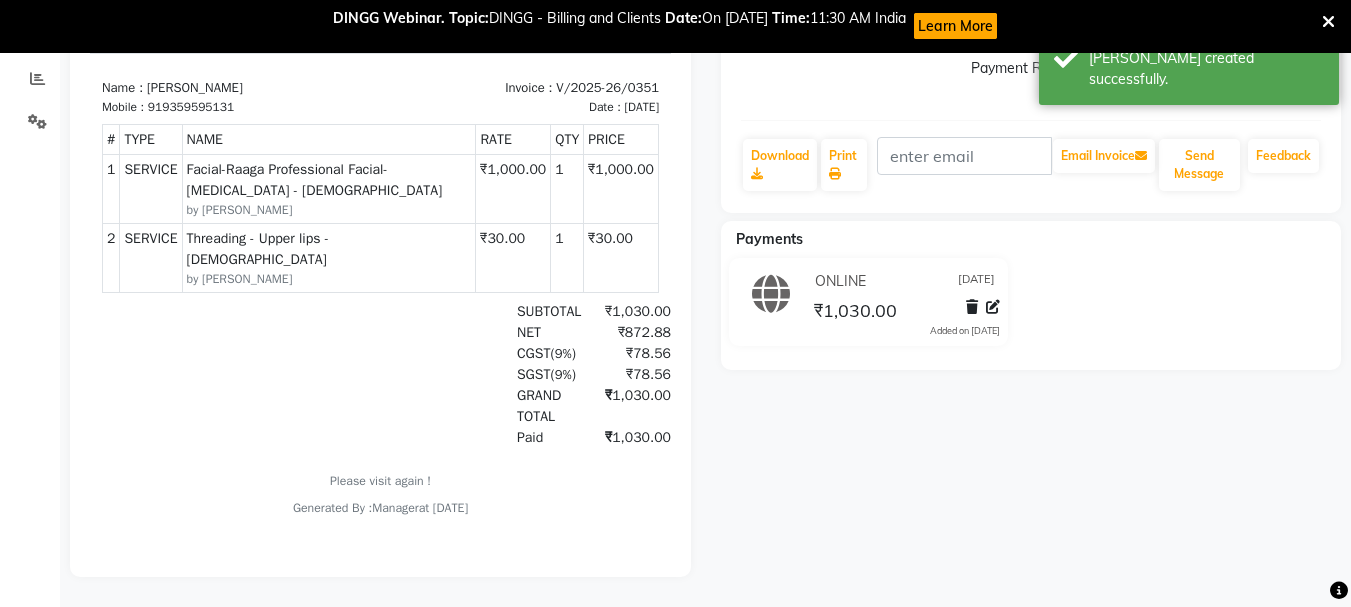 scroll, scrollTop: 0, scrollLeft: 0, axis: both 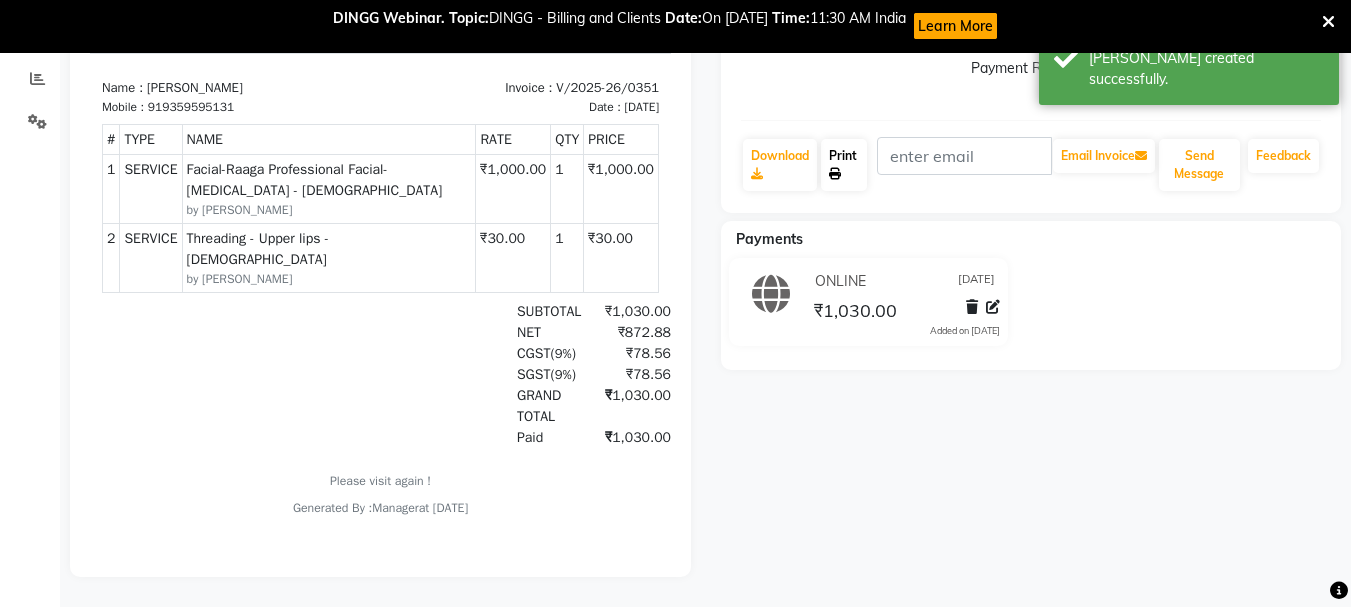 click on "Print" 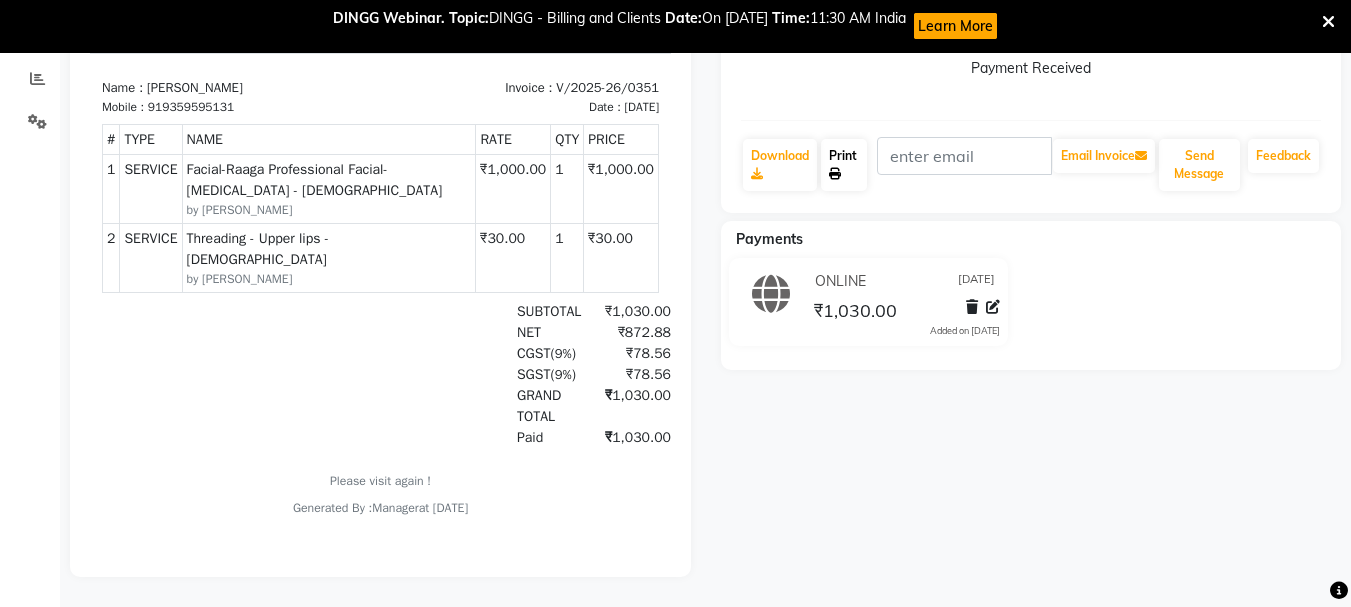 scroll, scrollTop: 8, scrollLeft: 0, axis: vertical 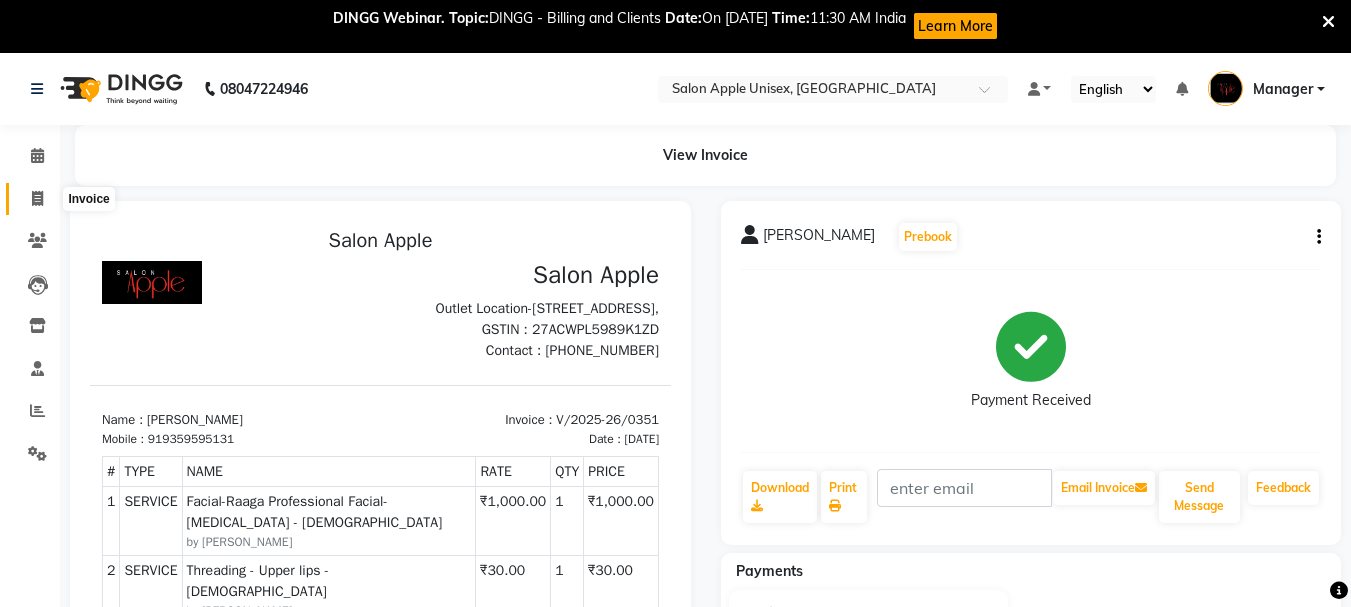 click 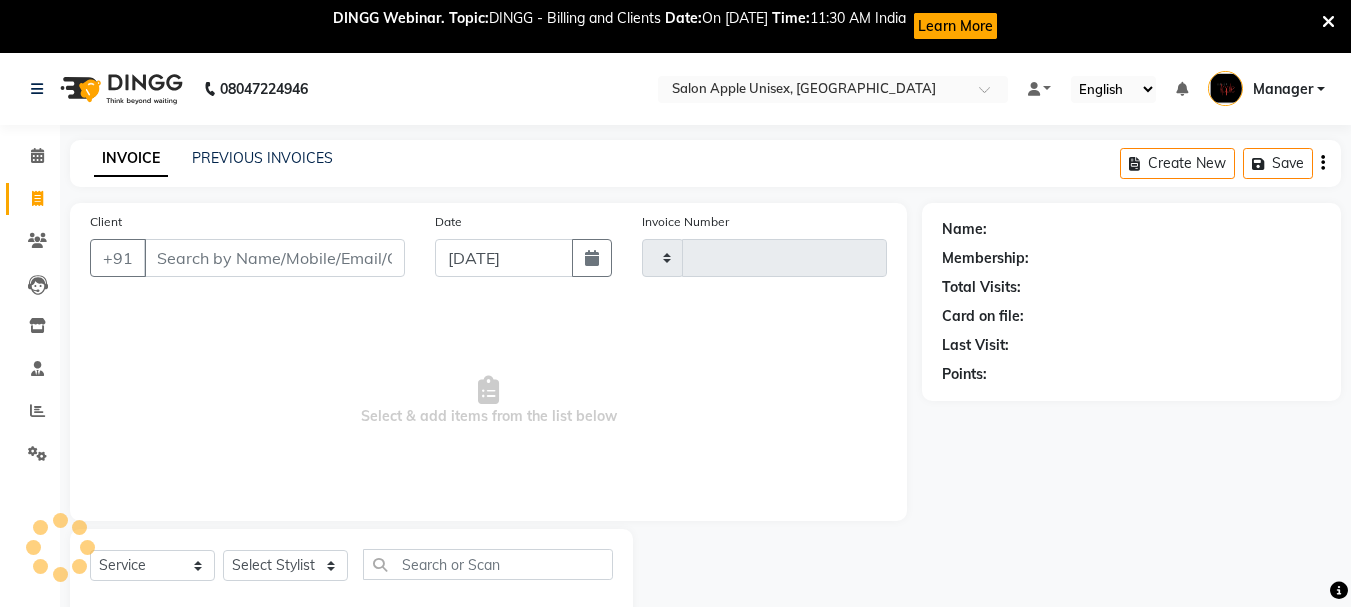scroll, scrollTop: 53, scrollLeft: 0, axis: vertical 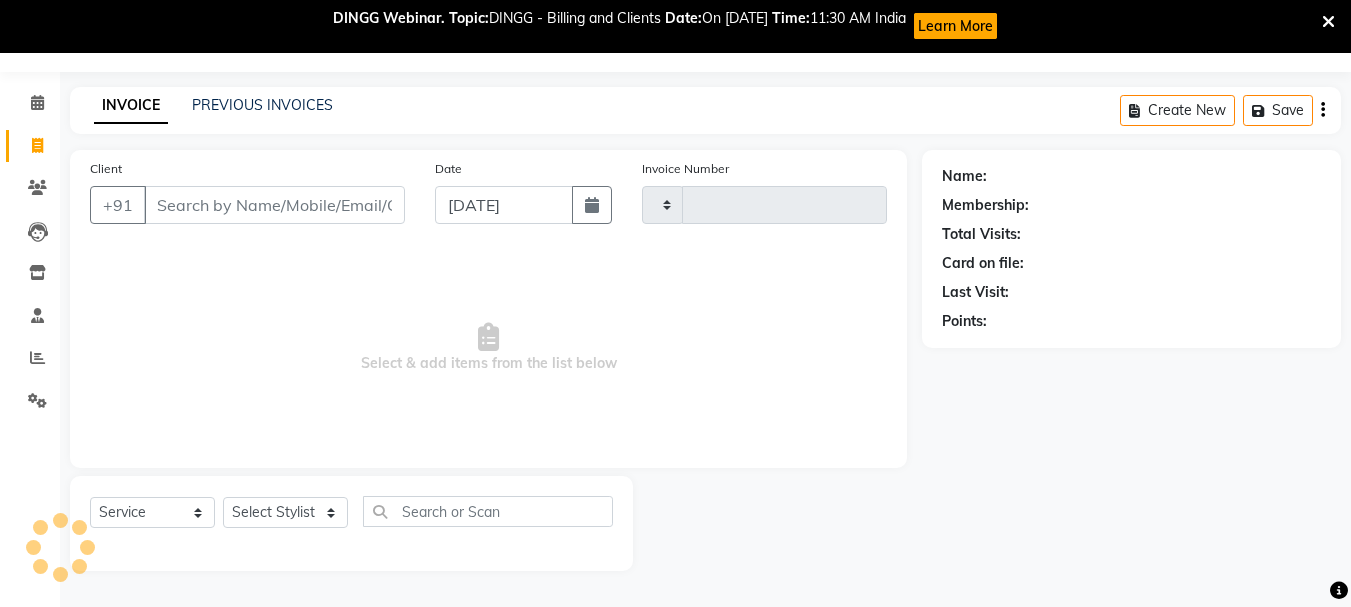 type on "0352" 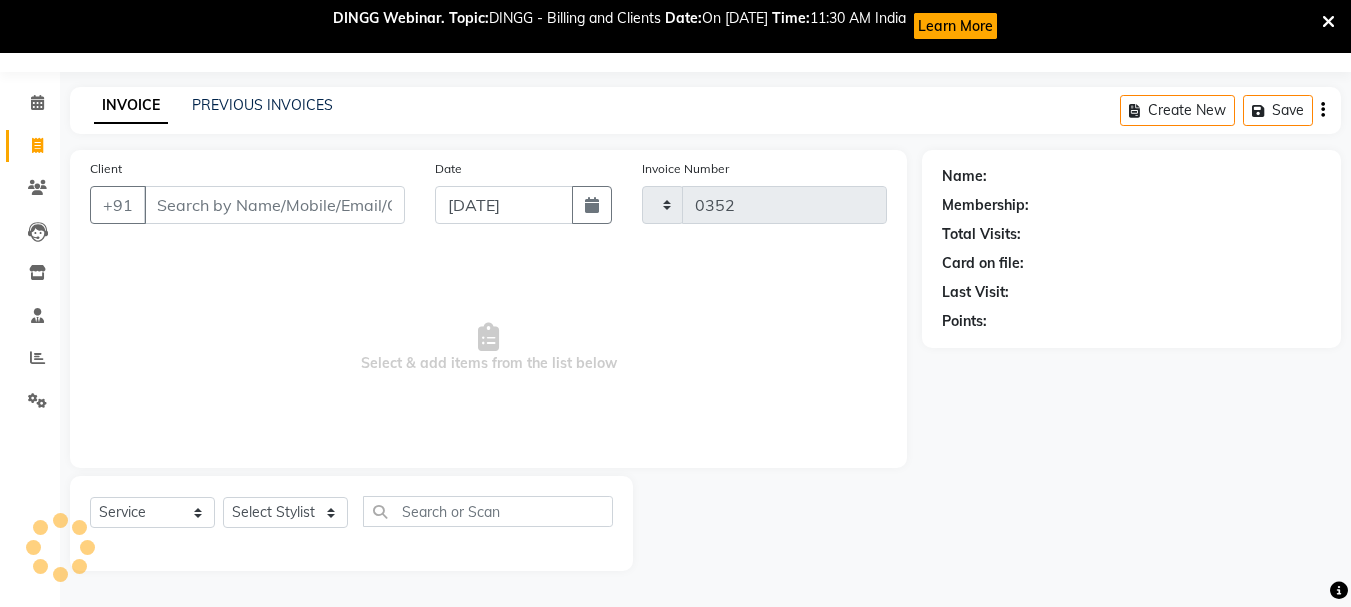 select on "116" 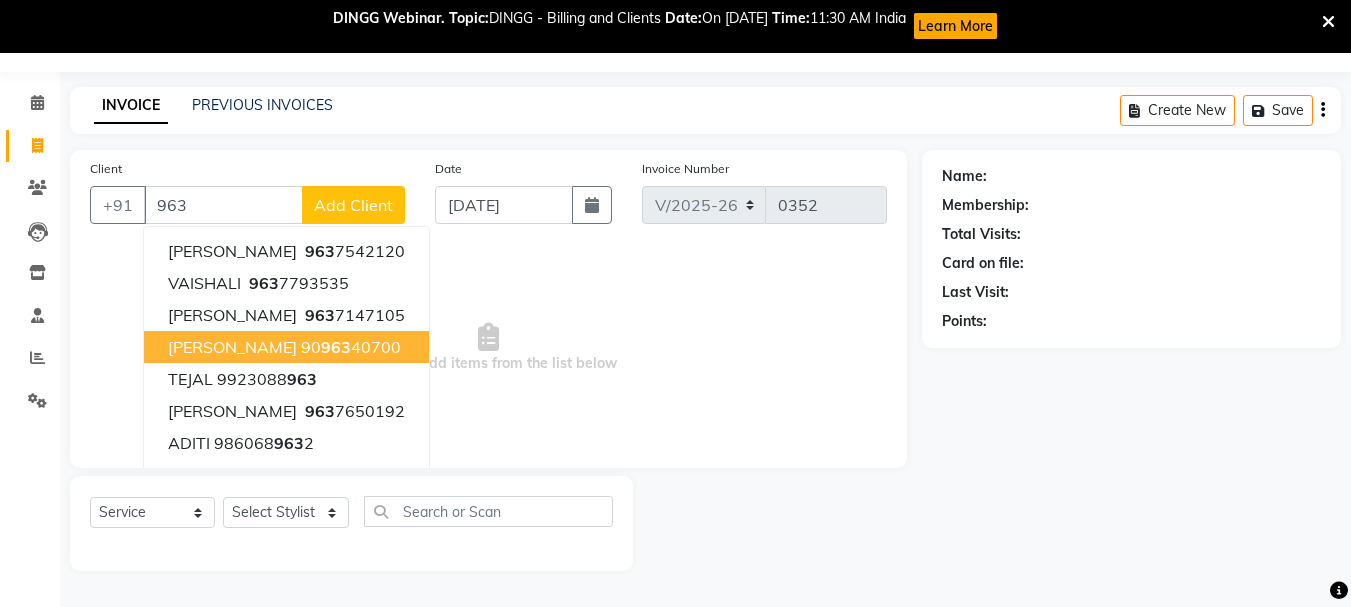 click on "[PERSON_NAME]" at bounding box center (232, 347) 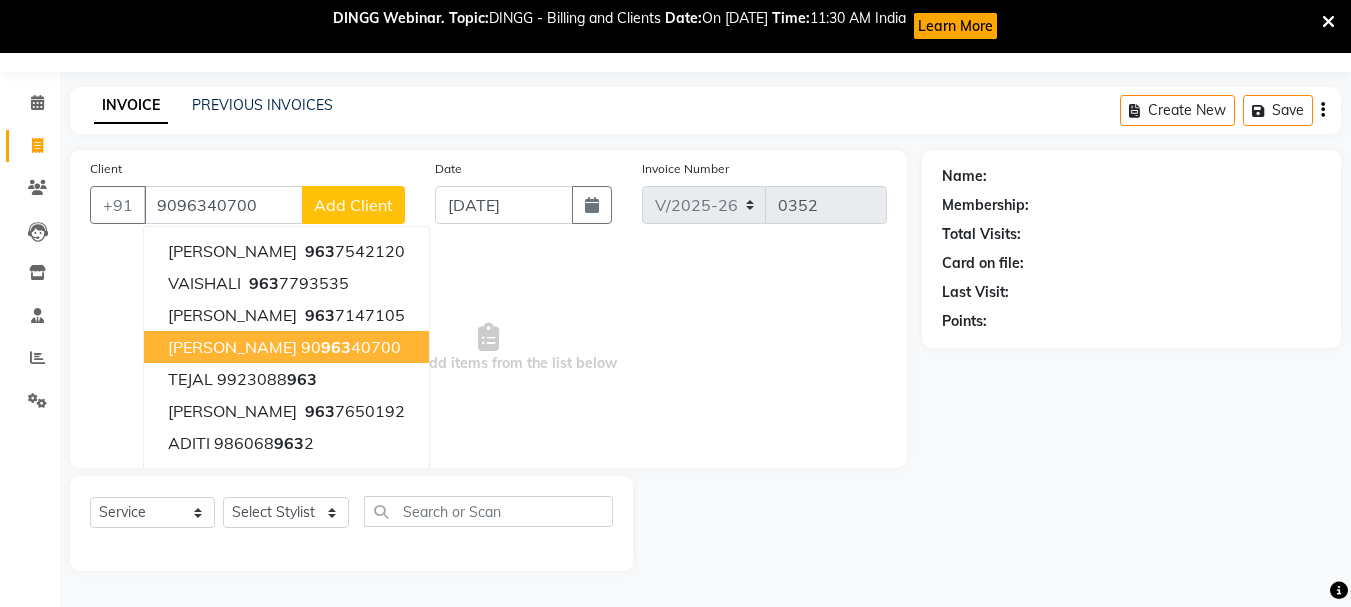 type on "9096340700" 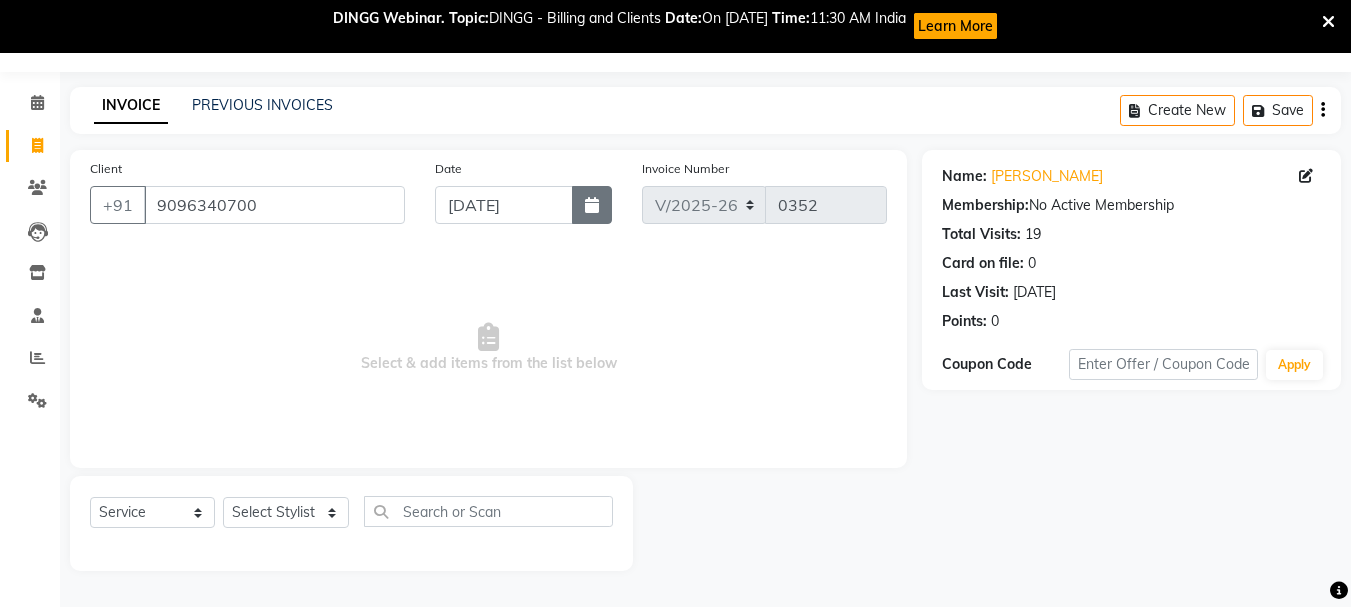 click 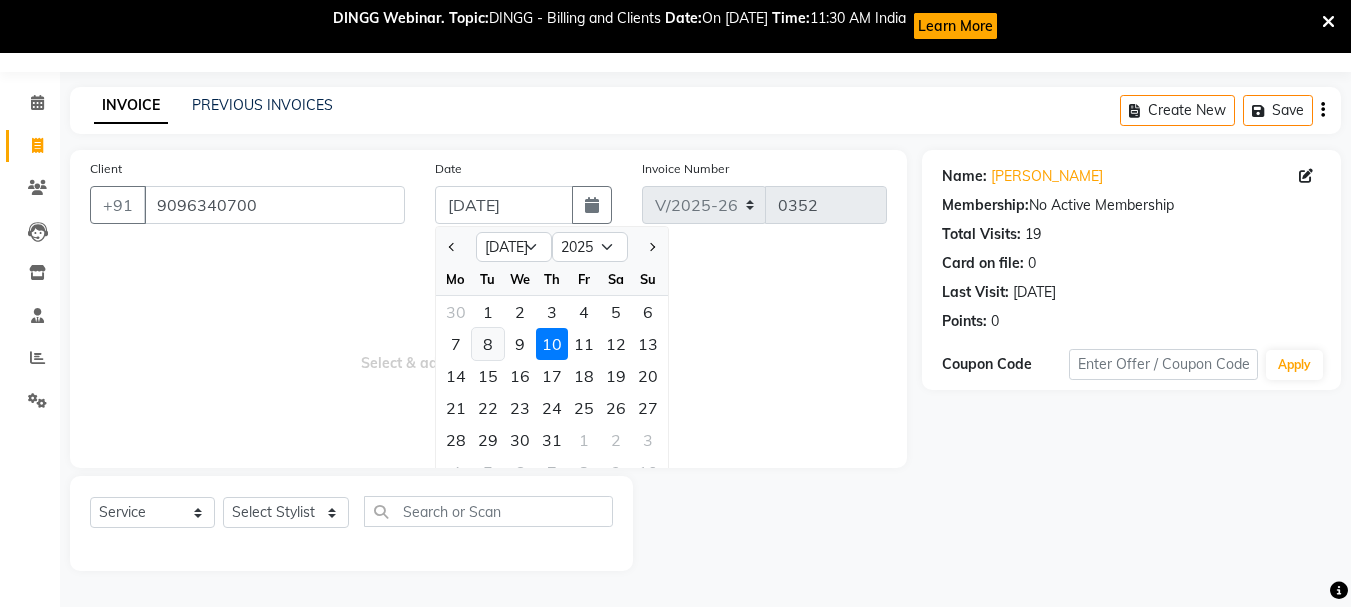 click on "8" 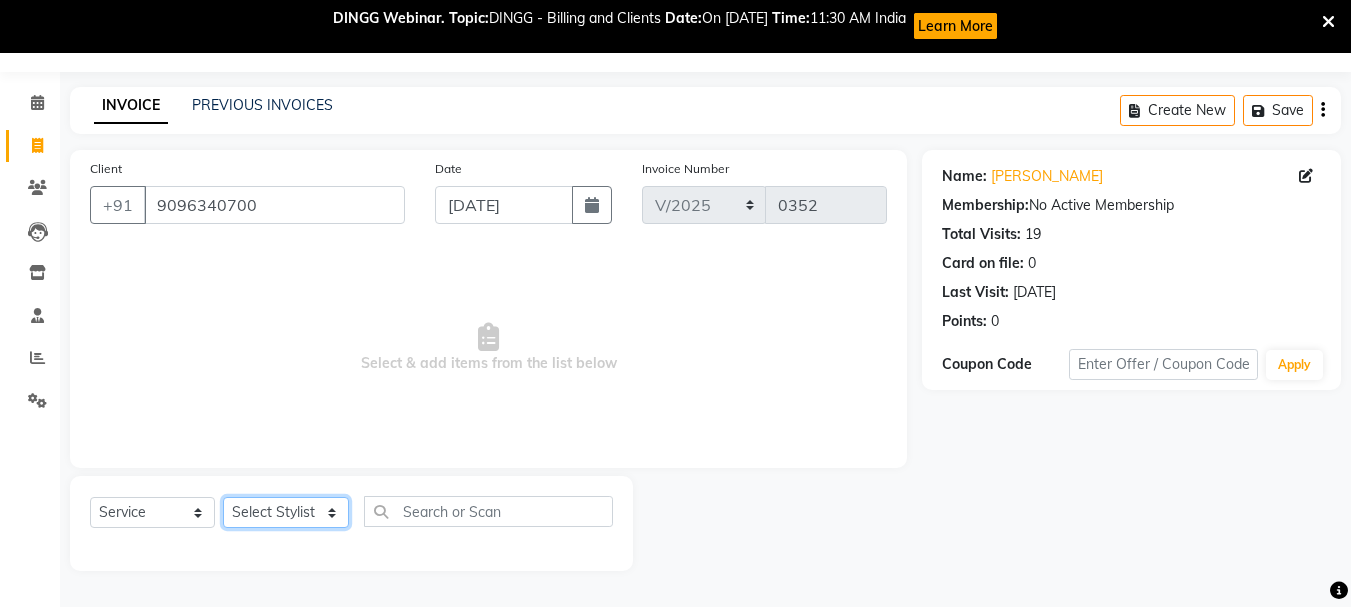 click on "Select Stylist [PERSON_NAME]  [PERSON_NAME] [PERSON_NAME] Humane Manager [PERSON_NAME] [PERSON_NAME] [PERSON_NAME] Priya [PERSON_NAME] [PERSON_NAME] [PERSON_NAME] [PERSON_NAME]" 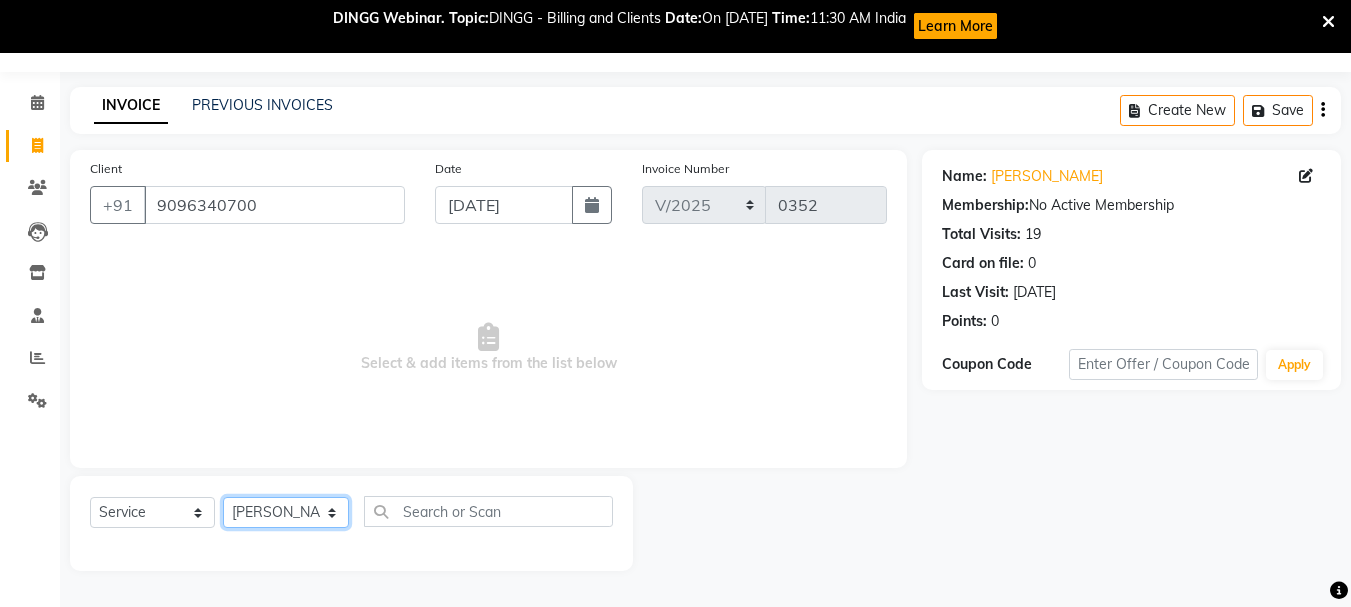 click on "Select Stylist [PERSON_NAME]  [PERSON_NAME] [PERSON_NAME] Humane Manager [PERSON_NAME] [PERSON_NAME] [PERSON_NAME] Priya [PERSON_NAME] [PERSON_NAME] [PERSON_NAME] [PERSON_NAME]" 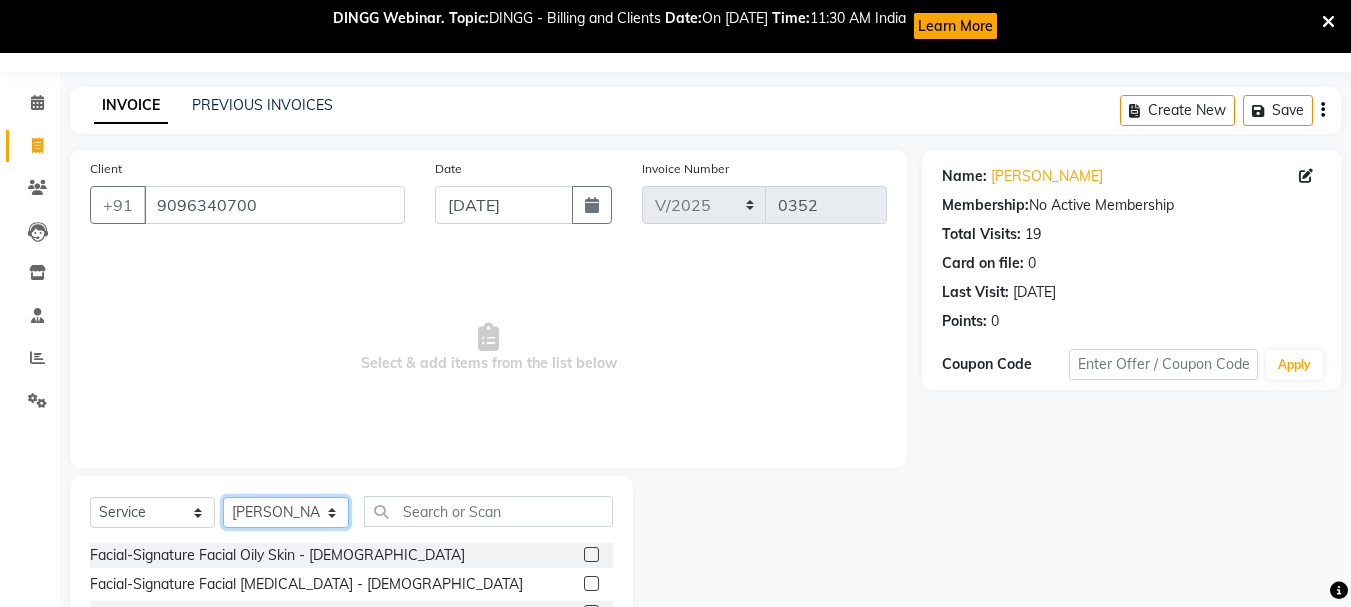 scroll, scrollTop: 247, scrollLeft: 0, axis: vertical 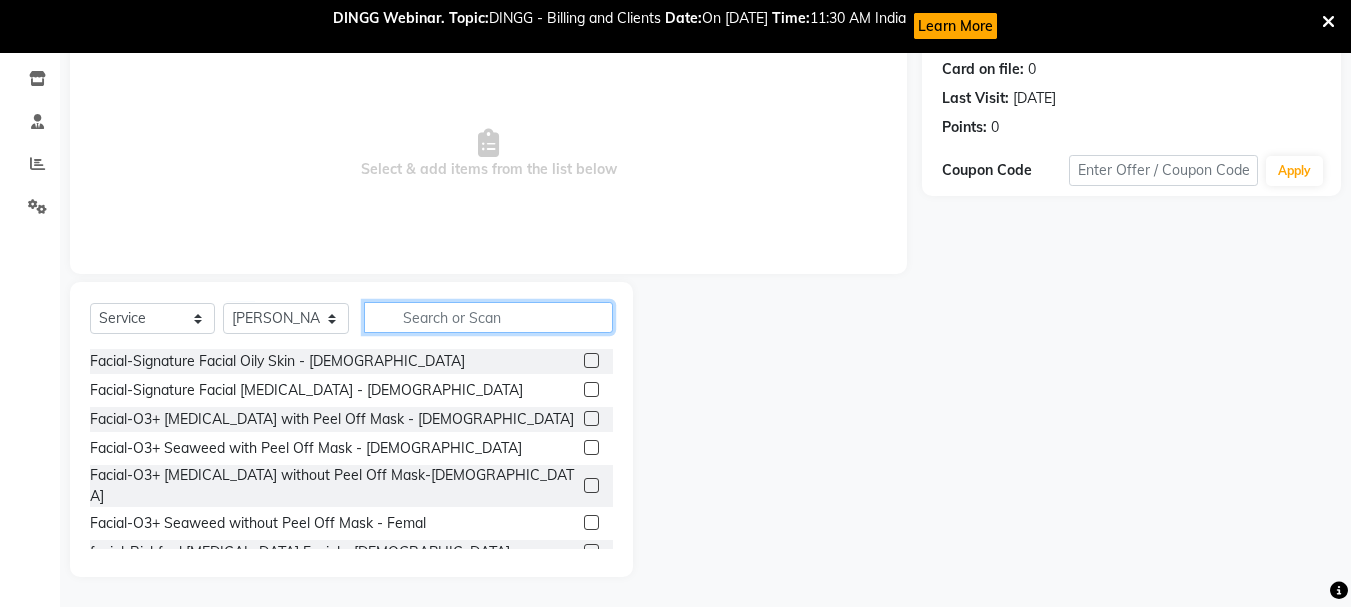 click 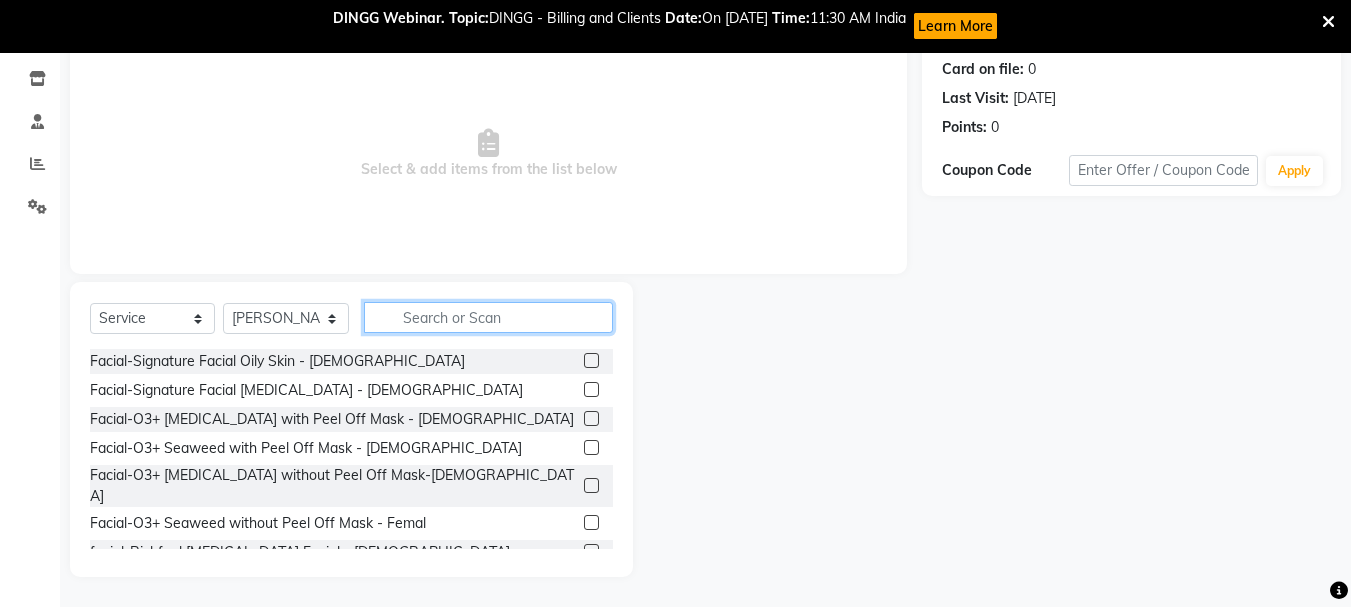 type on "e" 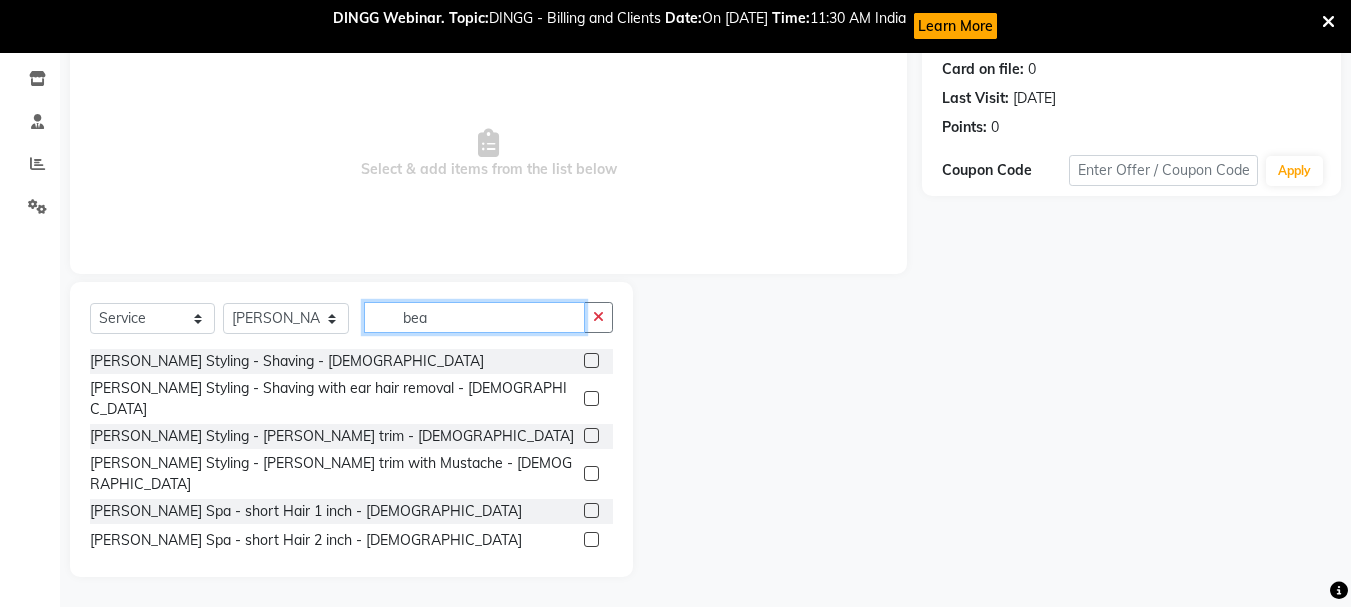 type on "bea" 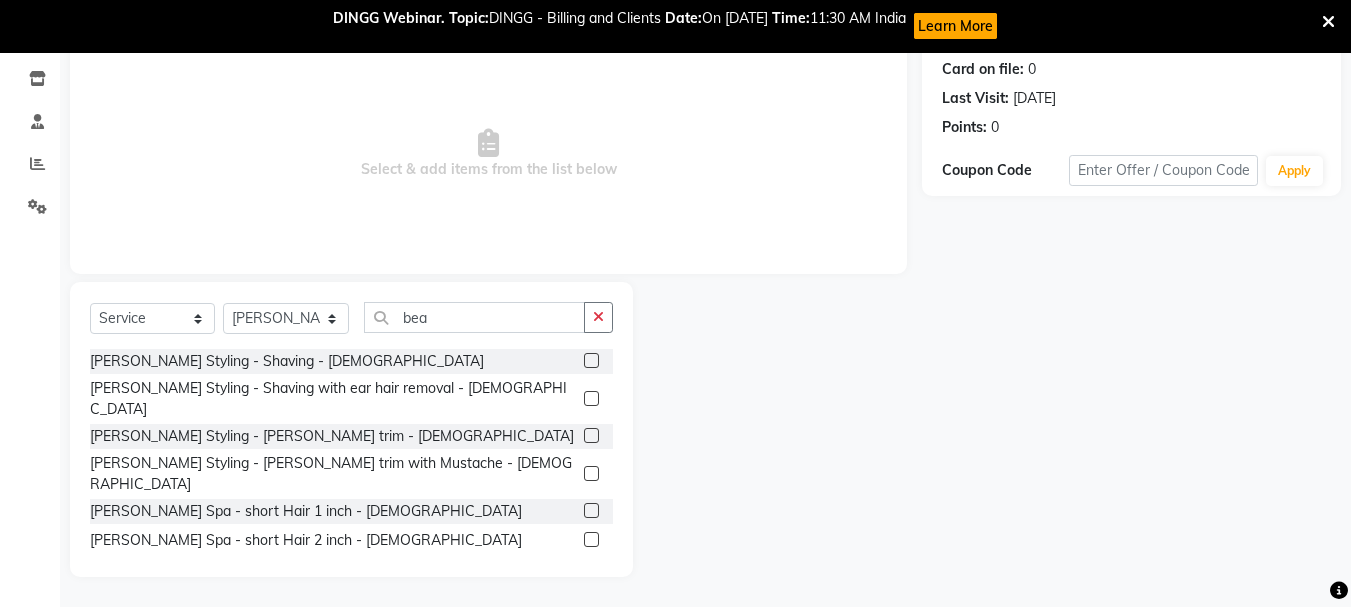 click 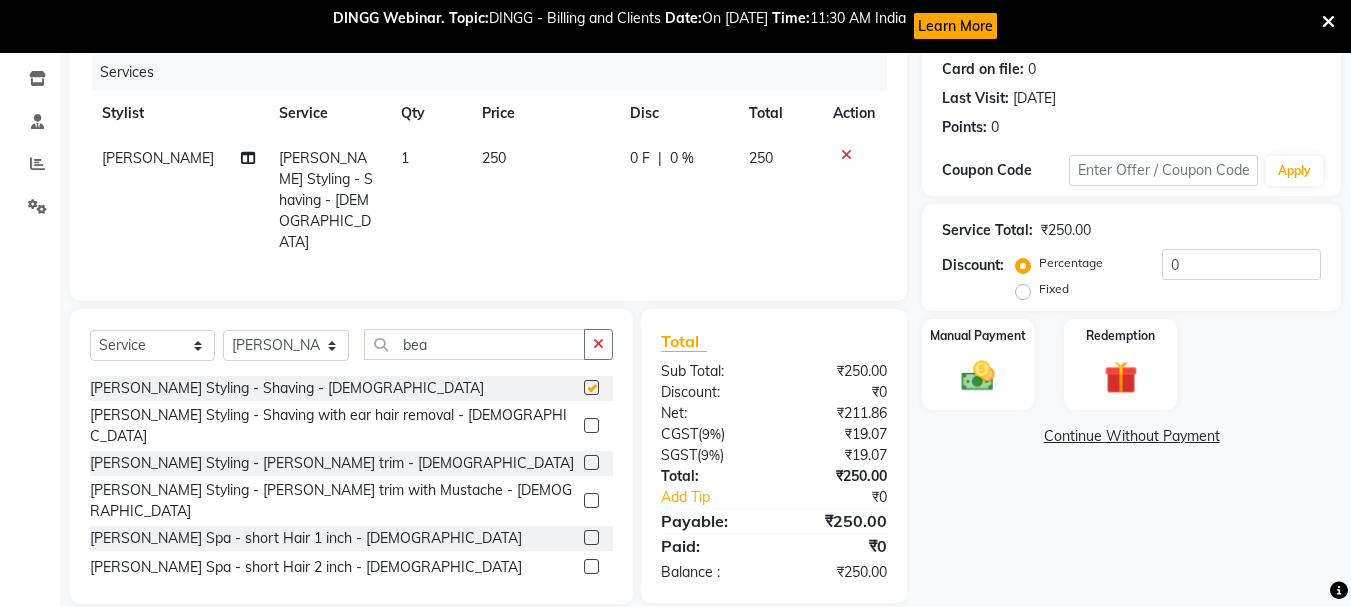 checkbox on "false" 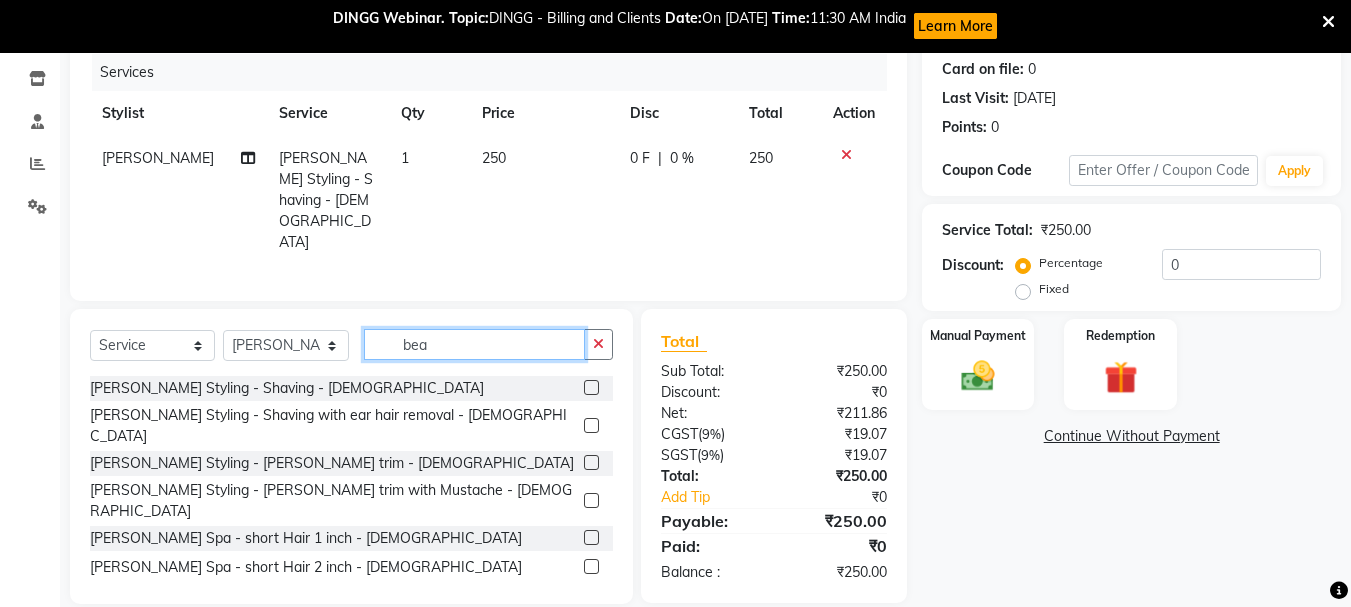 click on "bea" 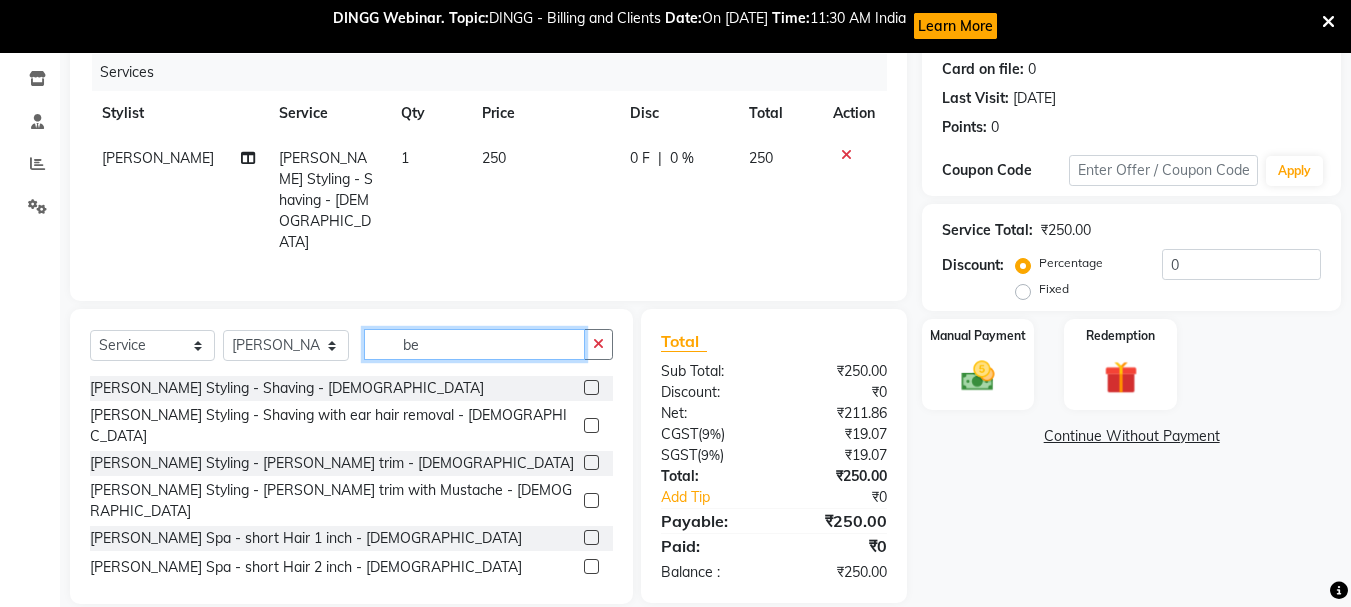 type on "b" 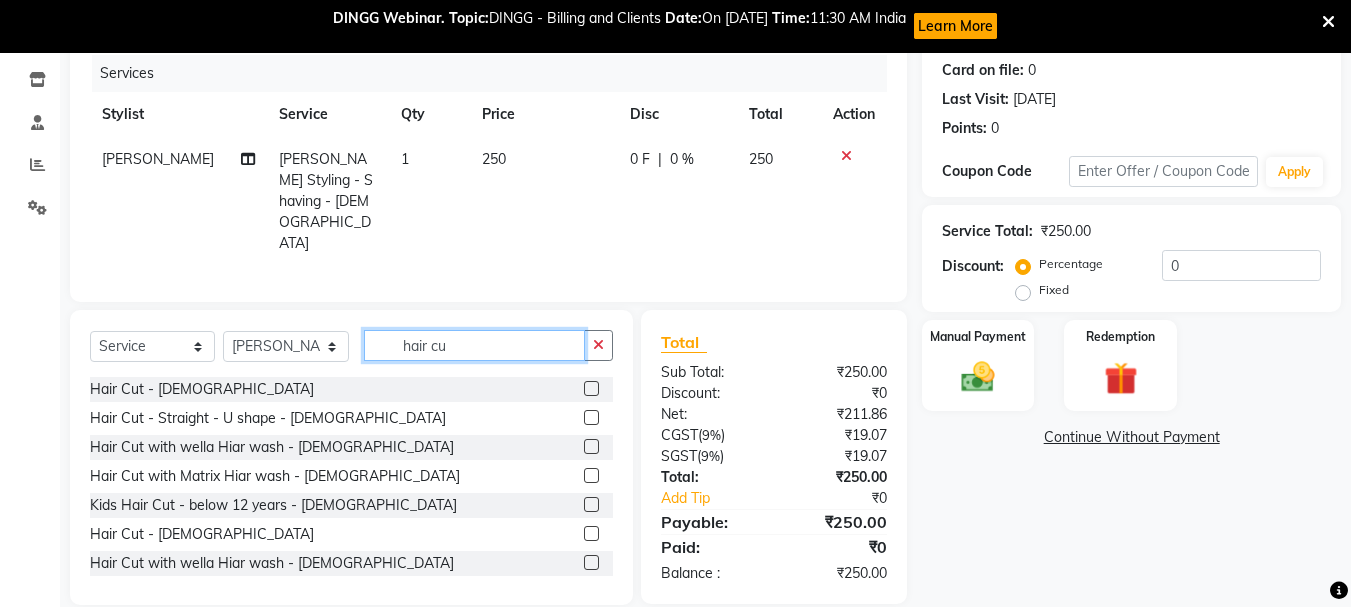 scroll, scrollTop: 247, scrollLeft: 0, axis: vertical 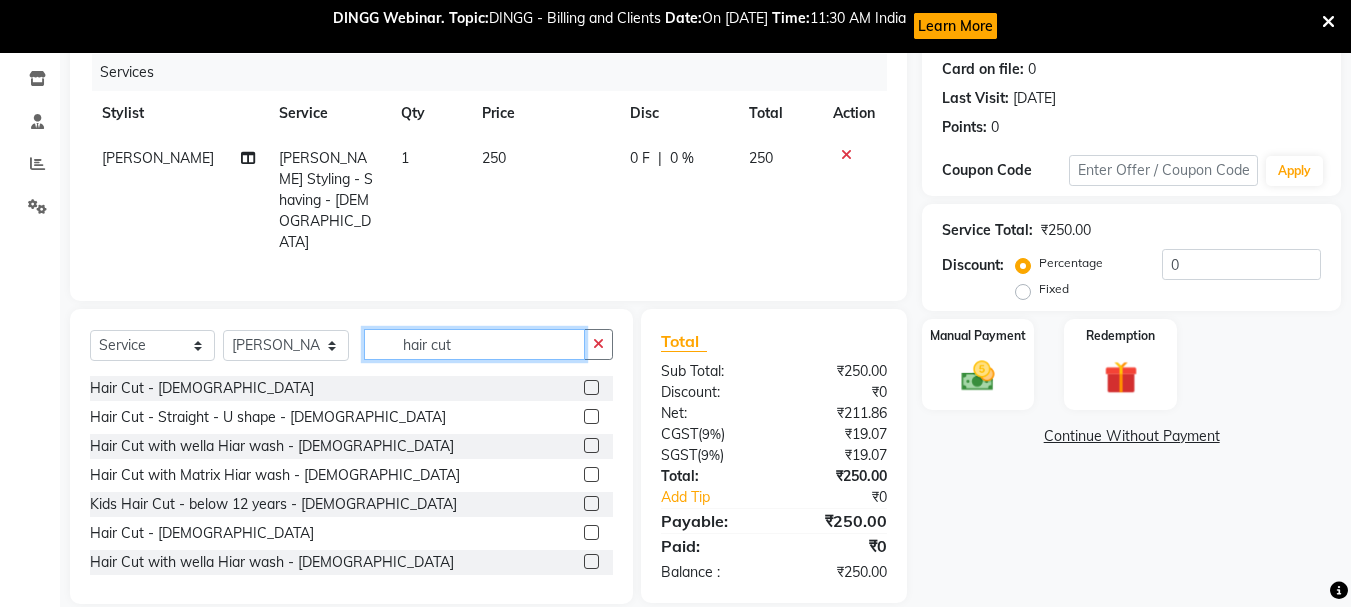 type on "hair cut" 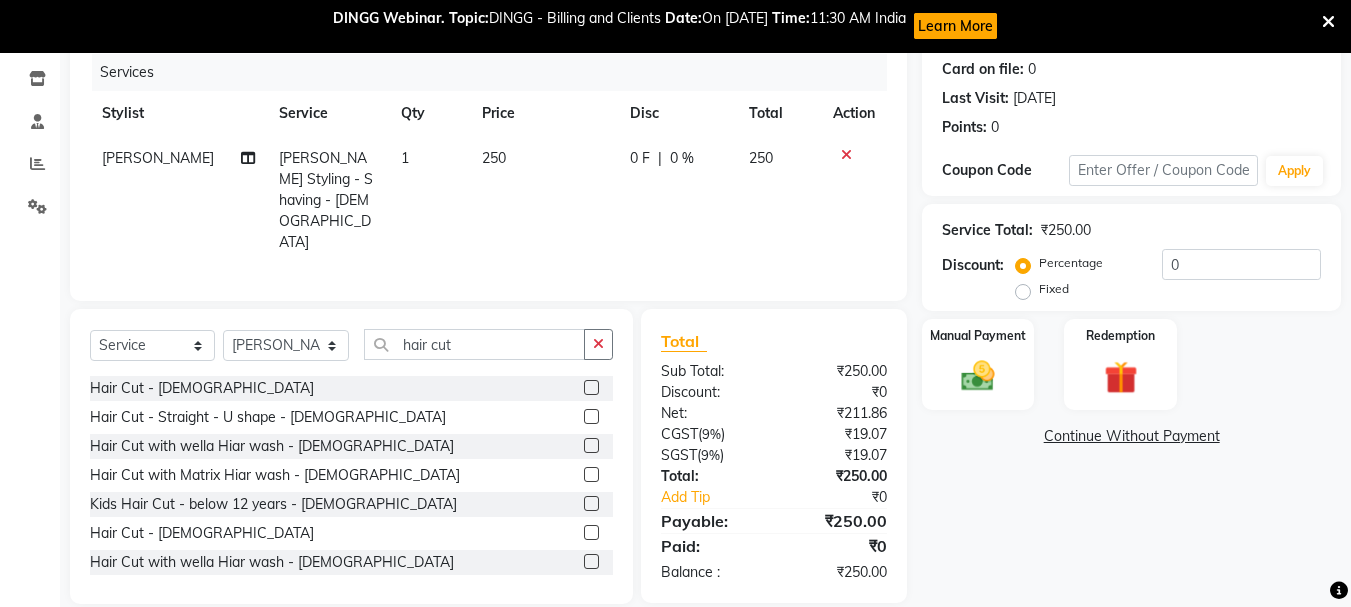 click 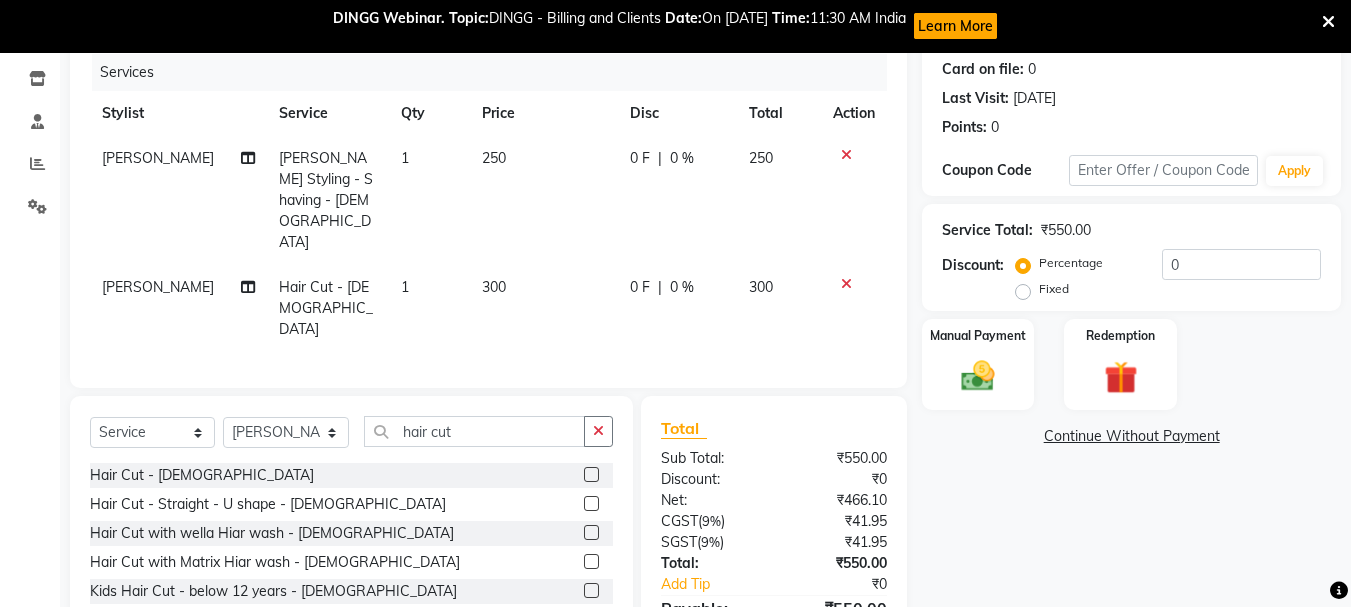 checkbox on "false" 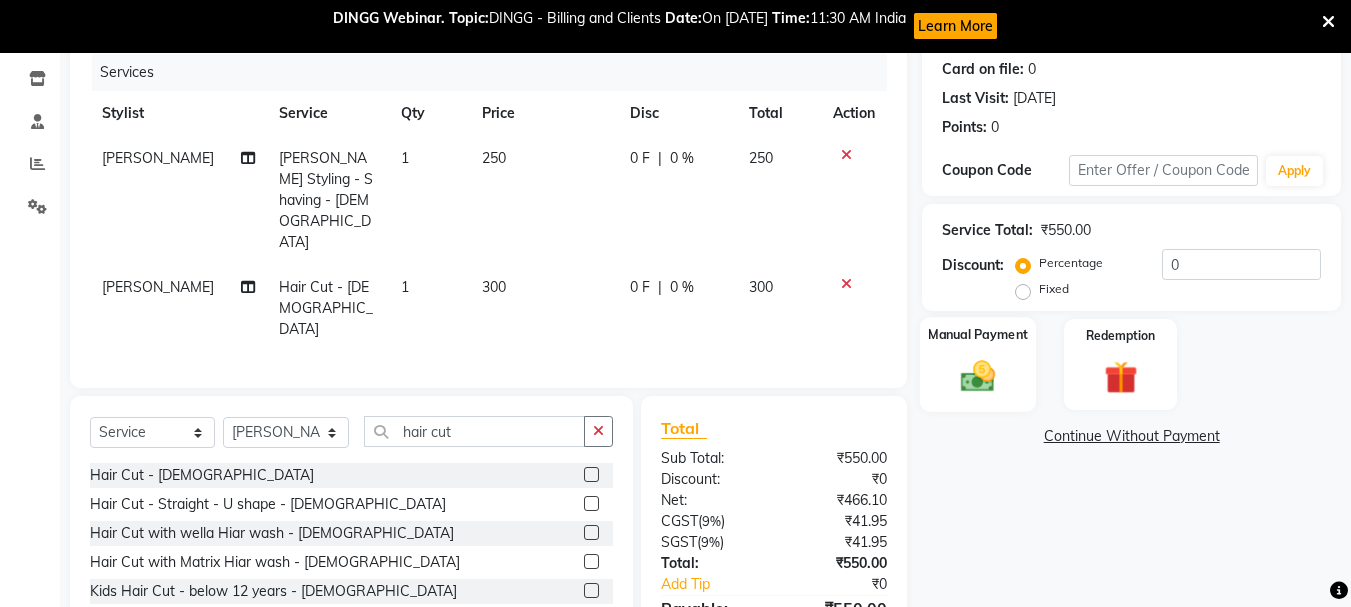 click 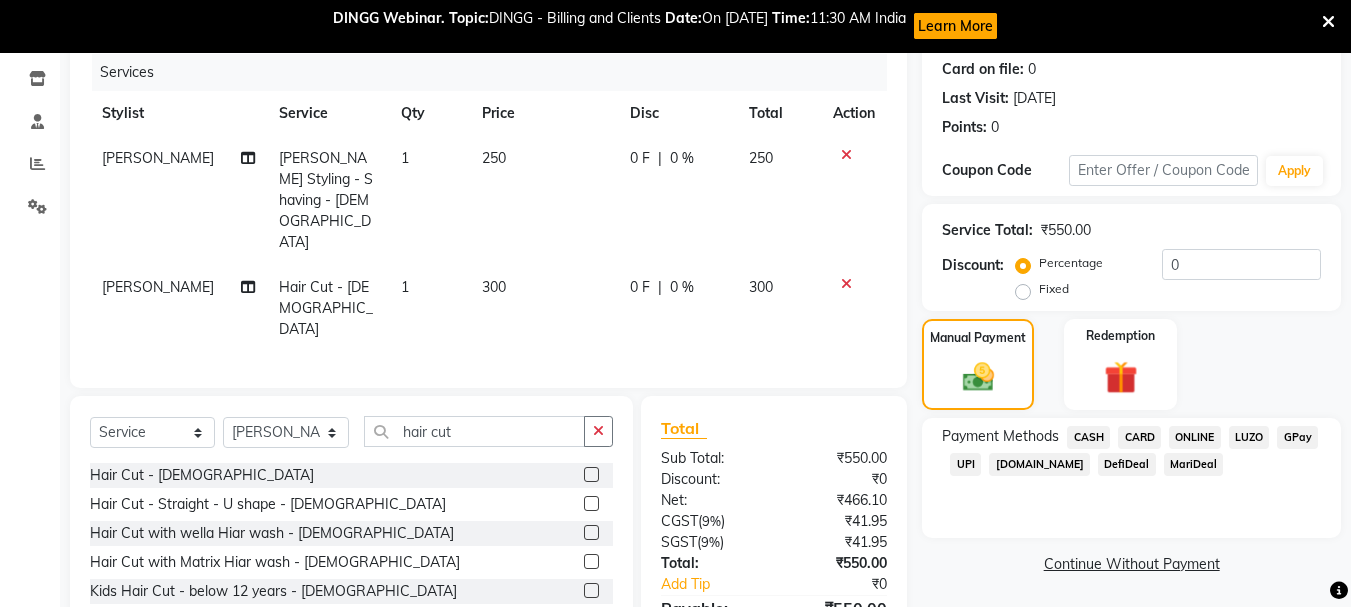 click on "ONLINE" 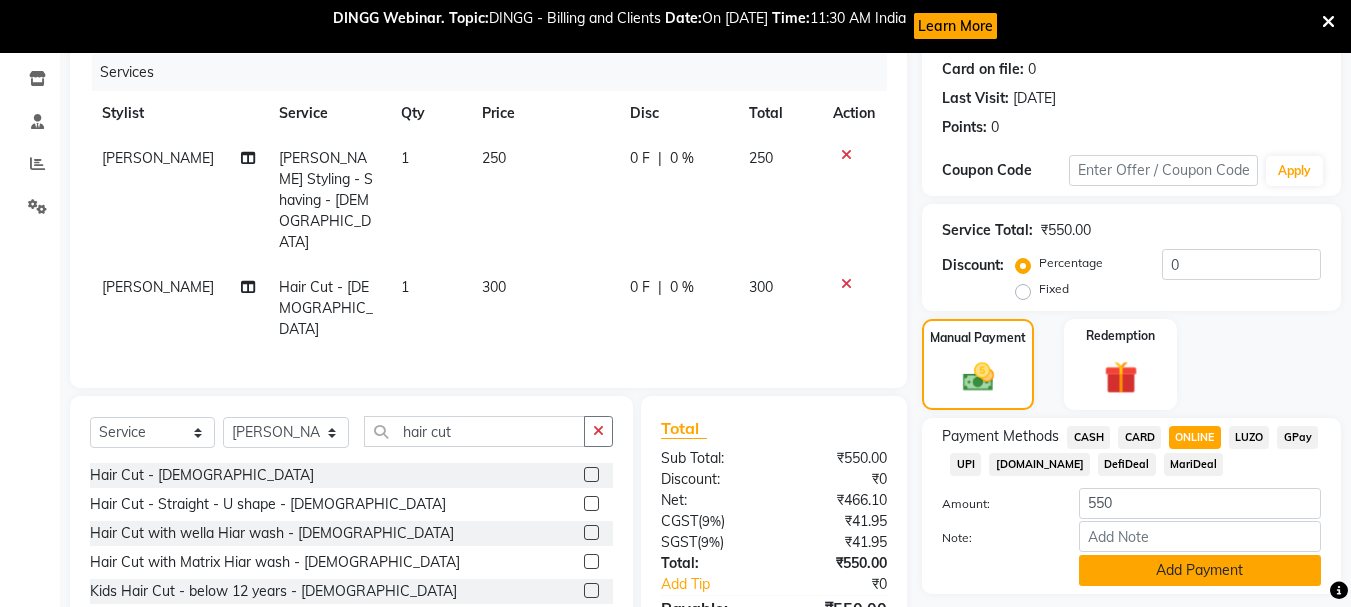 click on "Add Payment" 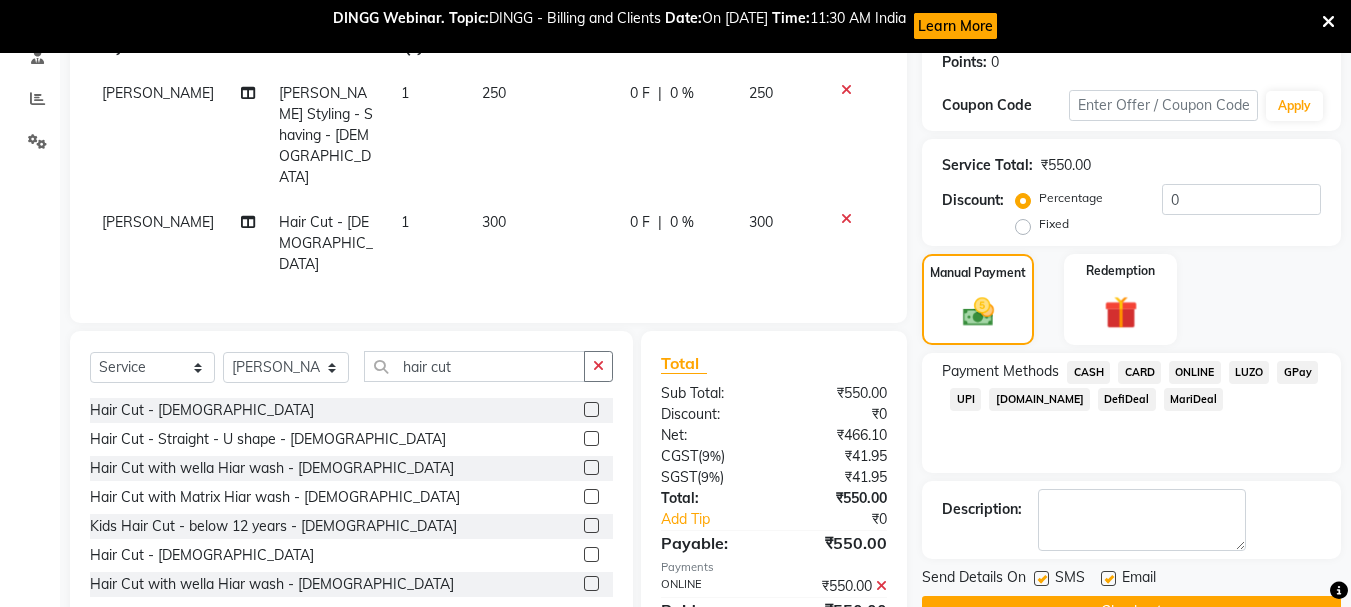 scroll, scrollTop: 362, scrollLeft: 0, axis: vertical 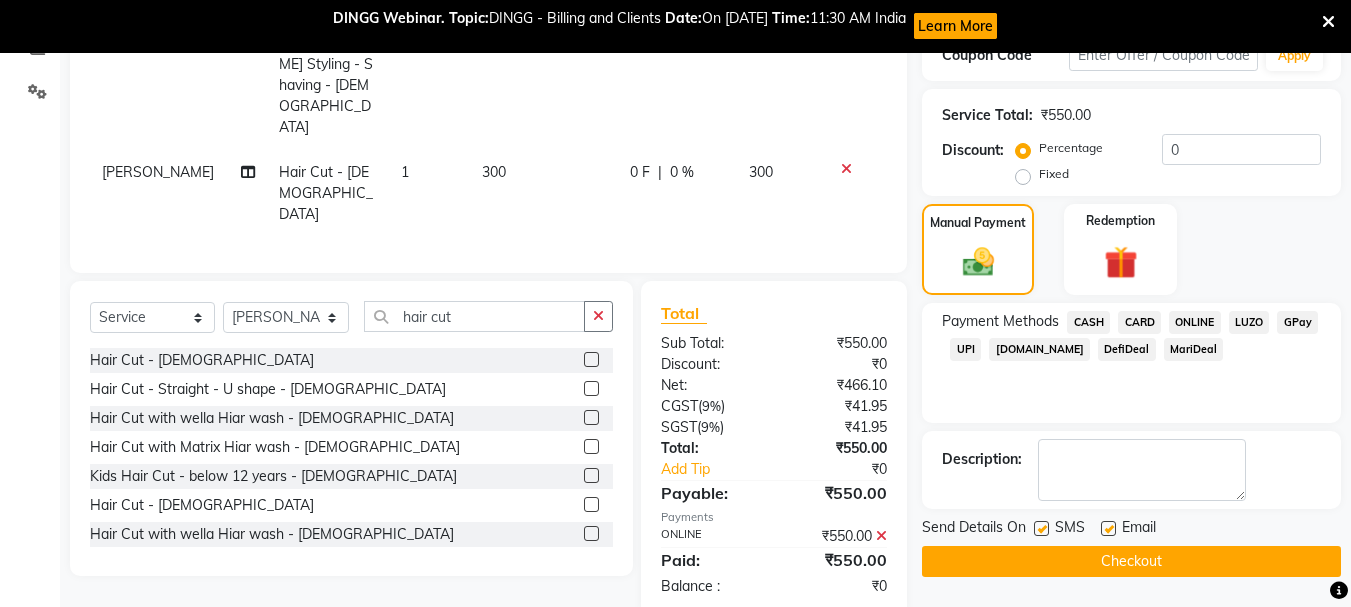 click 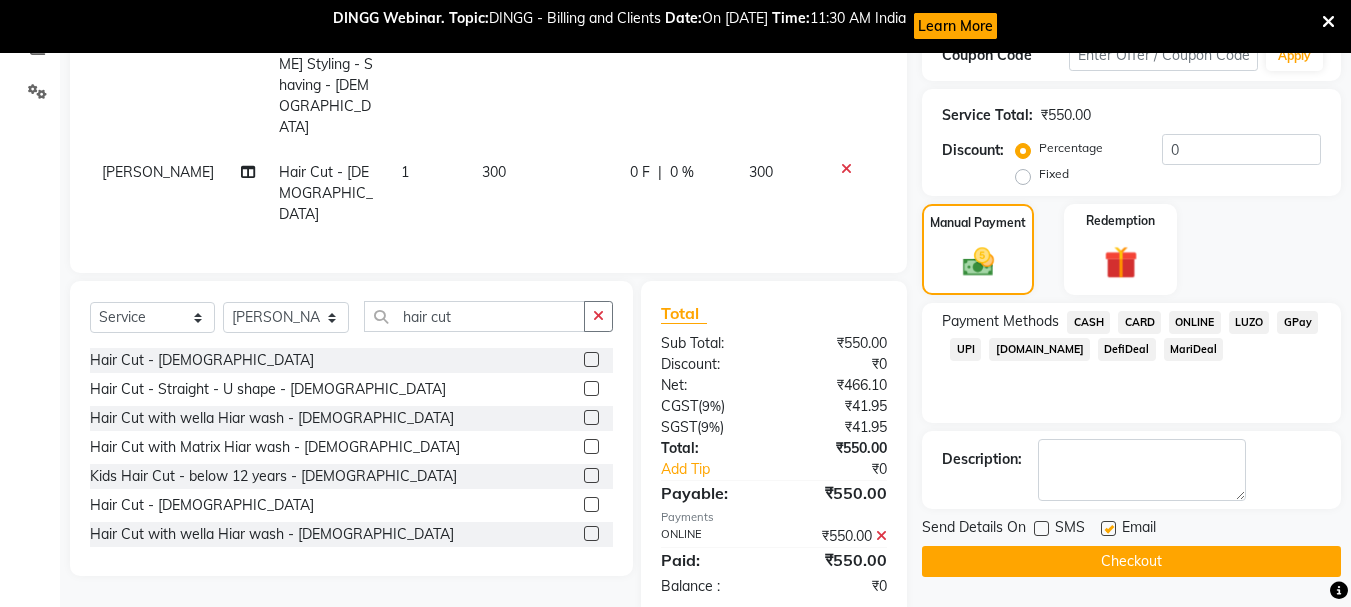 click 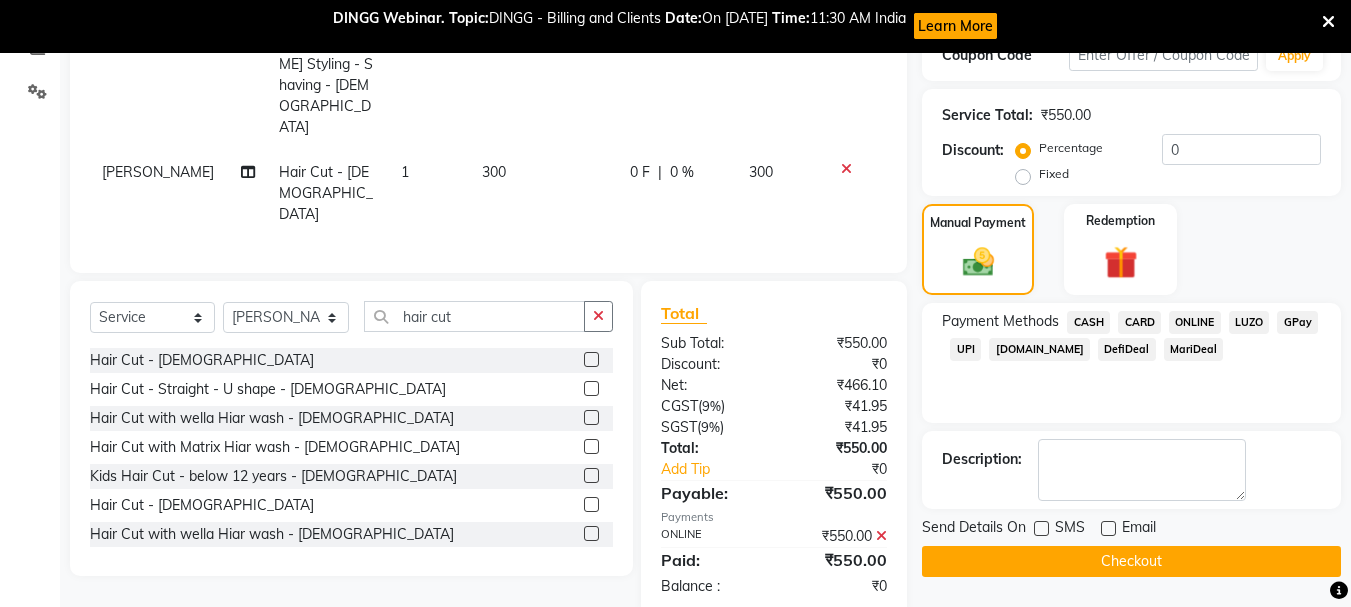 click on "Checkout" 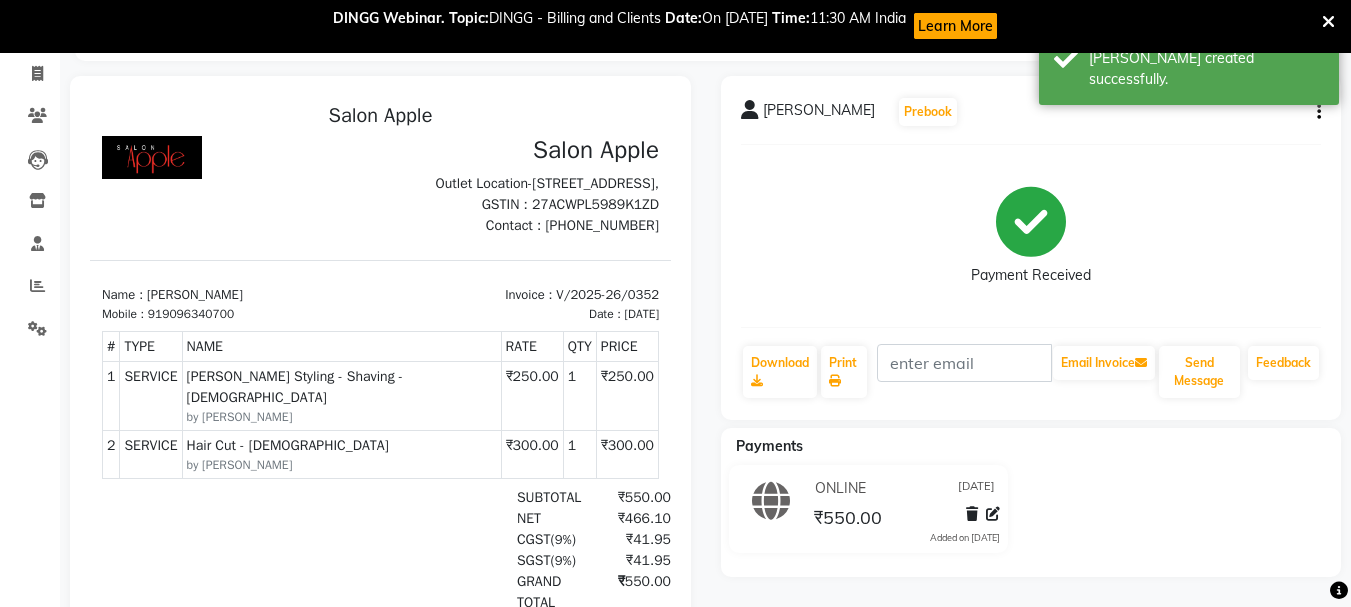 scroll, scrollTop: 326, scrollLeft: 0, axis: vertical 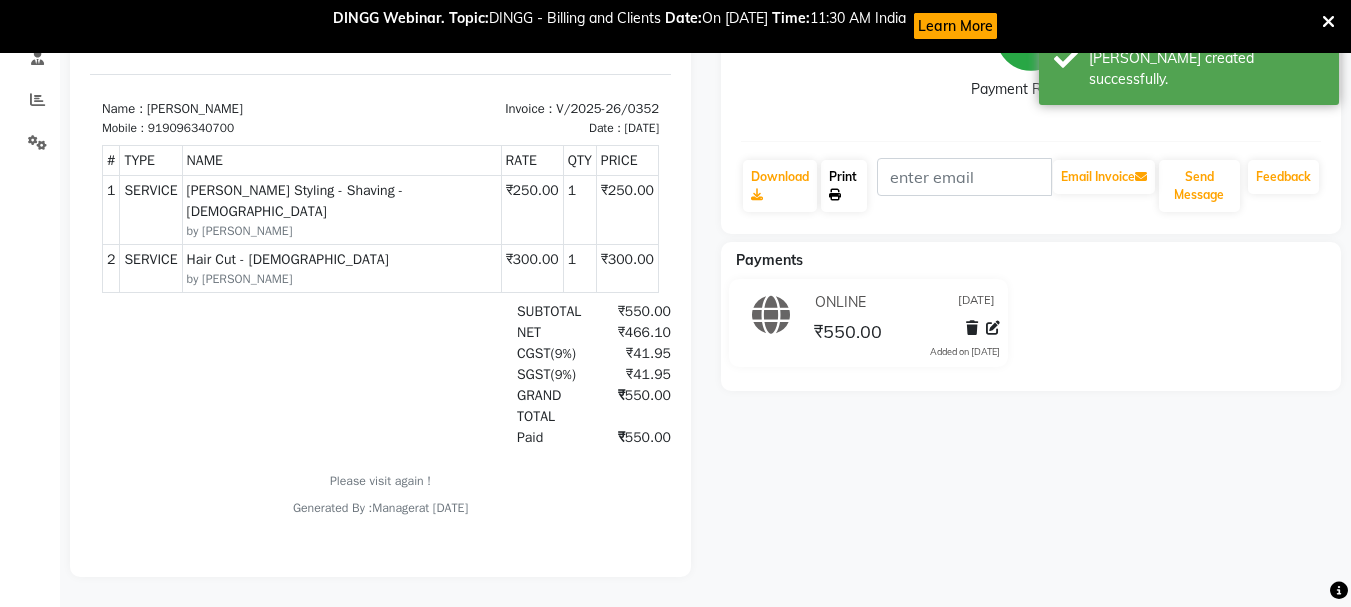 click on "Print" 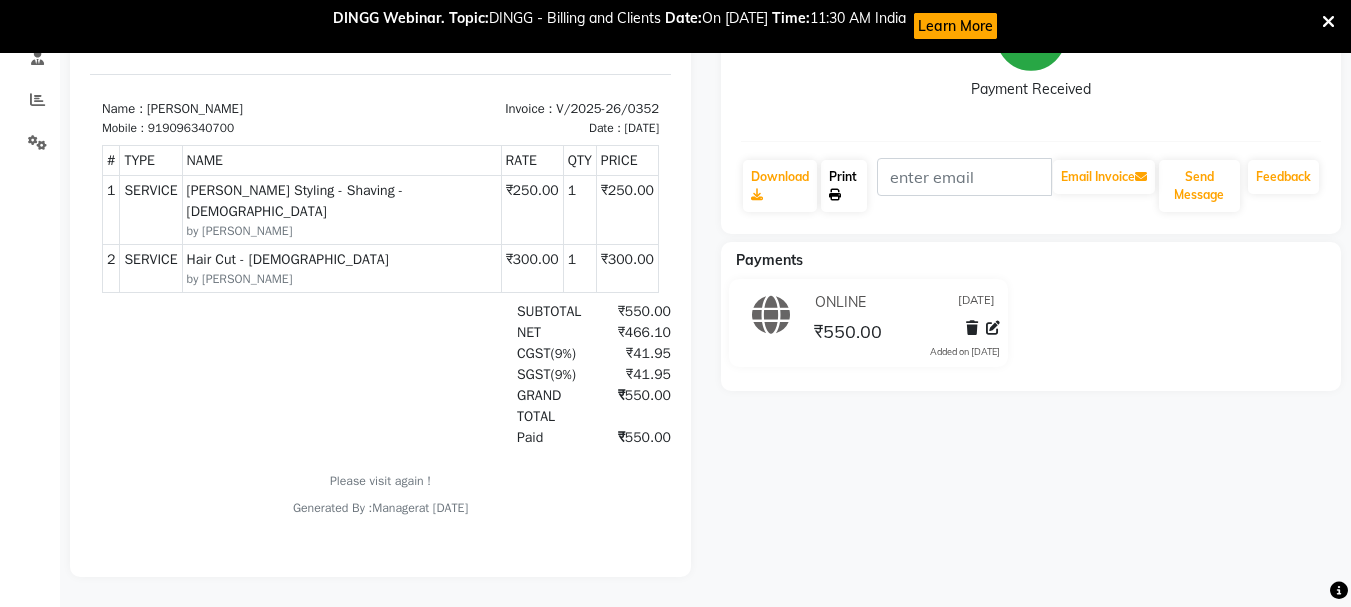 scroll, scrollTop: 61, scrollLeft: 0, axis: vertical 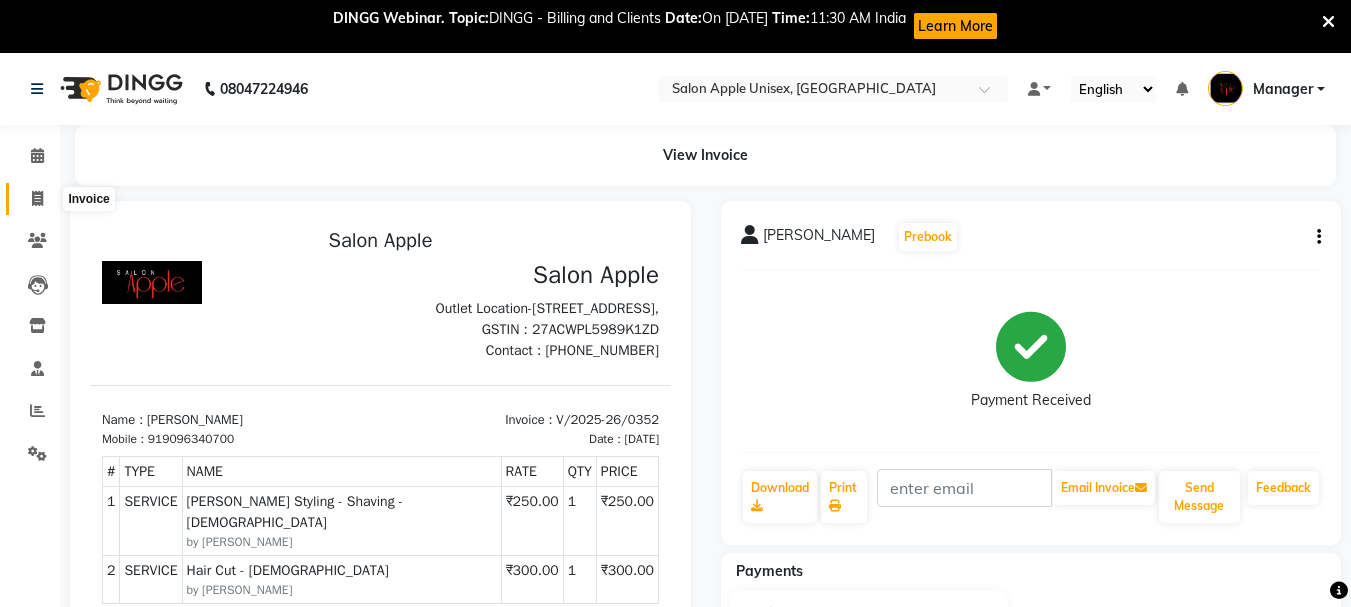 click 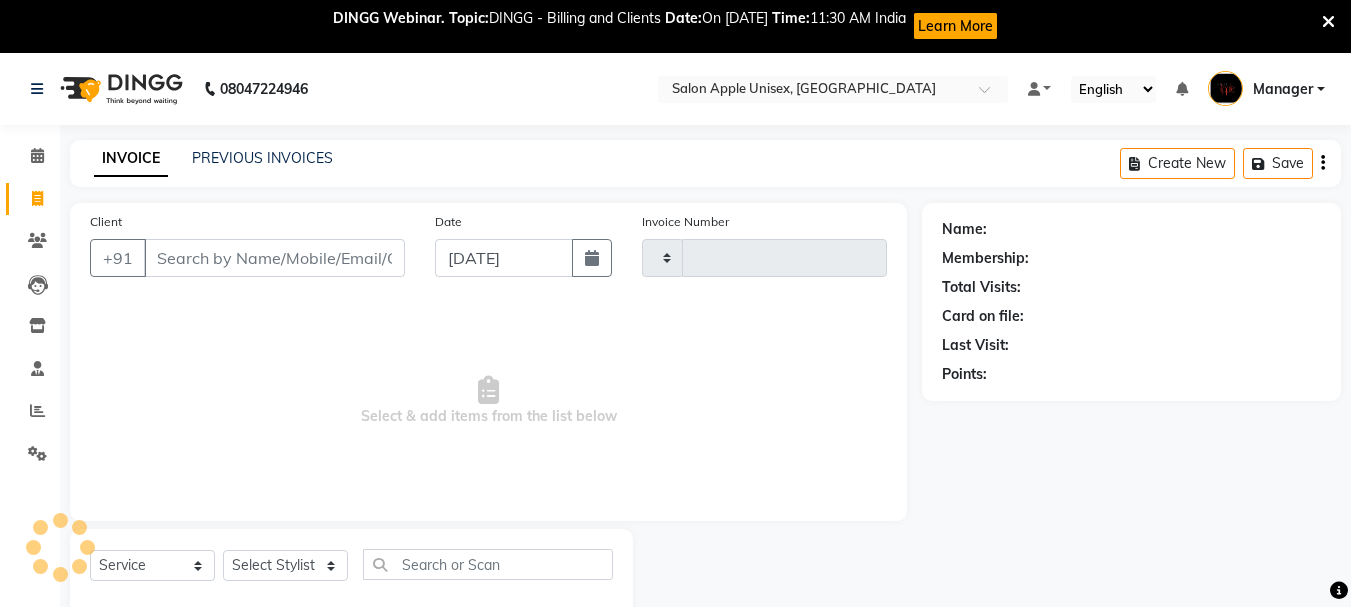 scroll, scrollTop: 53, scrollLeft: 0, axis: vertical 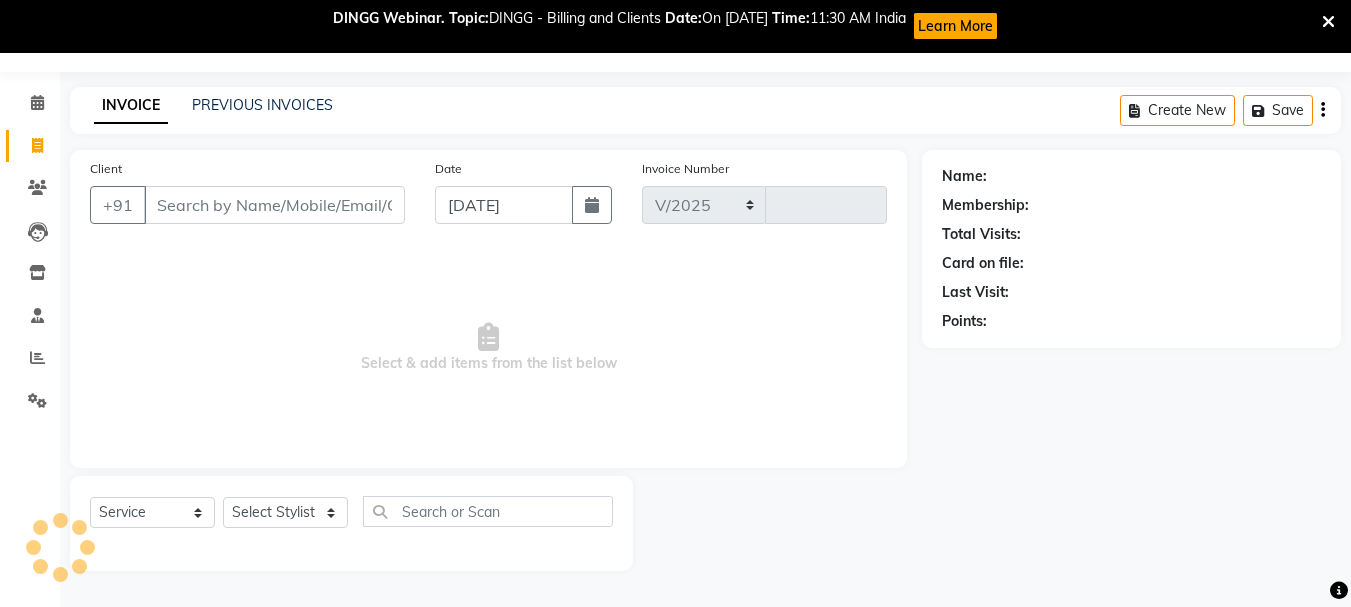 select on "116" 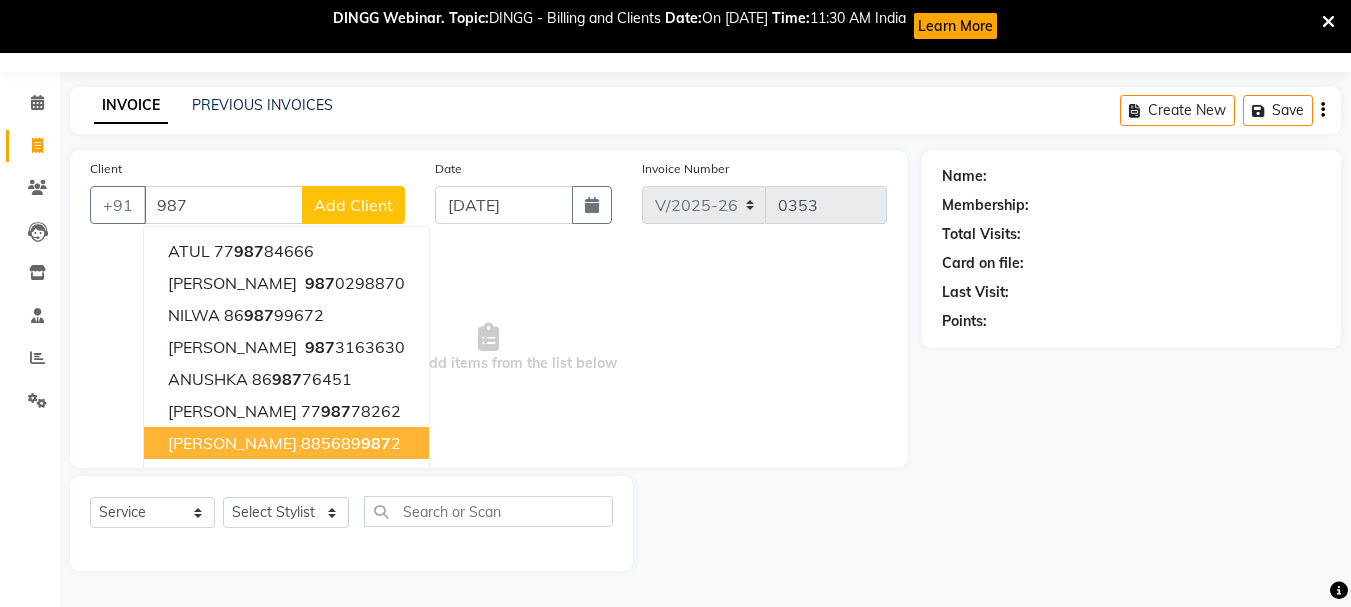 click on "[PERSON_NAME]" at bounding box center [232, 443] 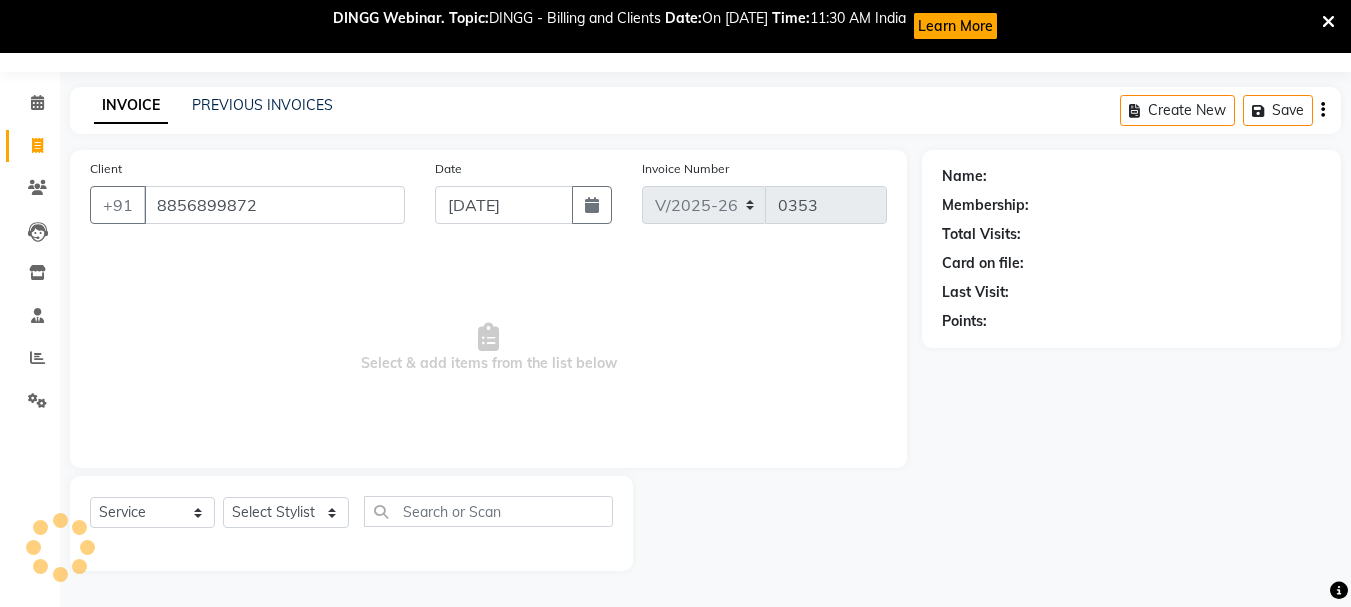 type on "8856899872" 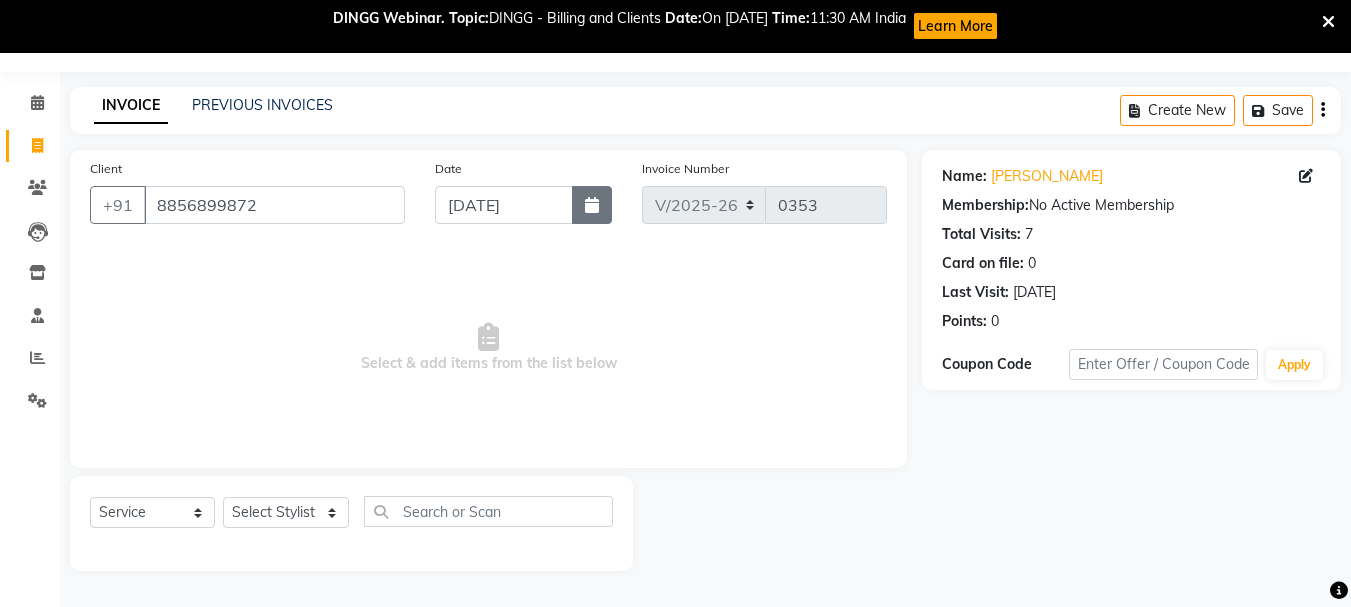 click 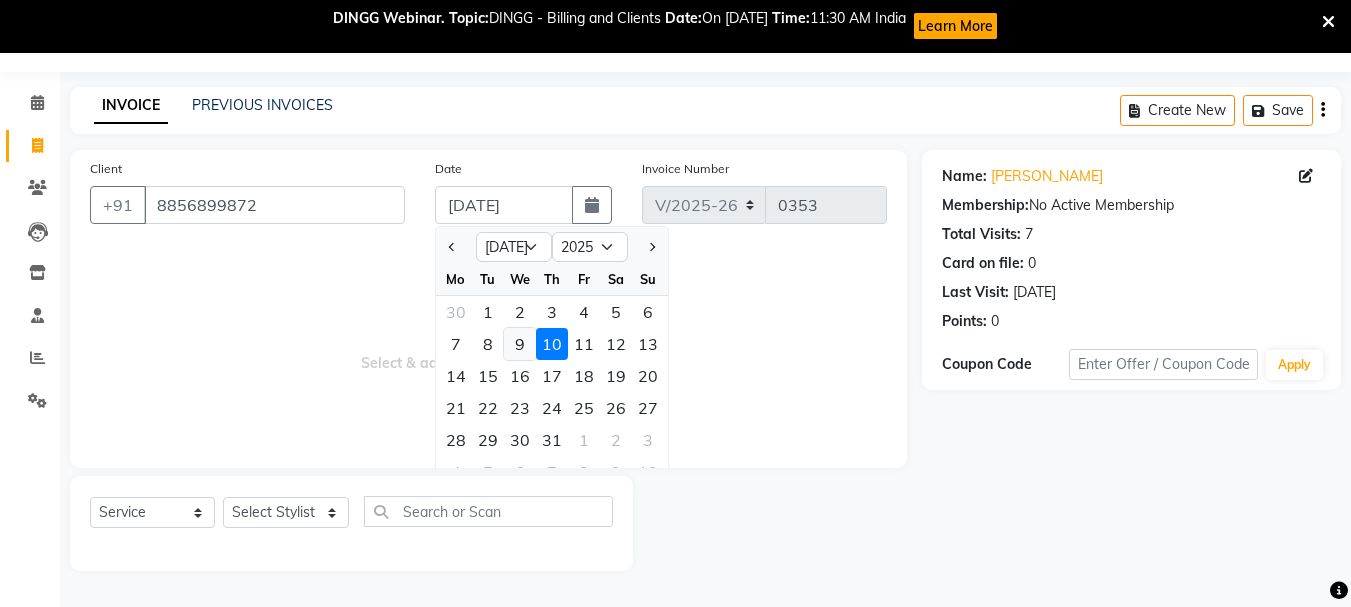 click on "9" 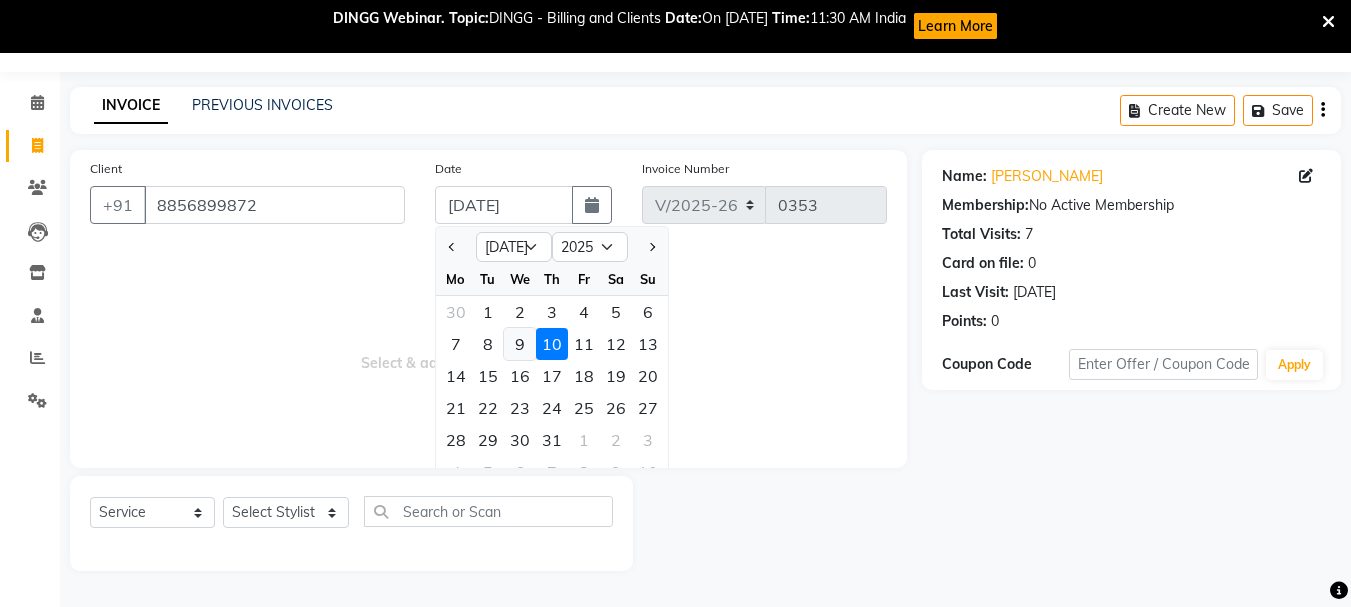 type on "[DATE]" 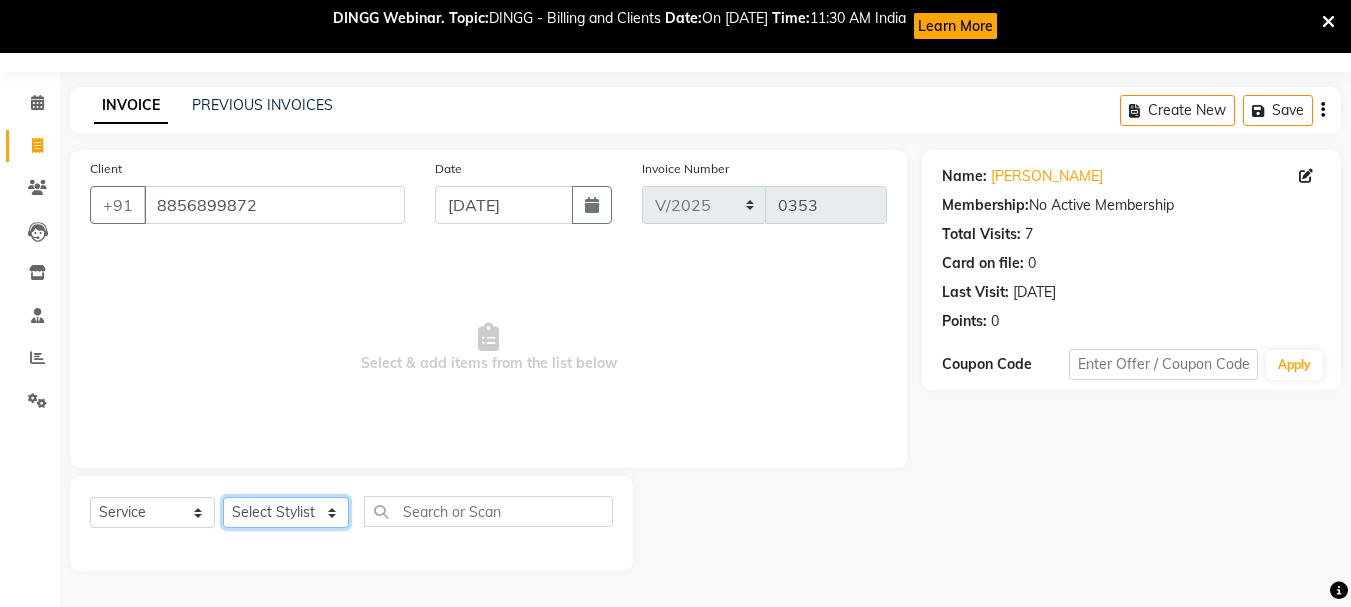 click on "Select Stylist [PERSON_NAME]  [PERSON_NAME] [PERSON_NAME] Humane Manager [PERSON_NAME] [PERSON_NAME] [PERSON_NAME] Priya [PERSON_NAME] [PERSON_NAME] [PERSON_NAME] [PERSON_NAME]" 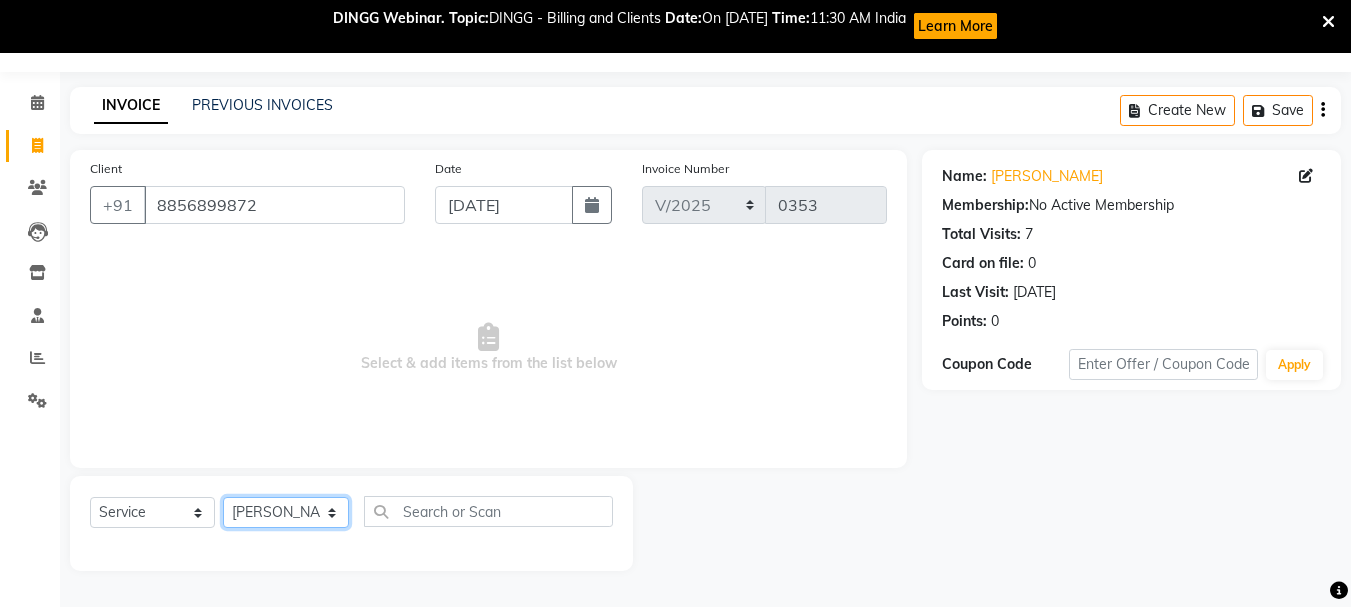 click on "Select Stylist [PERSON_NAME]  [PERSON_NAME] [PERSON_NAME] Humane Manager [PERSON_NAME] [PERSON_NAME] [PERSON_NAME] Priya [PERSON_NAME] [PERSON_NAME] [PERSON_NAME] [PERSON_NAME]" 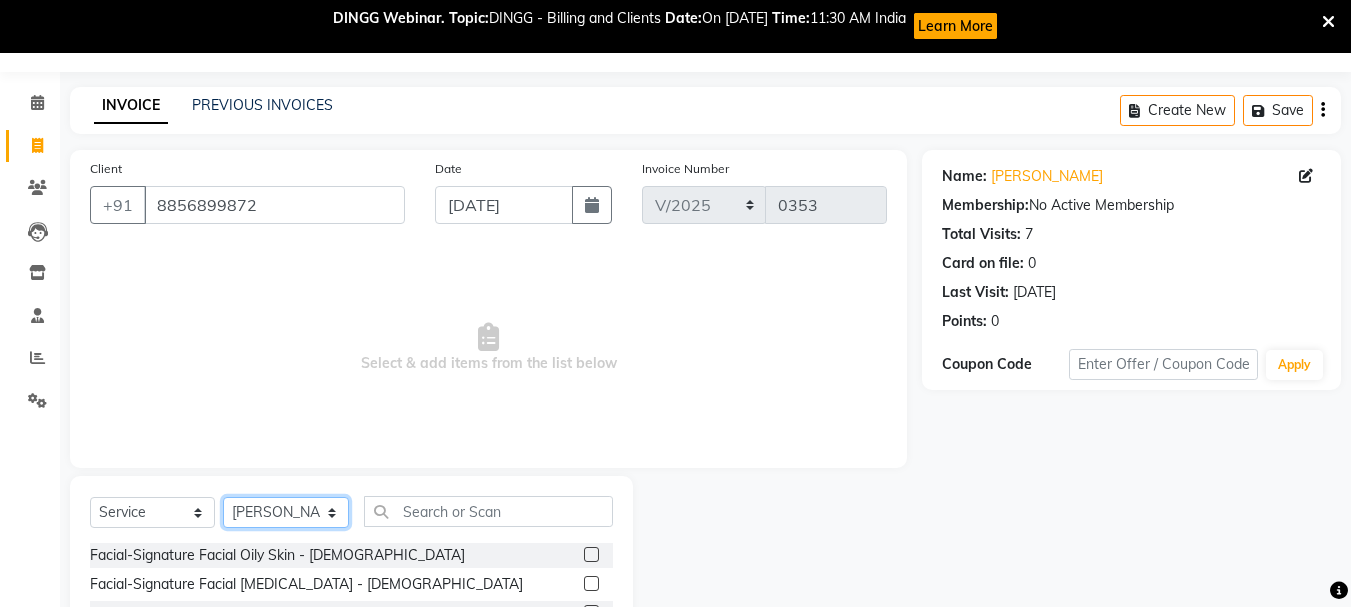 scroll, scrollTop: 247, scrollLeft: 0, axis: vertical 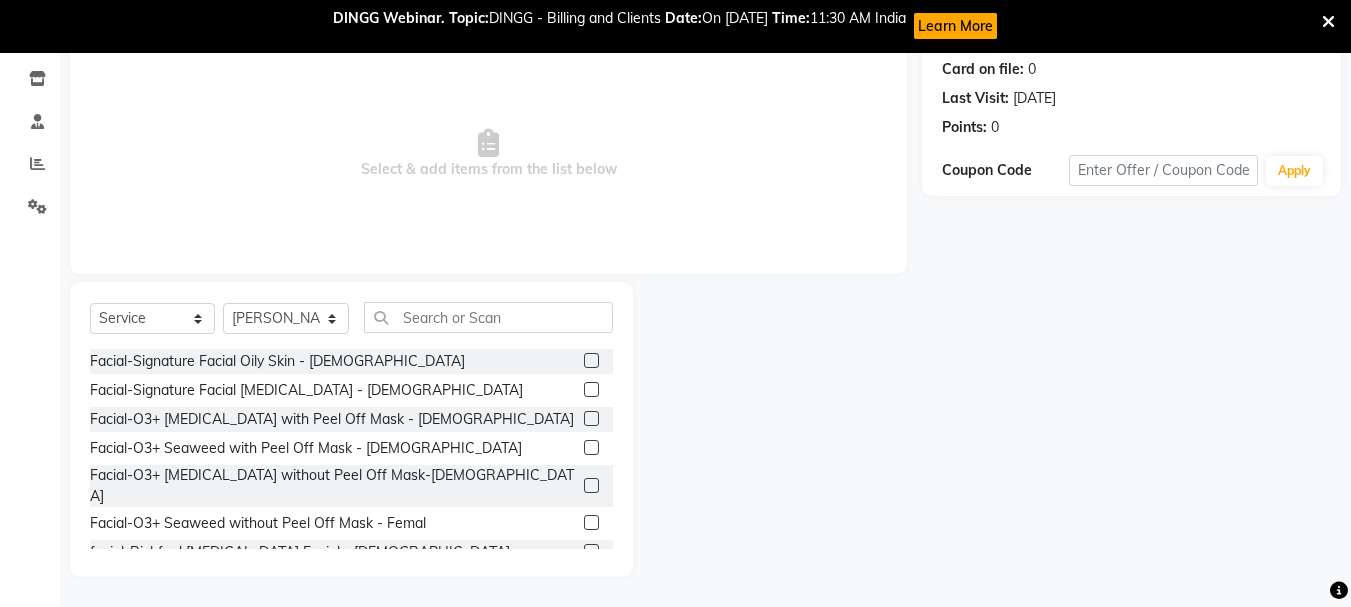 click 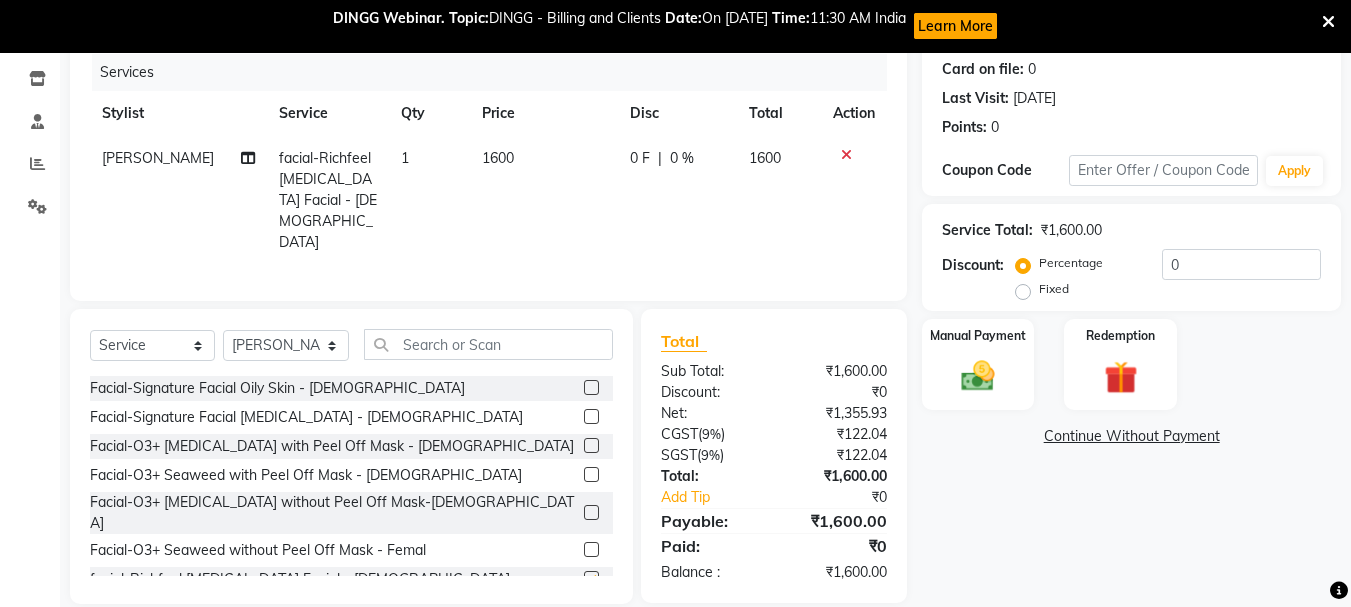 checkbox on "false" 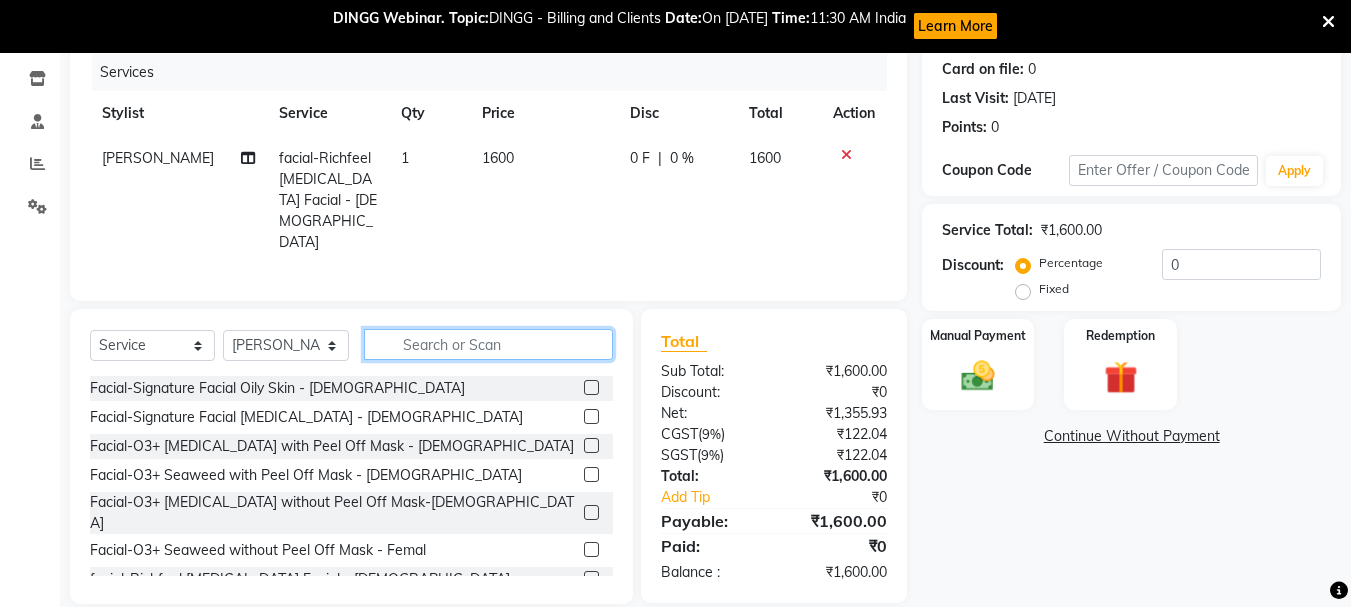 click 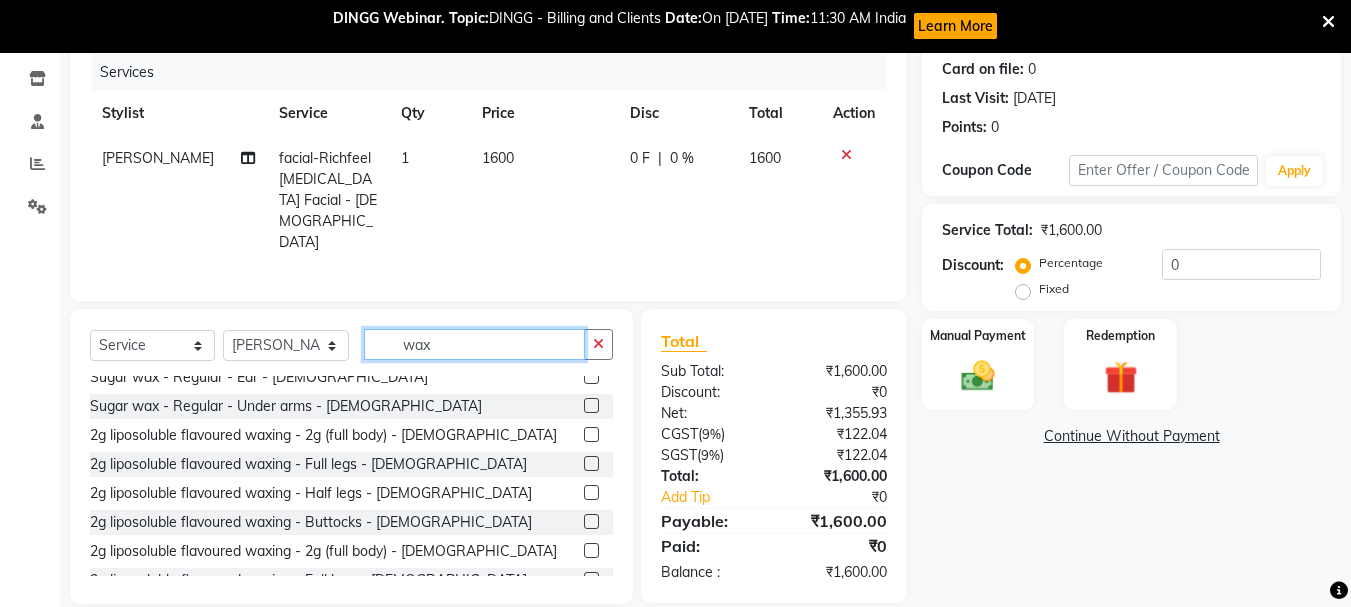 scroll, scrollTop: 675, scrollLeft: 0, axis: vertical 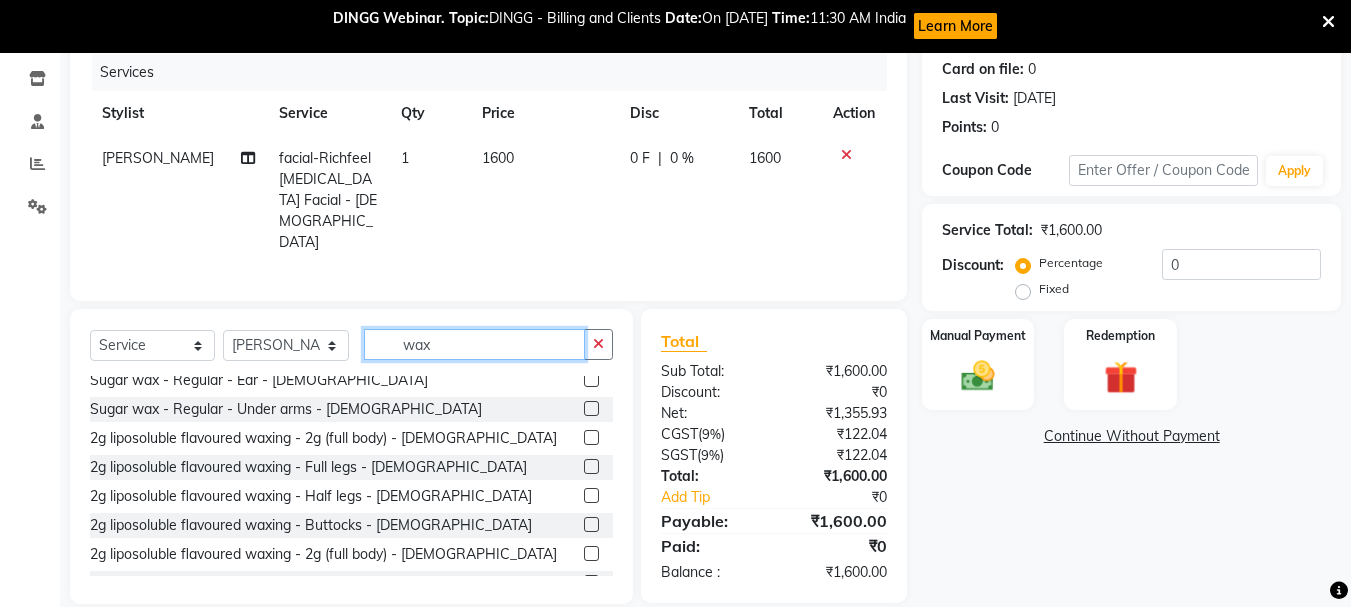 type on "wax" 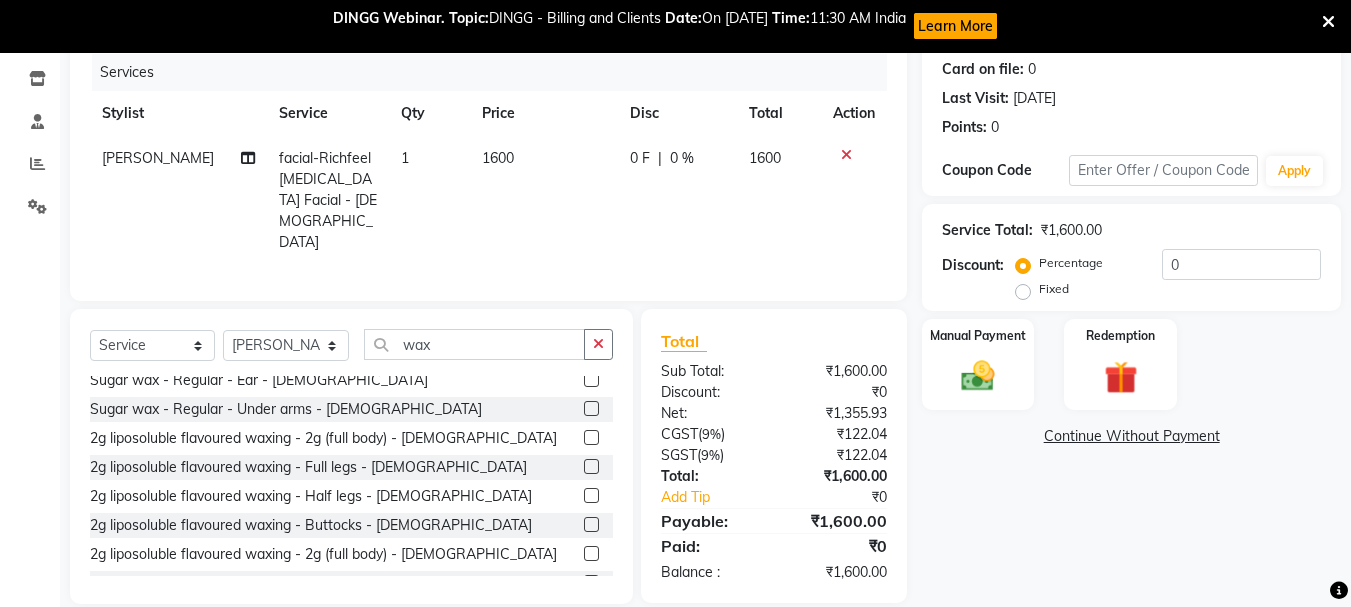 click 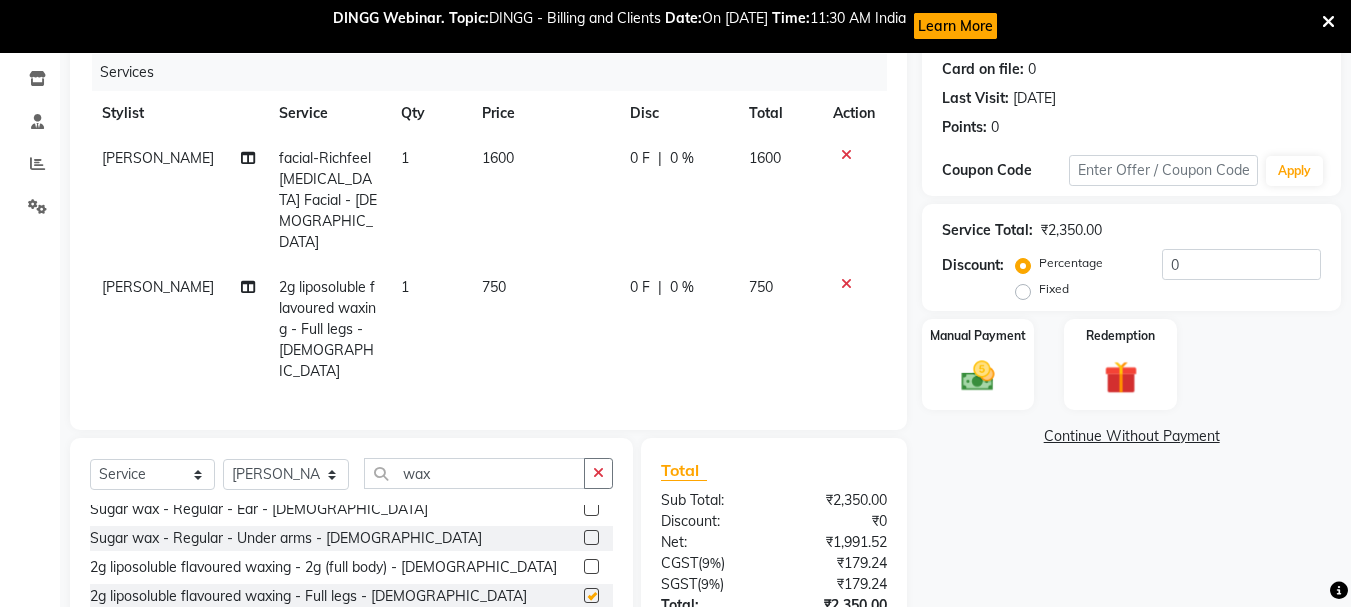 checkbox on "false" 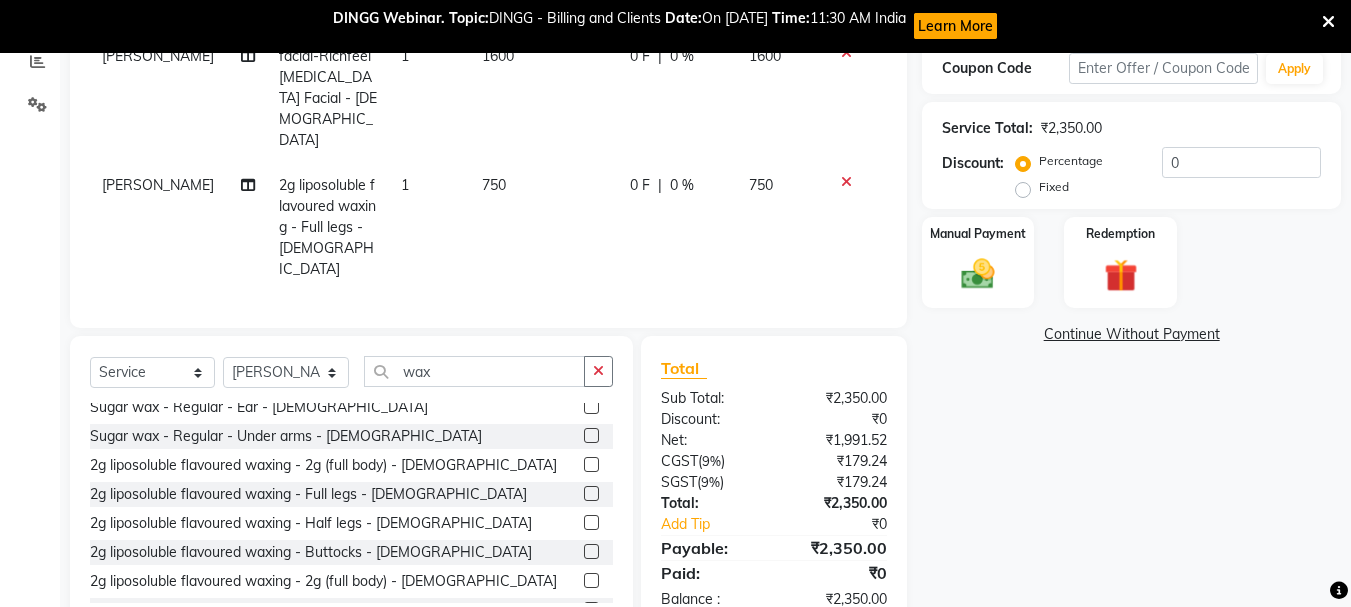 scroll, scrollTop: 355, scrollLeft: 0, axis: vertical 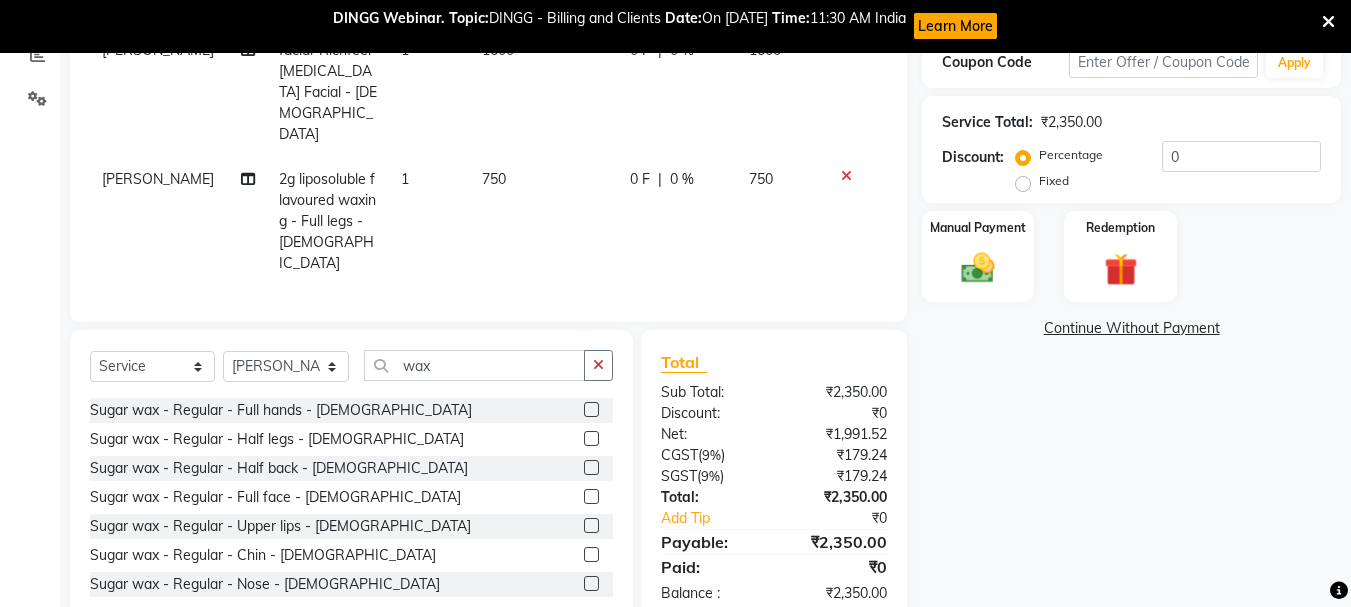 click 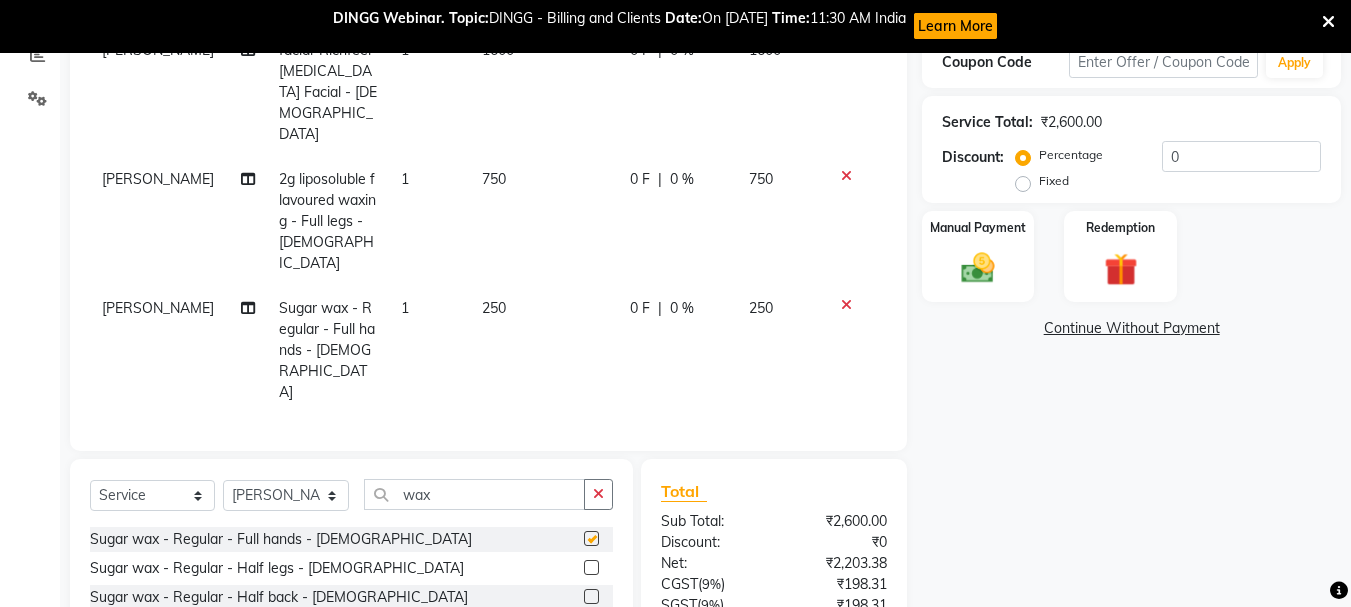 checkbox on "false" 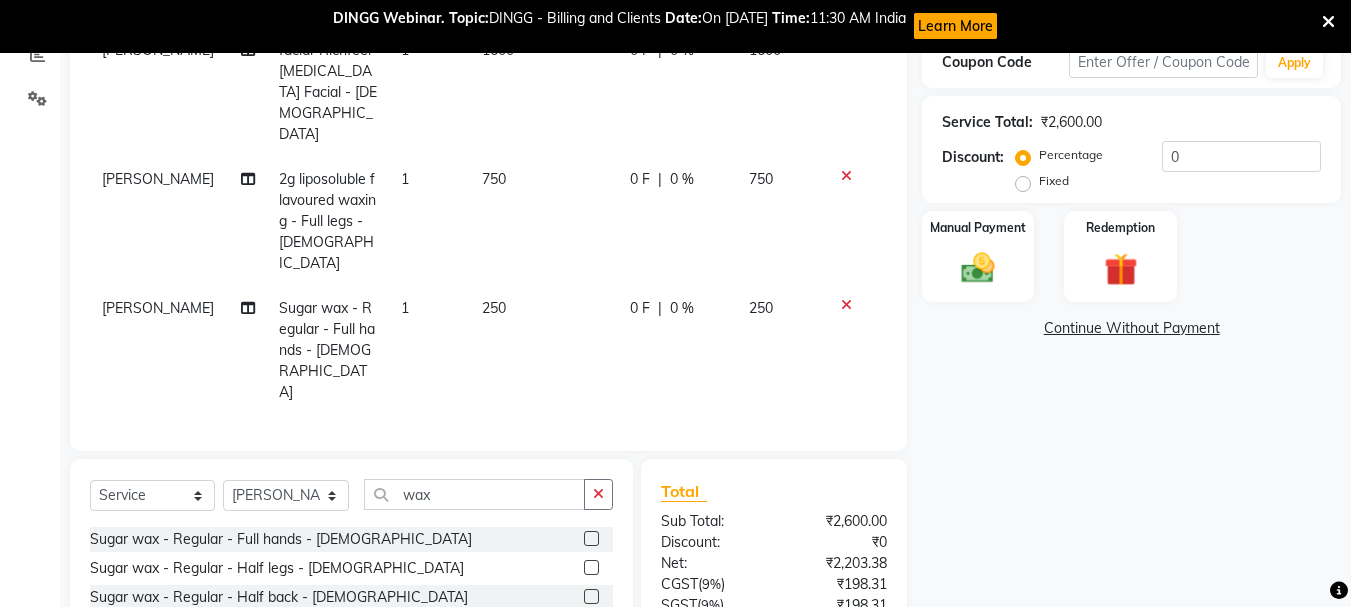 scroll, scrollTop: 442, scrollLeft: 0, axis: vertical 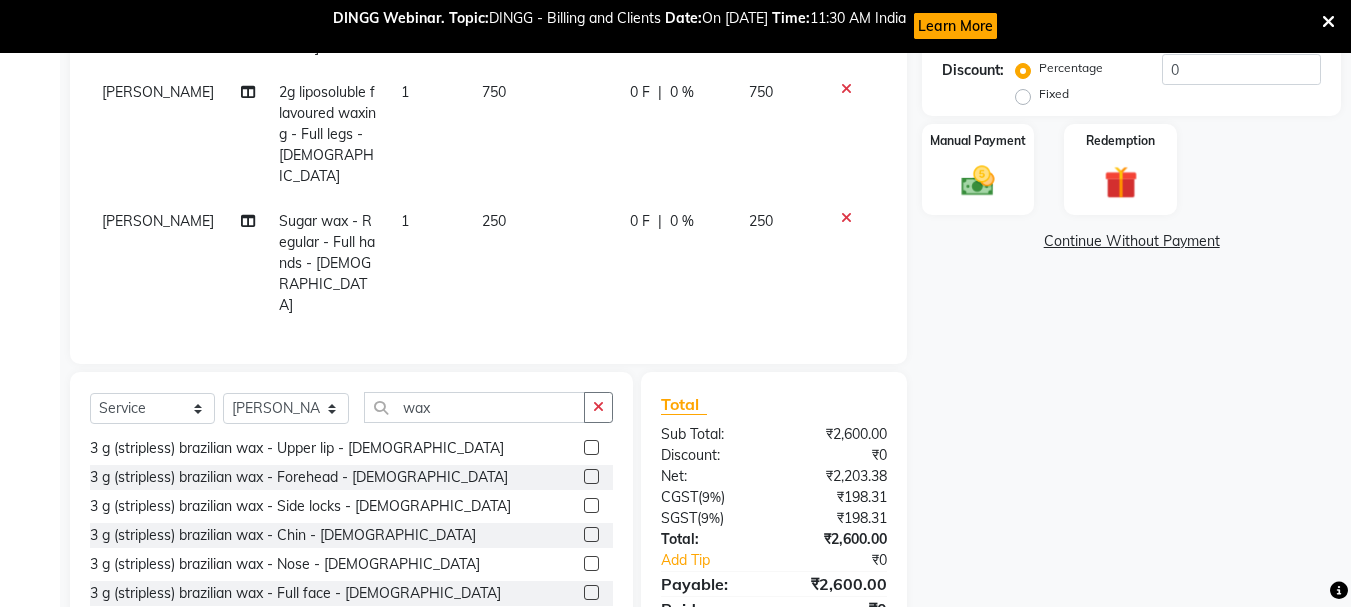 click 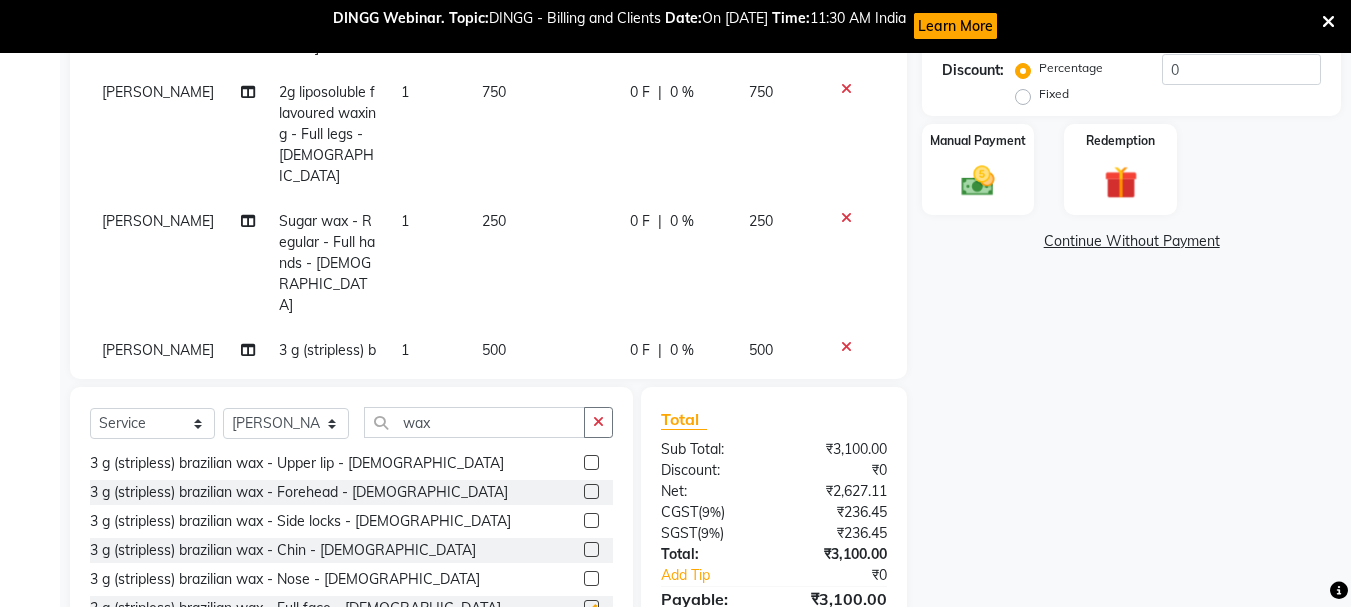 checkbox on "false" 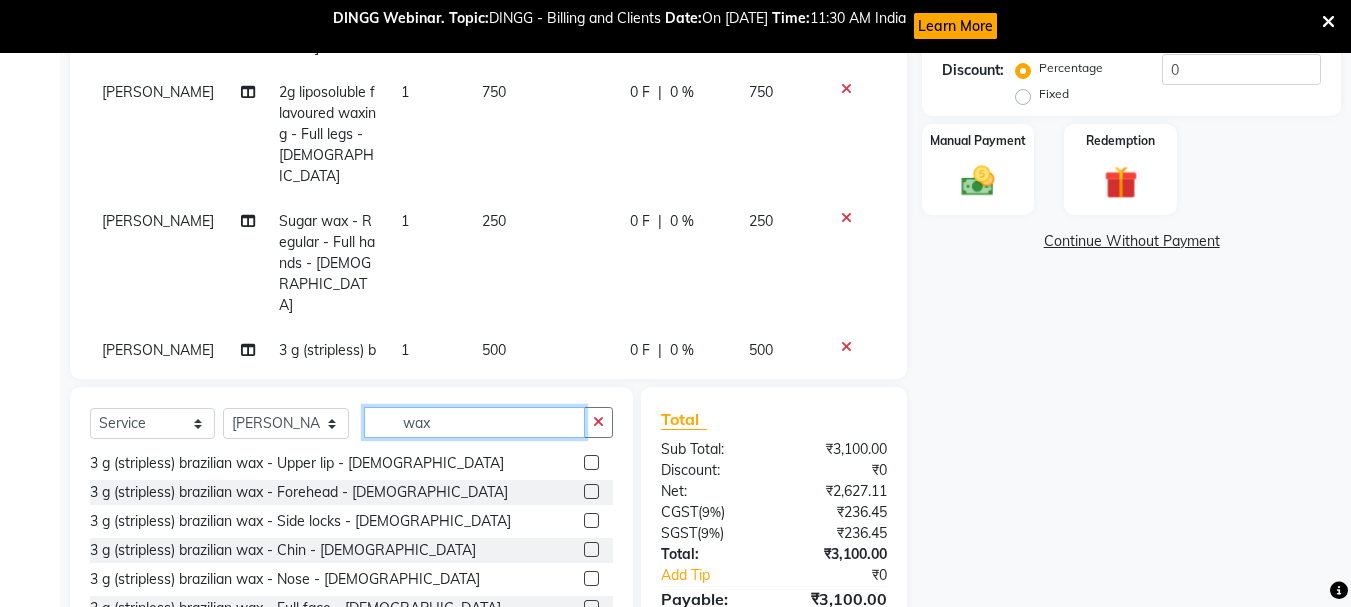click on "wax" 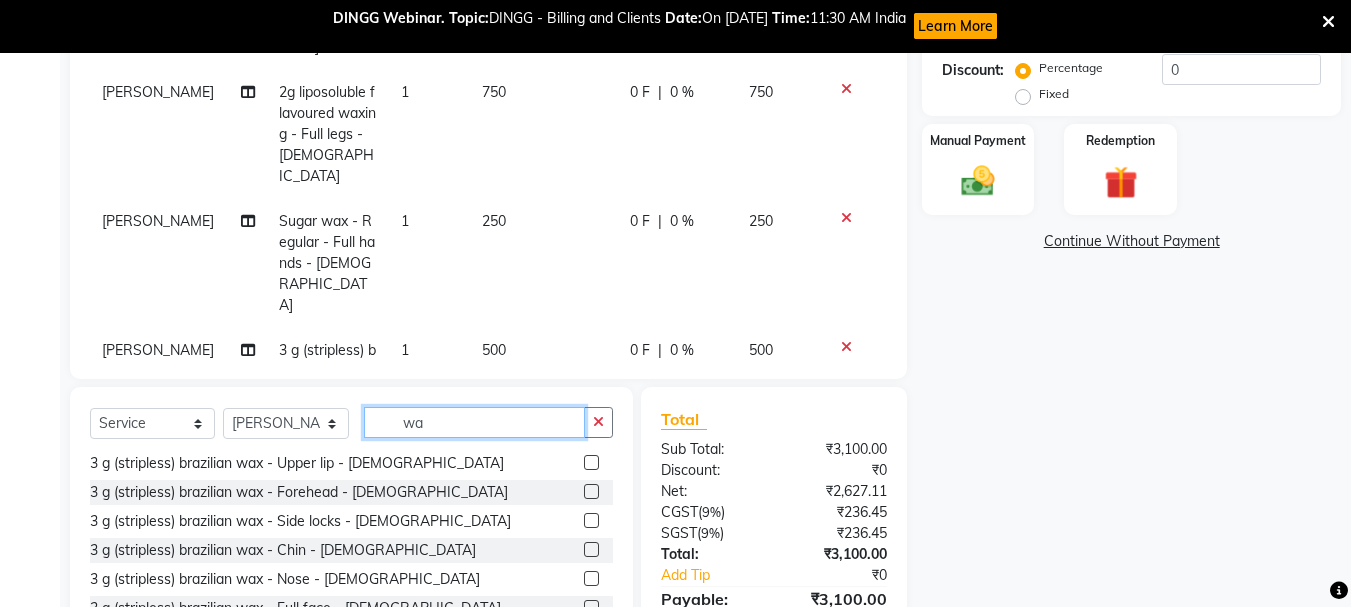 type on "w" 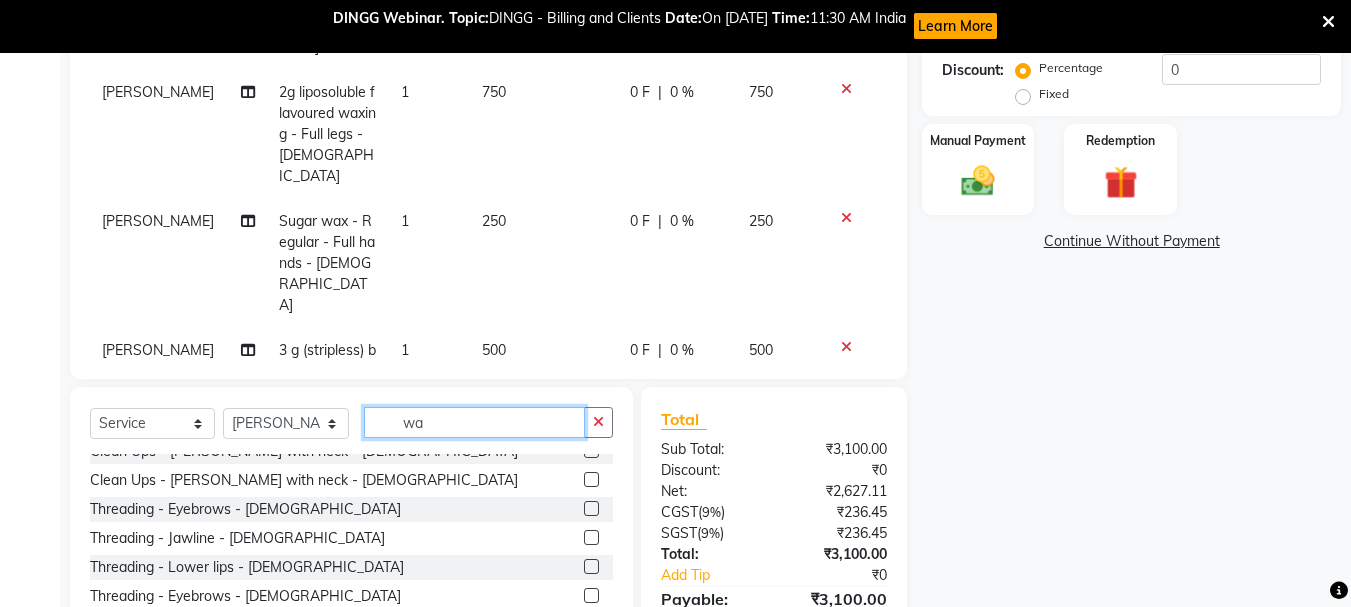 scroll, scrollTop: 0, scrollLeft: 0, axis: both 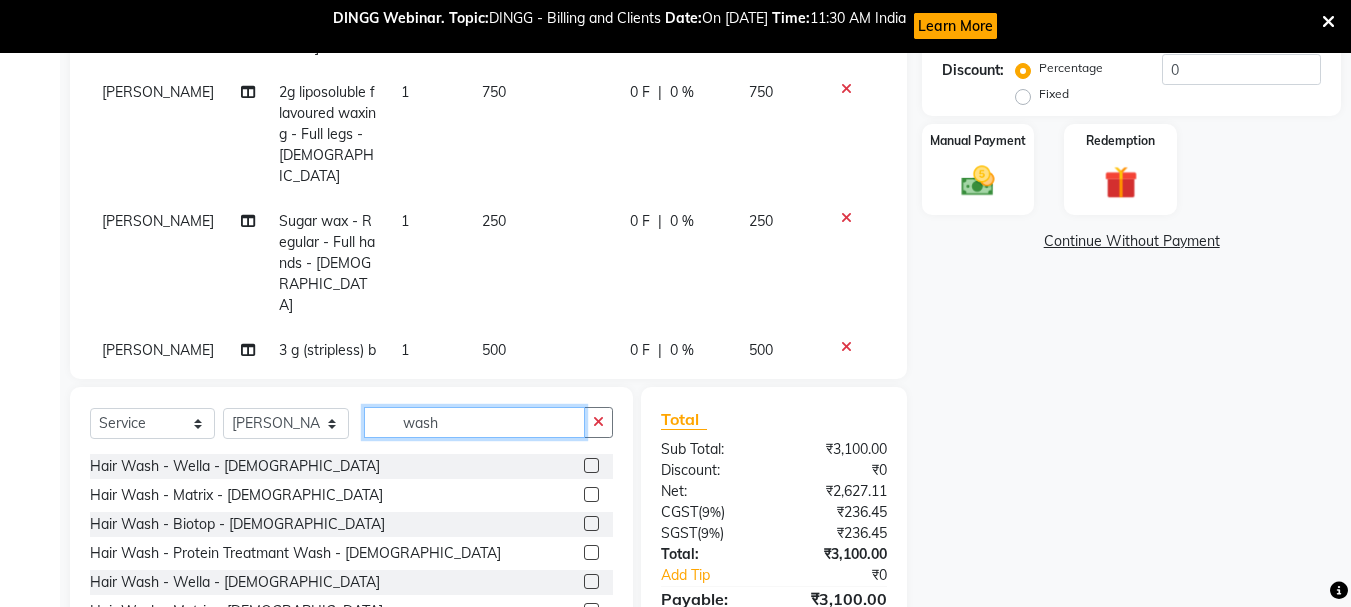 type on "wash" 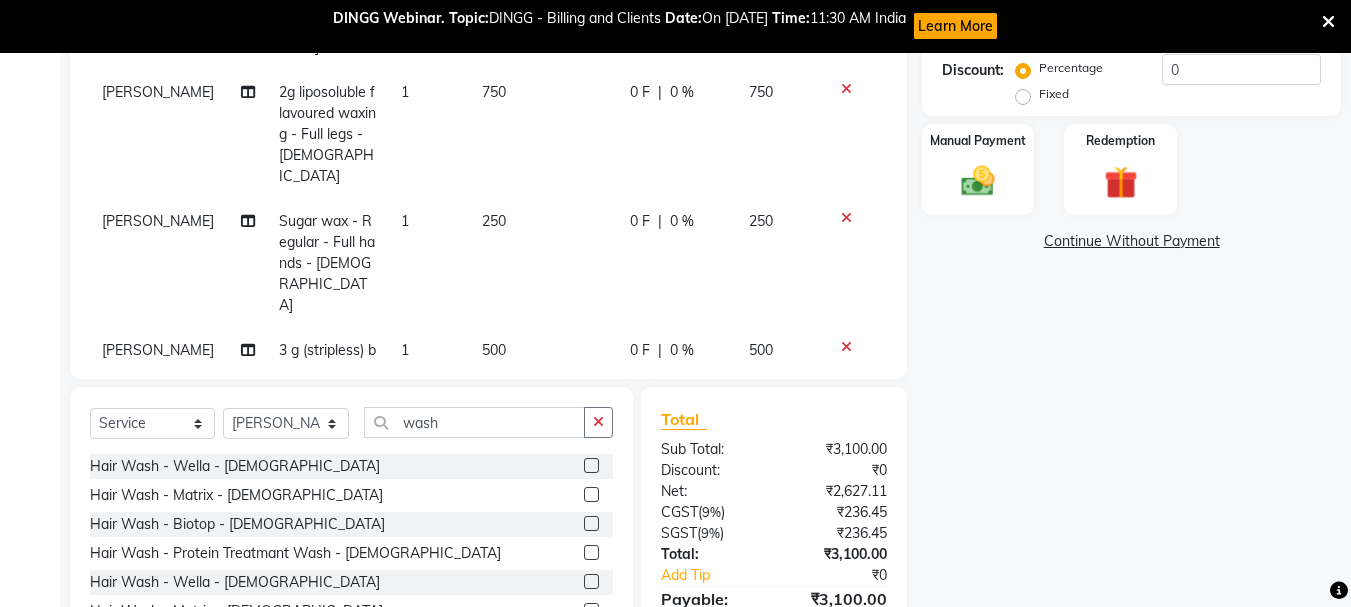 click 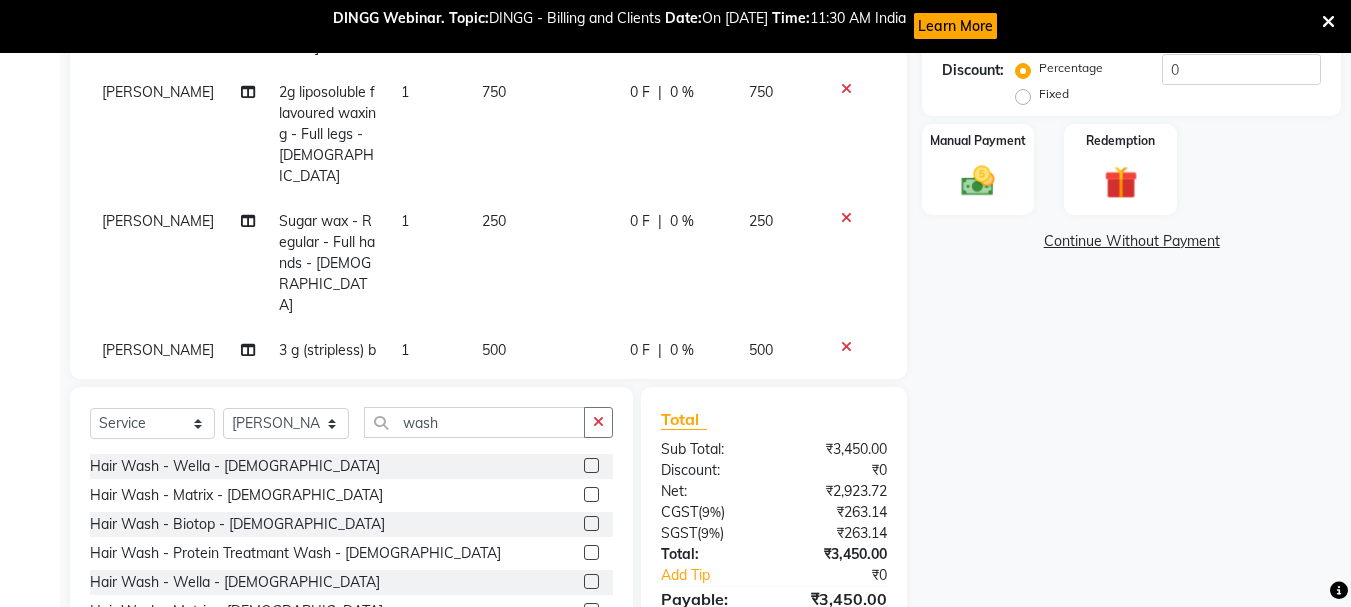 click 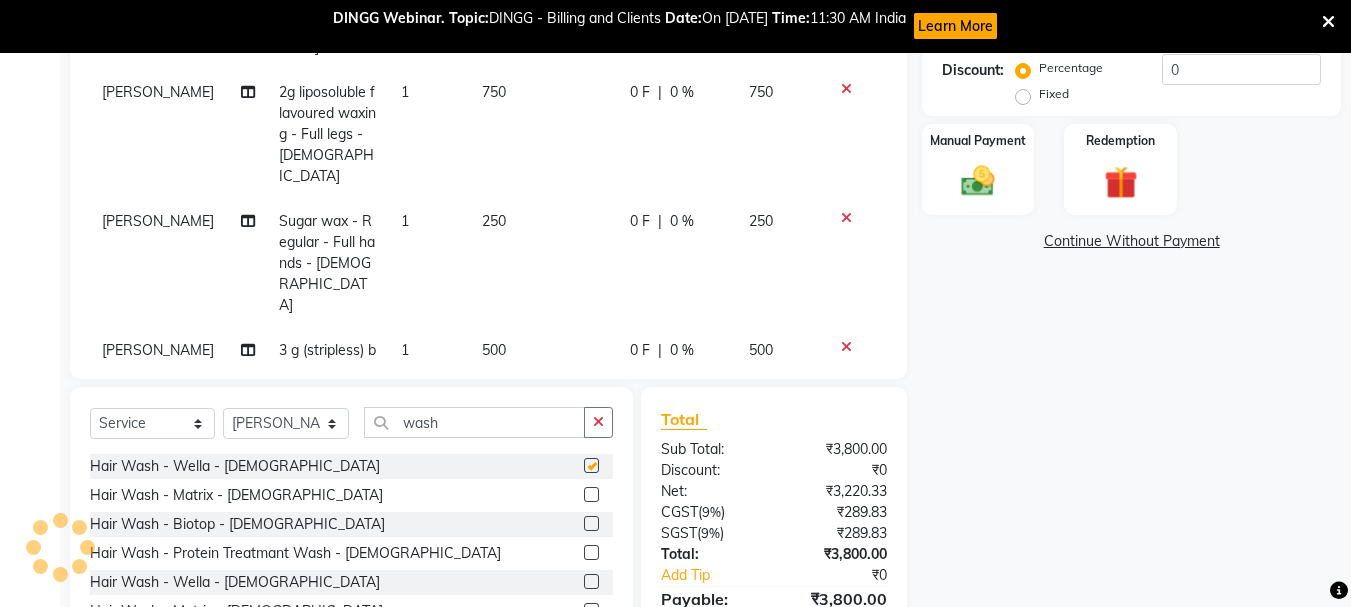checkbox on "false" 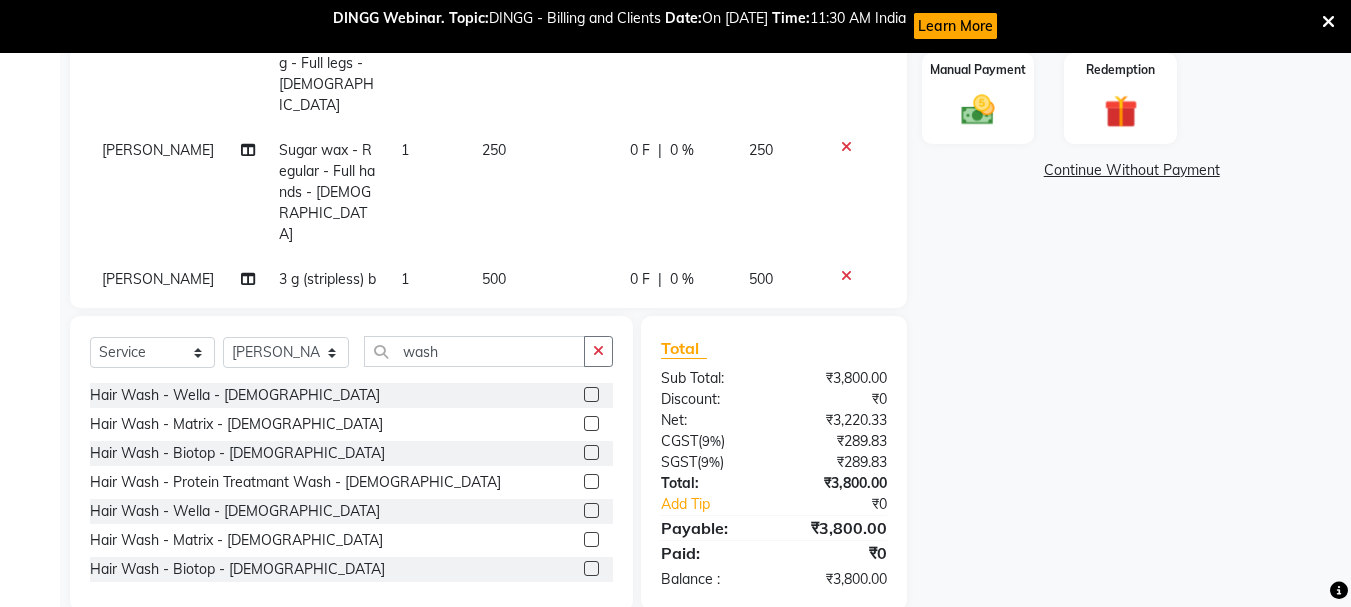 scroll, scrollTop: 547, scrollLeft: 0, axis: vertical 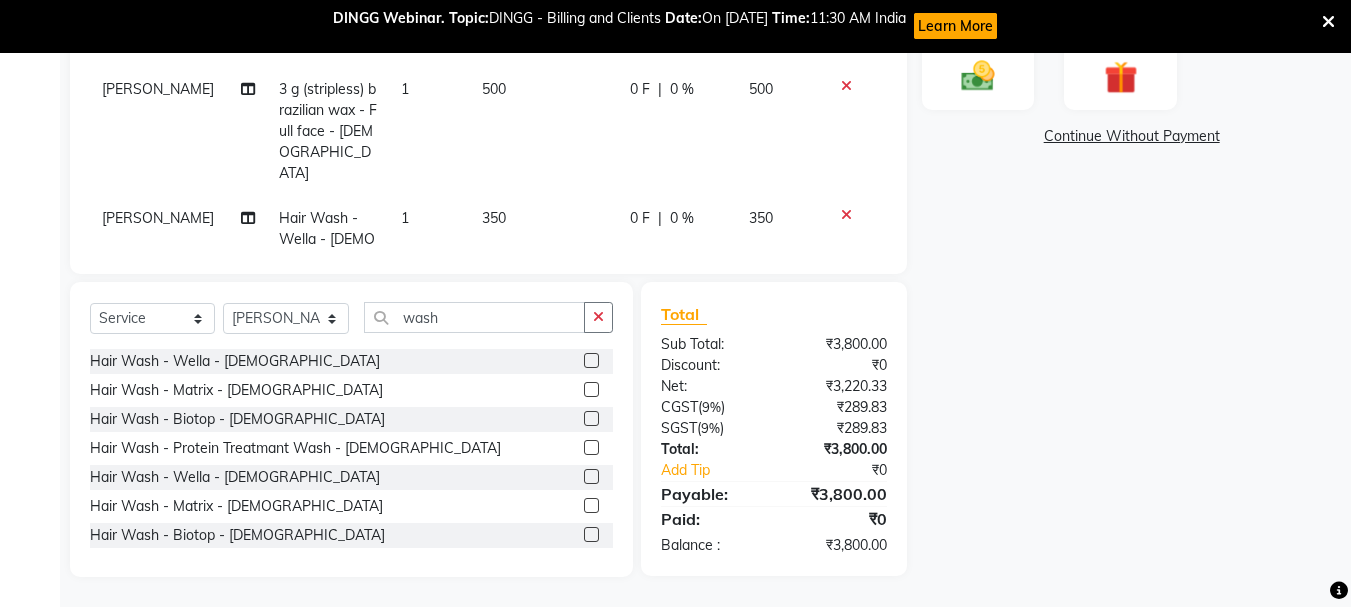 click 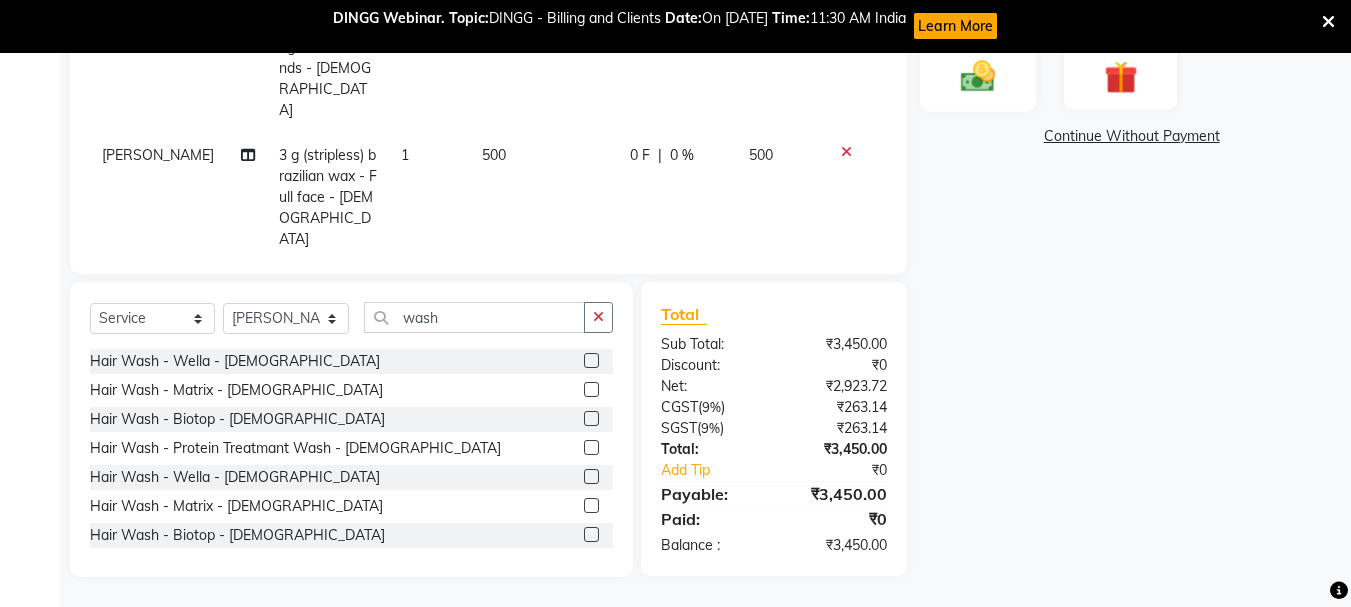 click 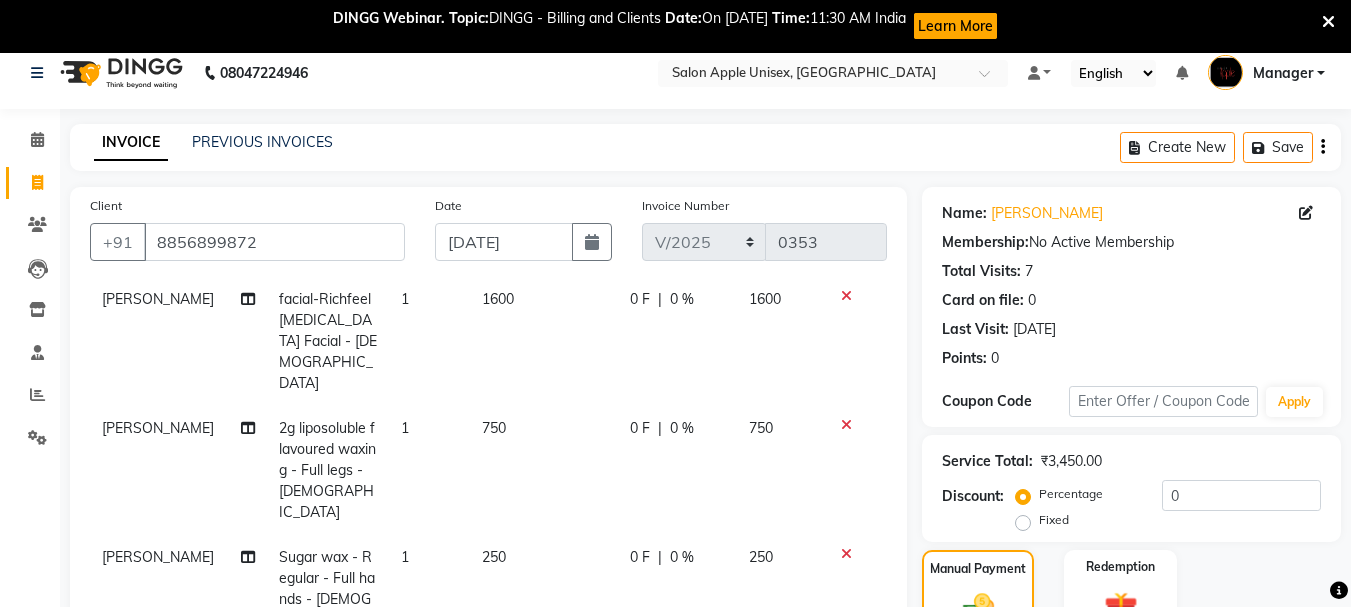 scroll, scrollTop: 547, scrollLeft: 0, axis: vertical 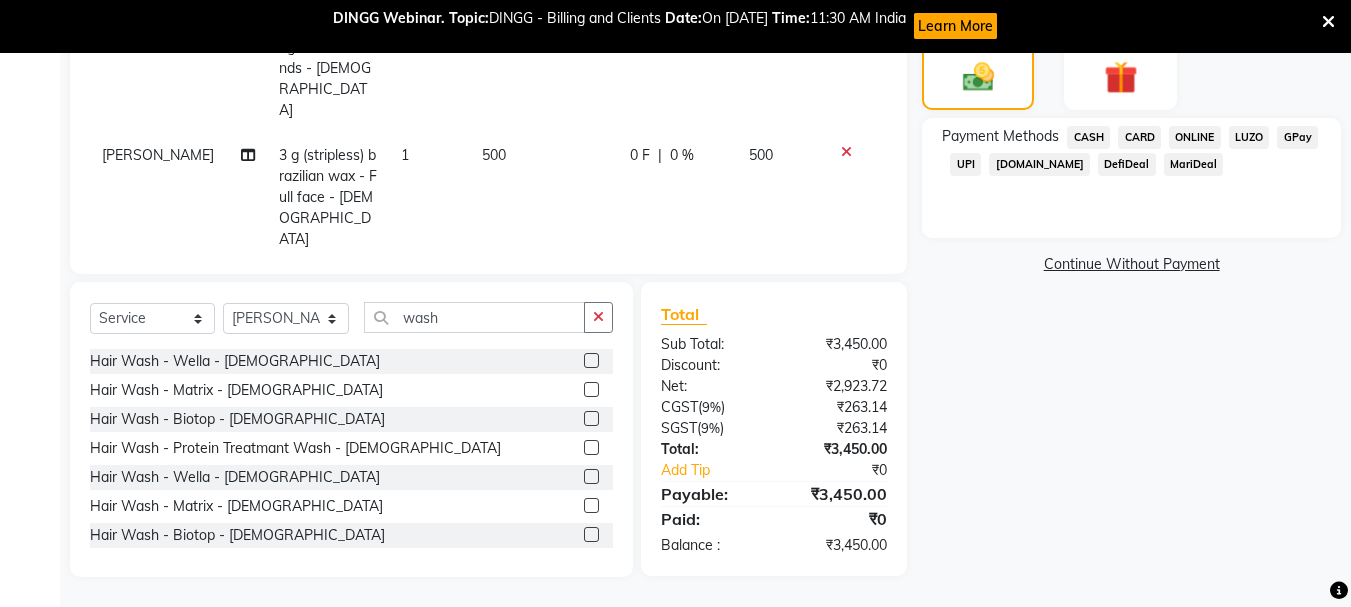 click on "ONLINE" 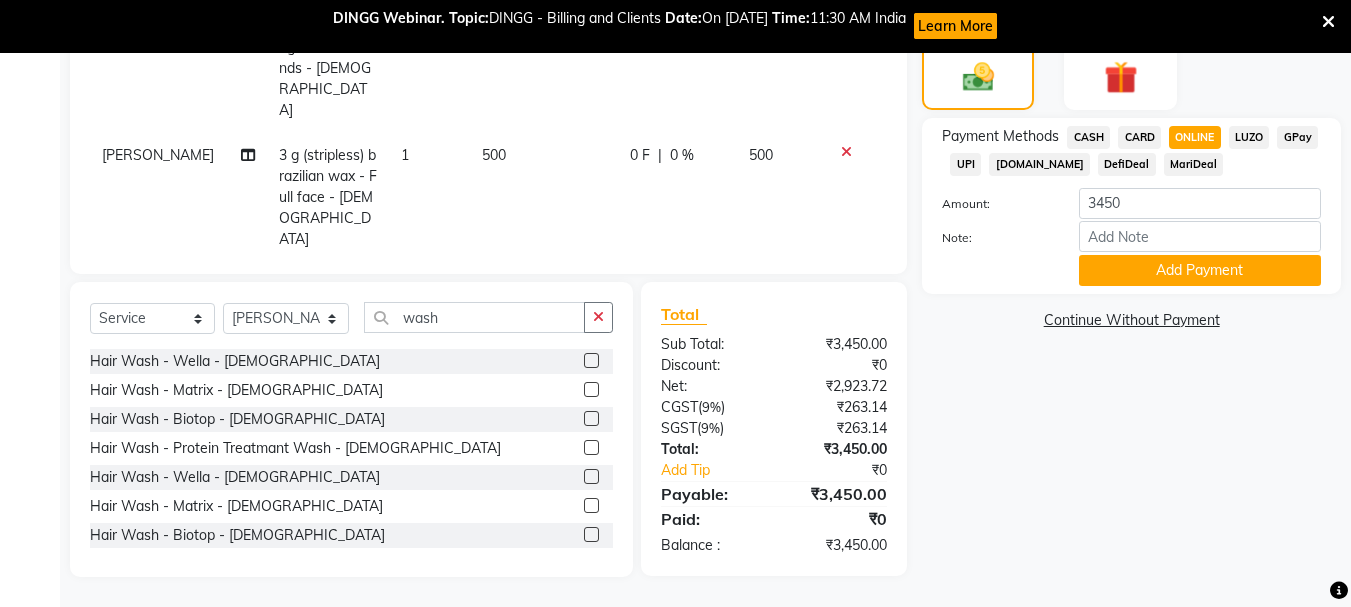 click on "ONLINE" 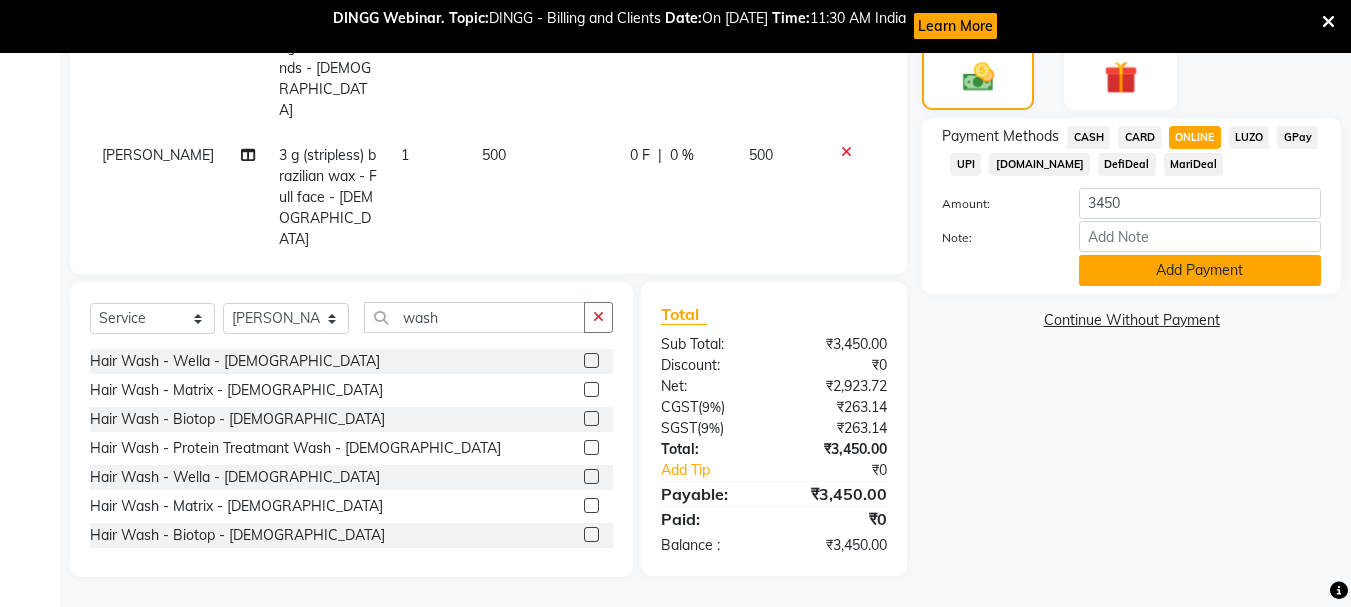 click on "Add Payment" 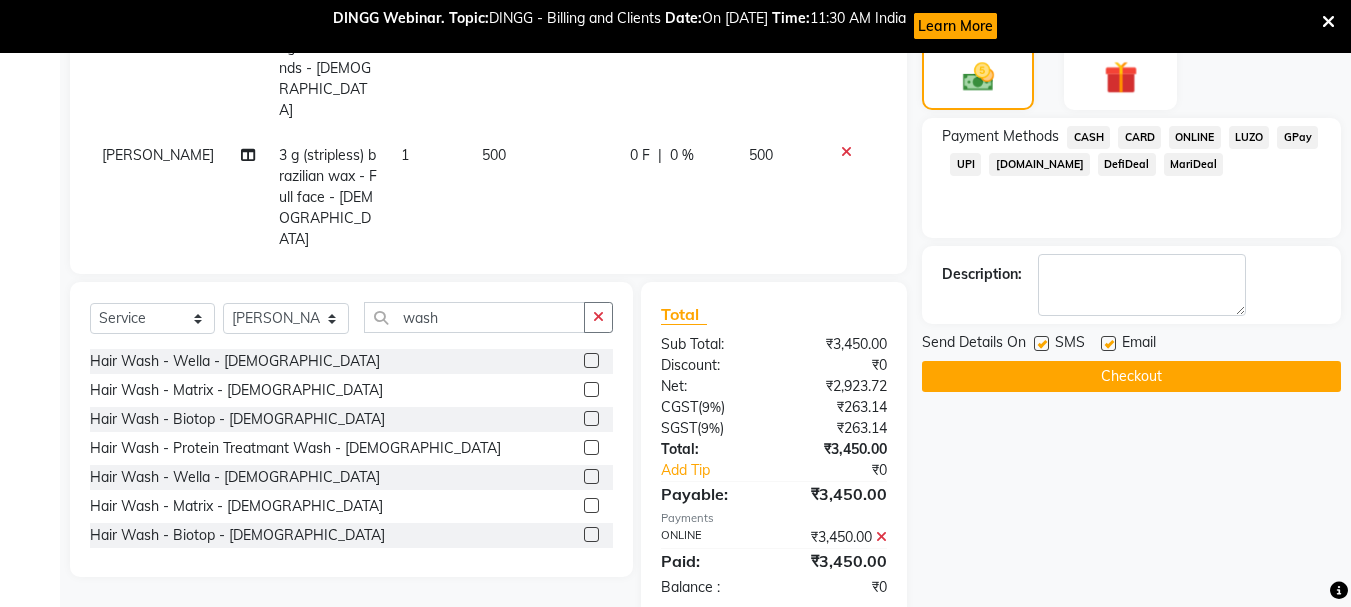 click 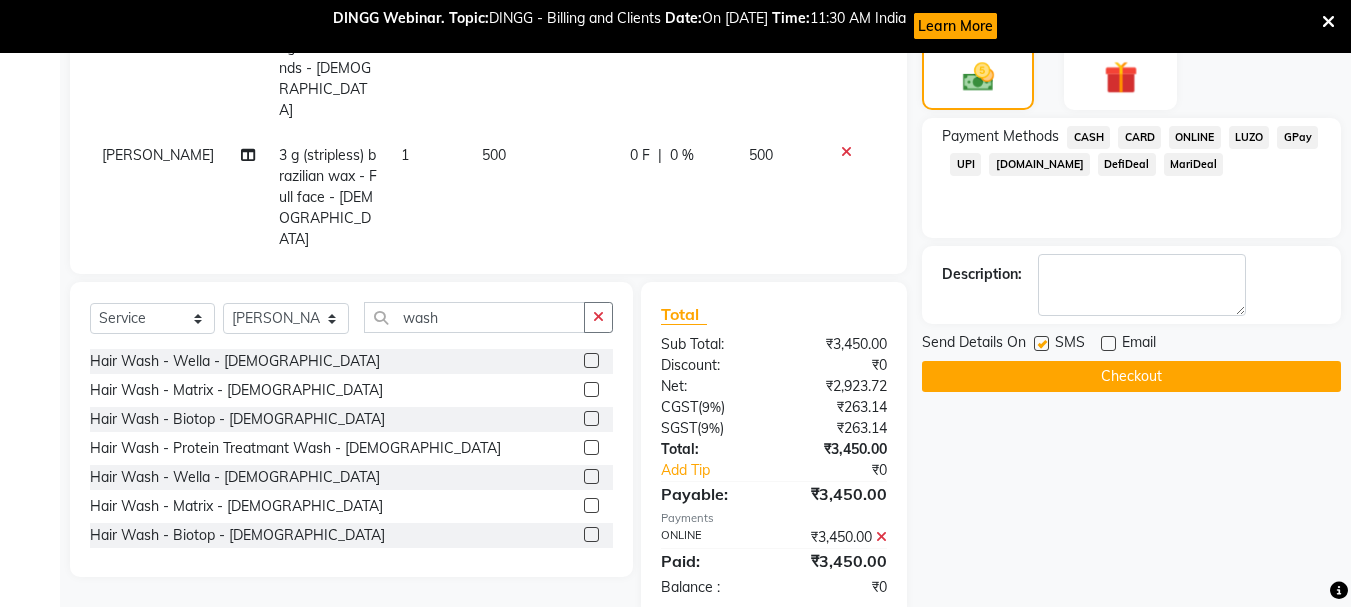 click 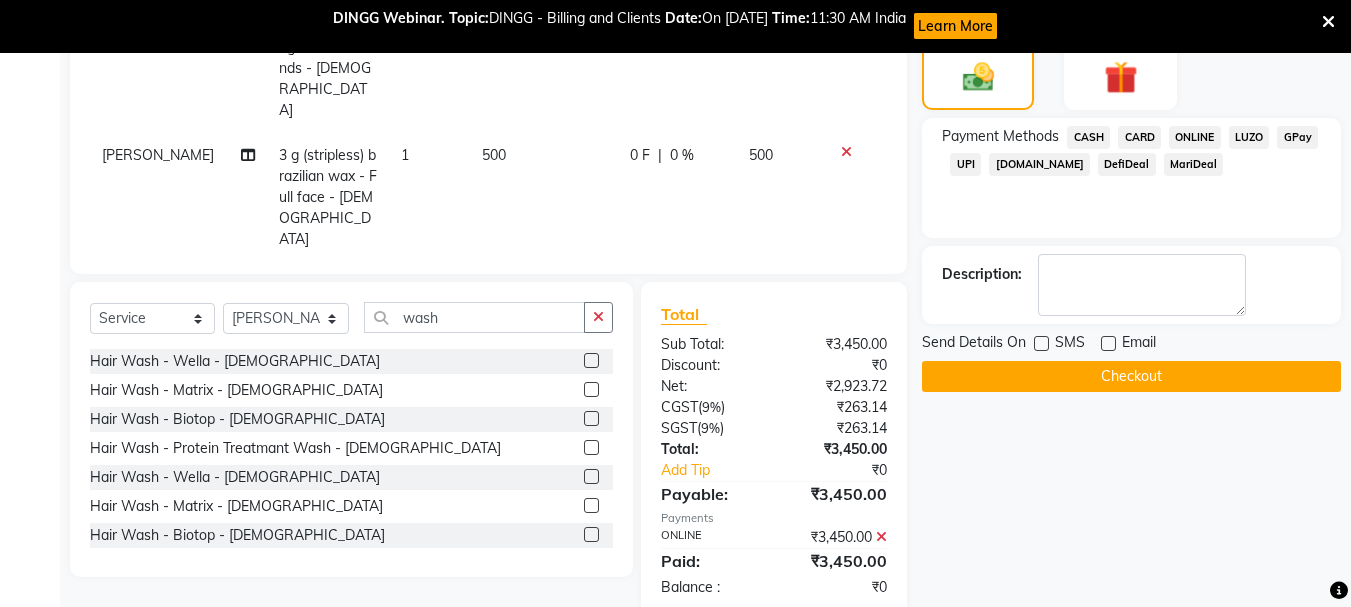 click on "Checkout" 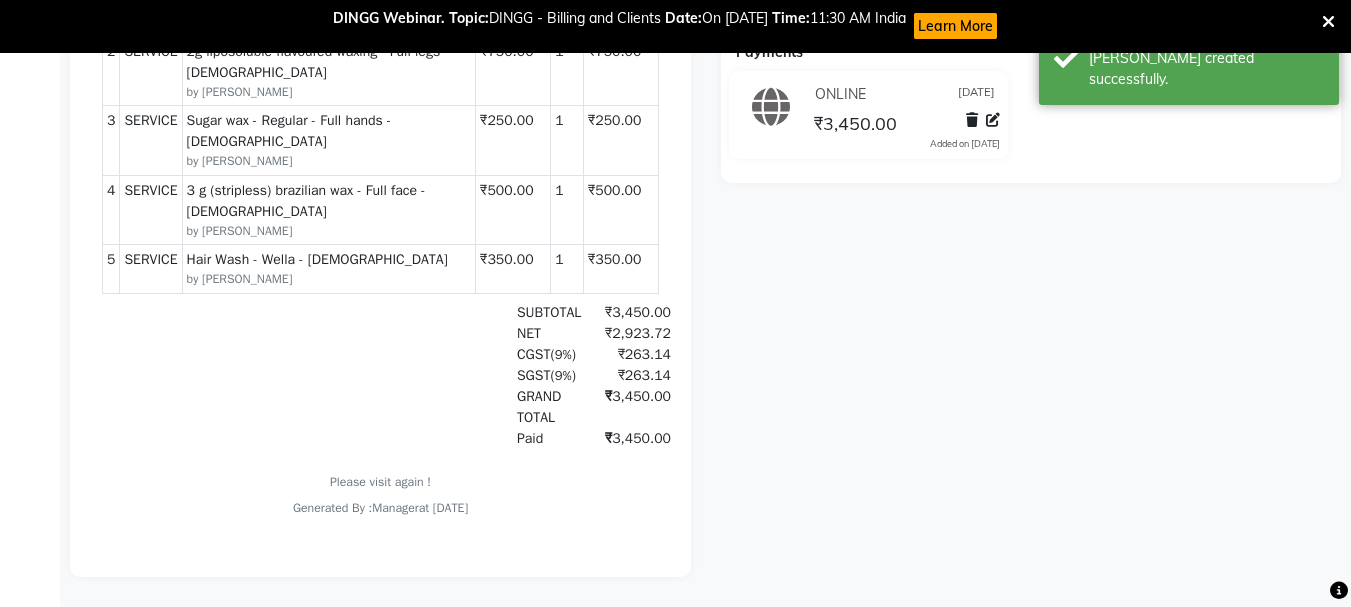 scroll, scrollTop: 0, scrollLeft: 0, axis: both 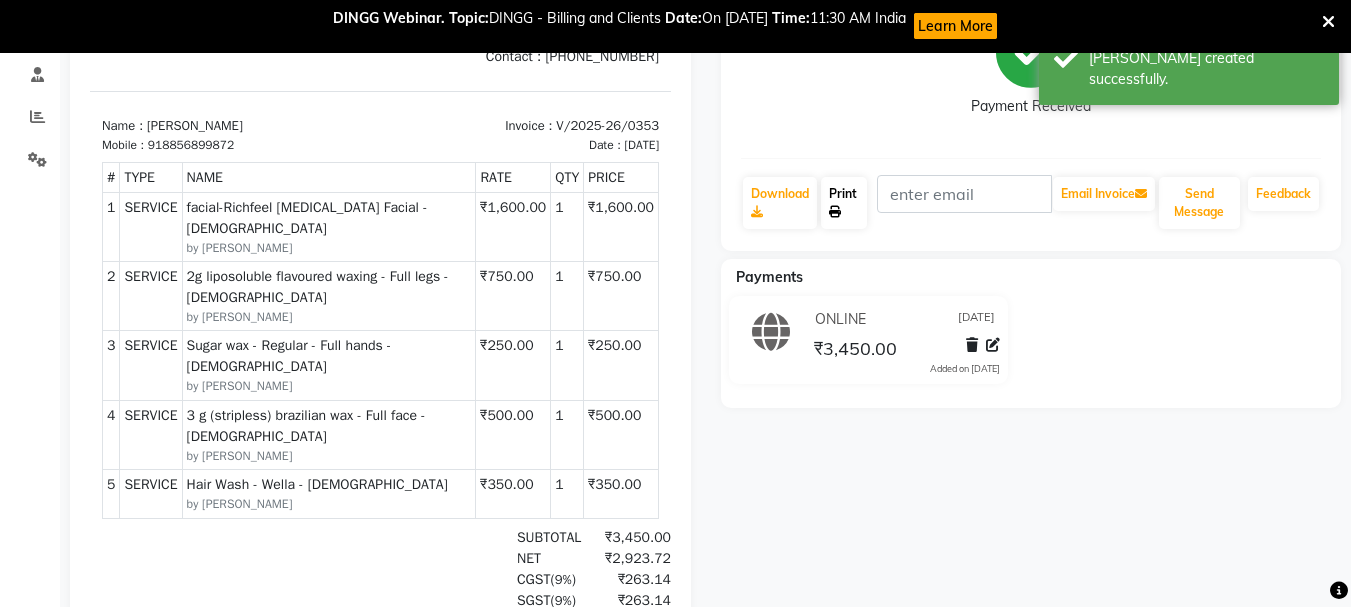click on "Print" 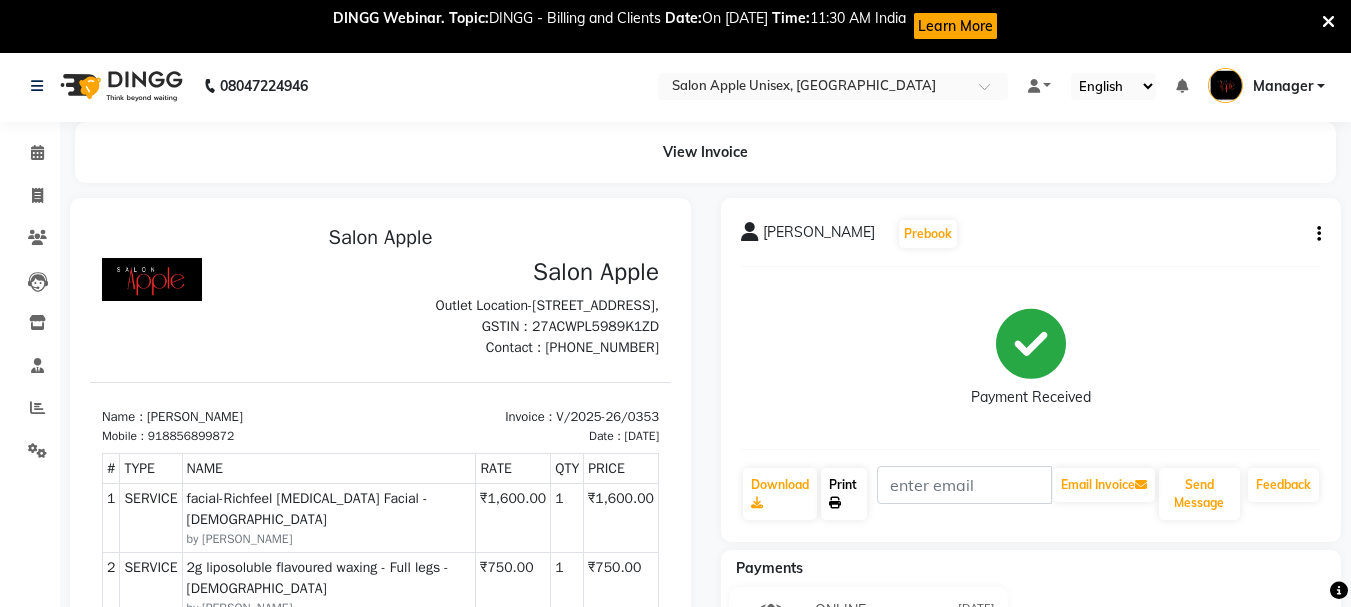scroll, scrollTop: 0, scrollLeft: 0, axis: both 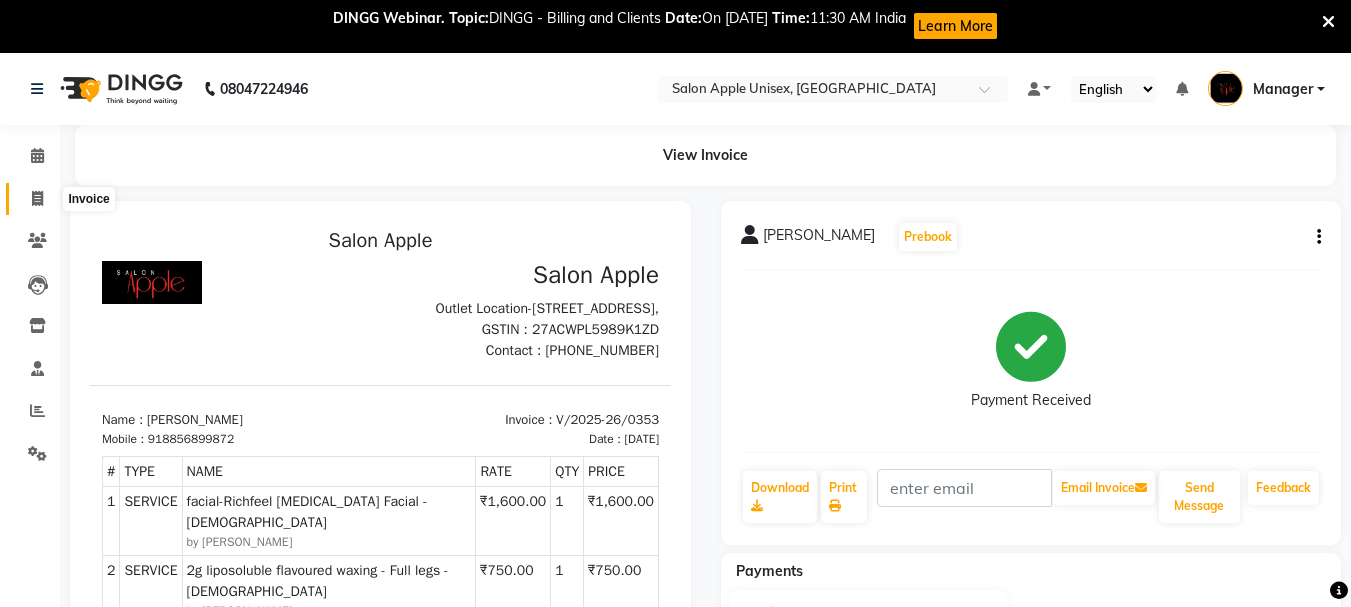 click 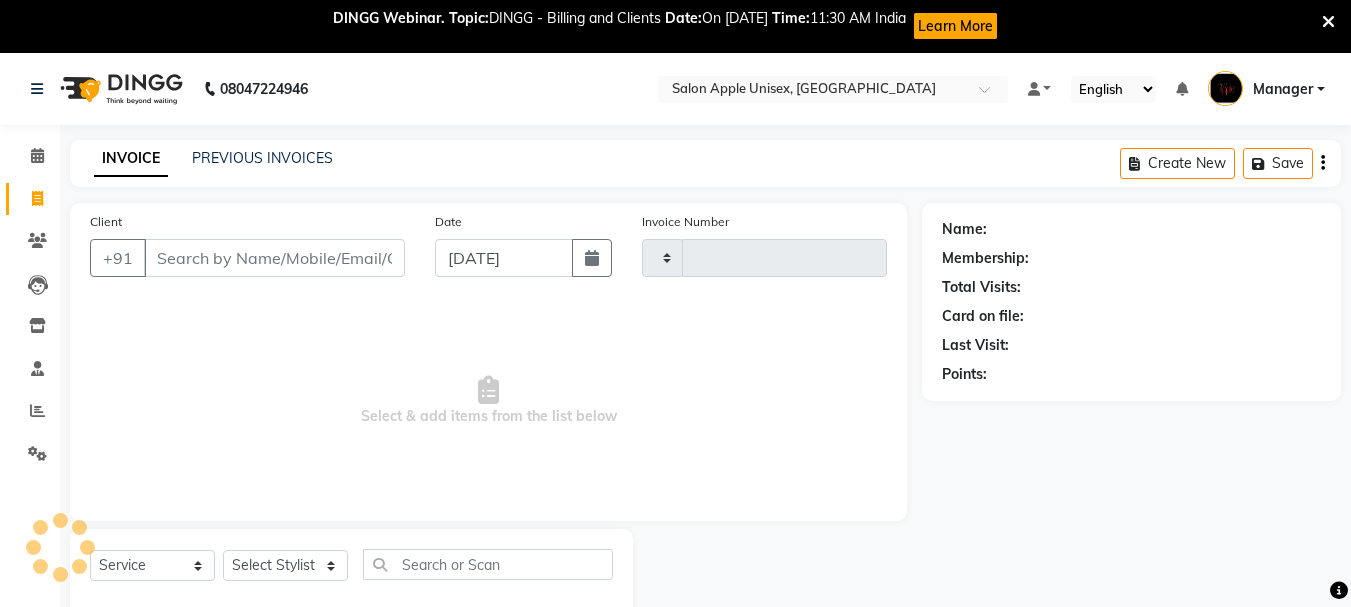 scroll, scrollTop: 53, scrollLeft: 0, axis: vertical 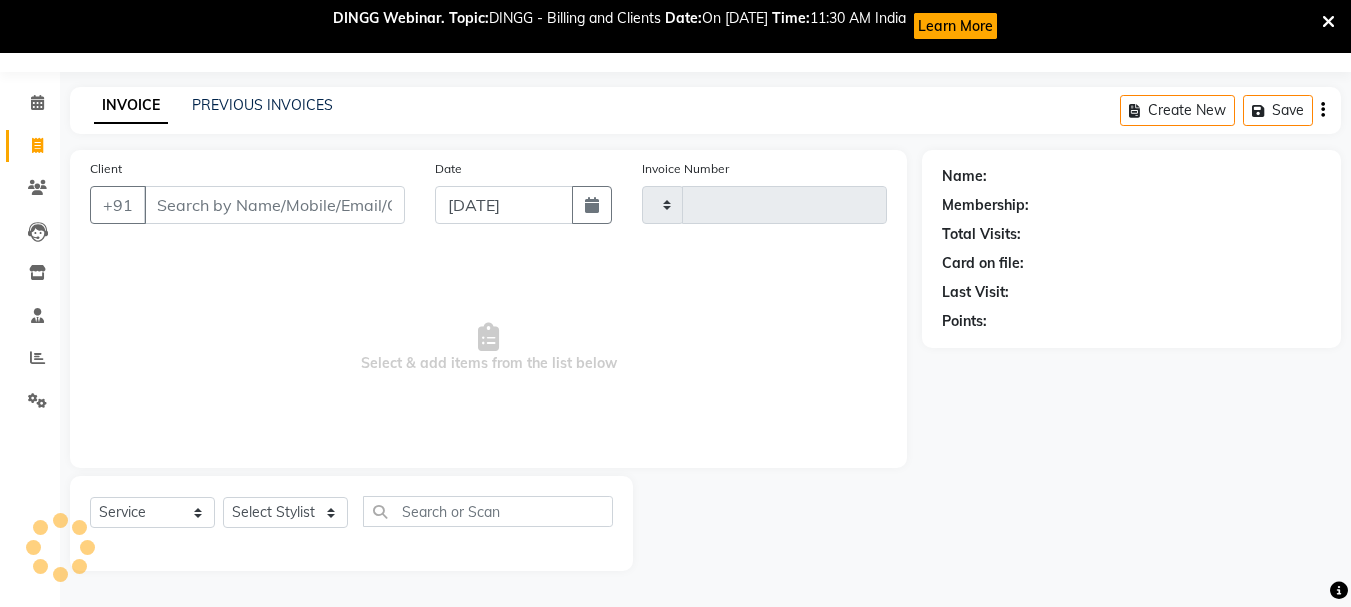 type on "0354" 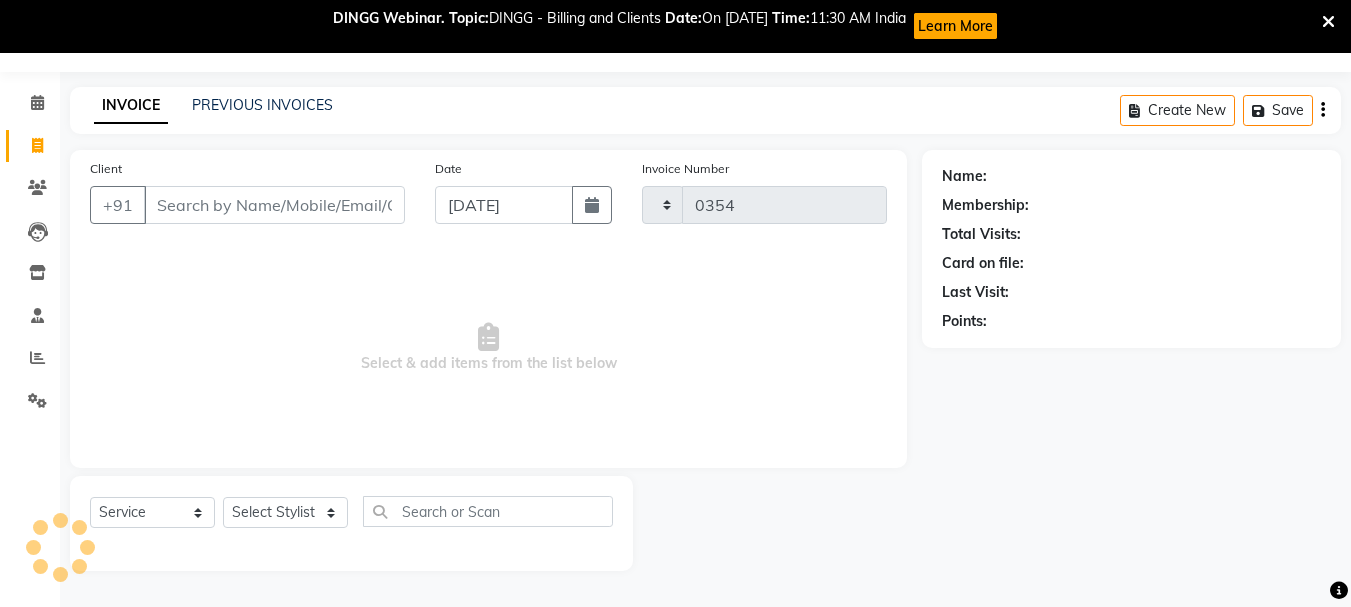 select on "116" 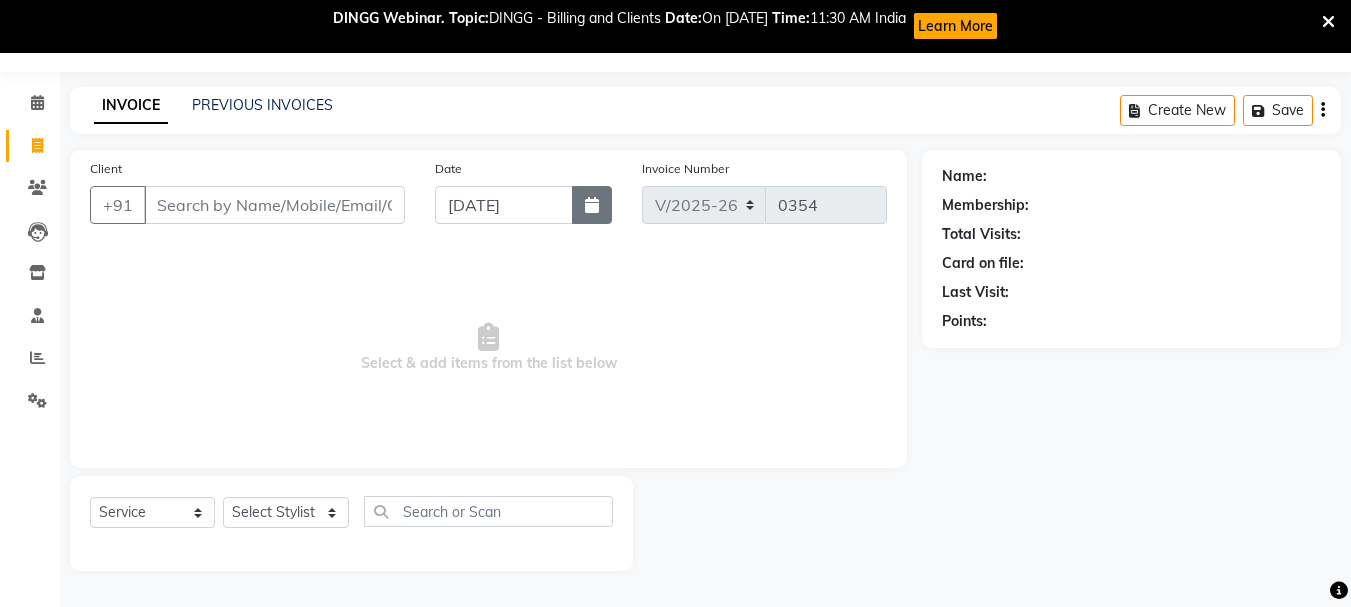 click 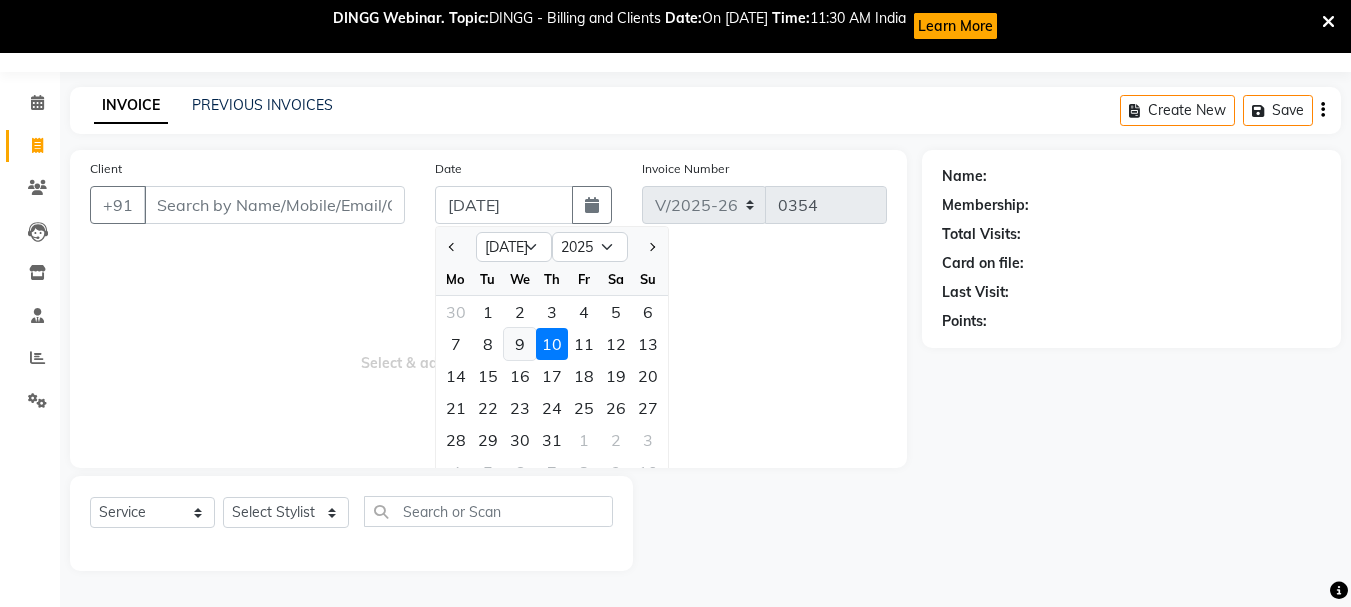 click on "9" 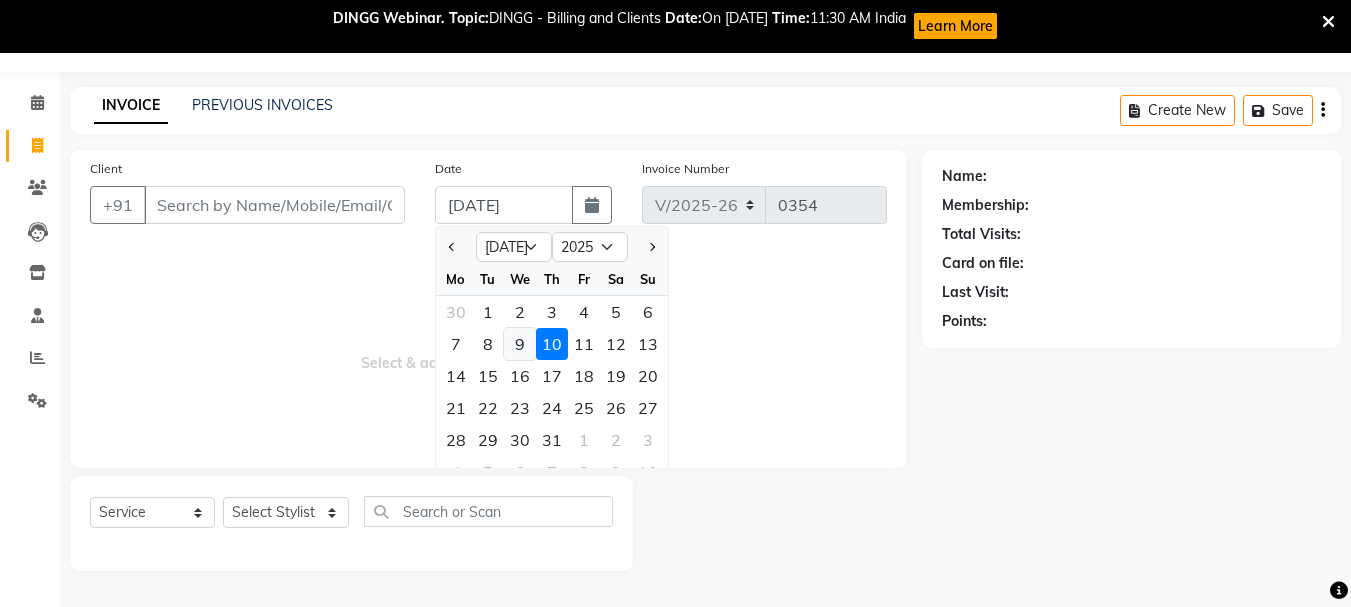 type on "[DATE]" 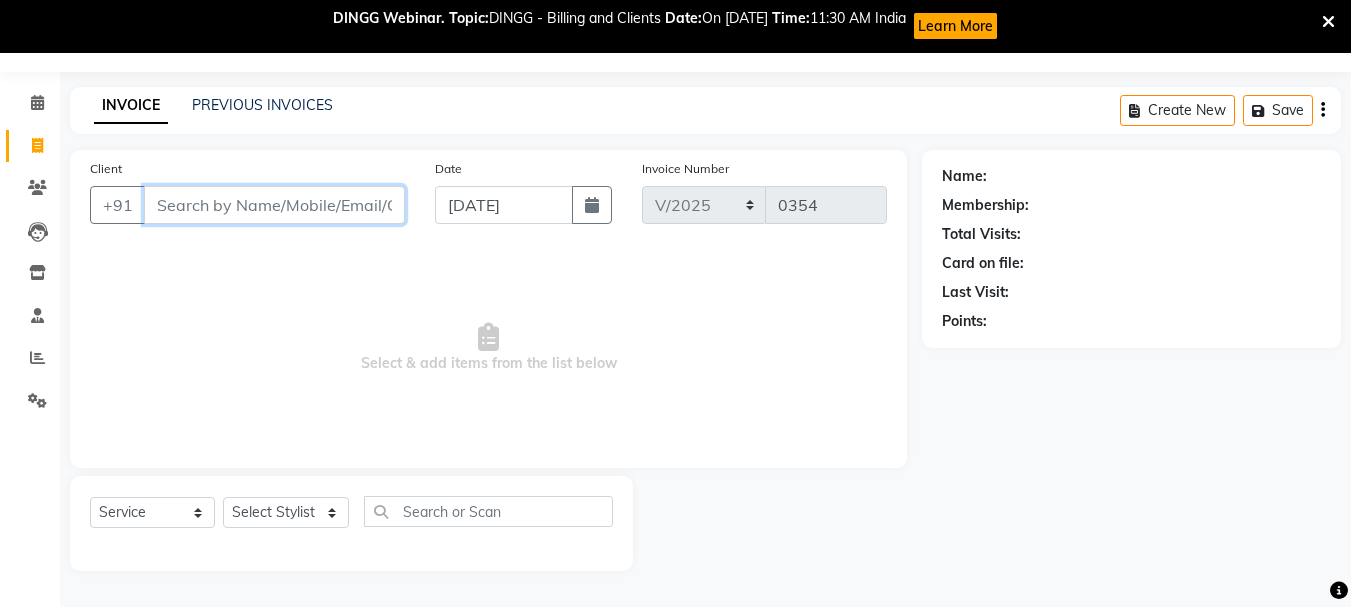 click on "Client" at bounding box center [274, 205] 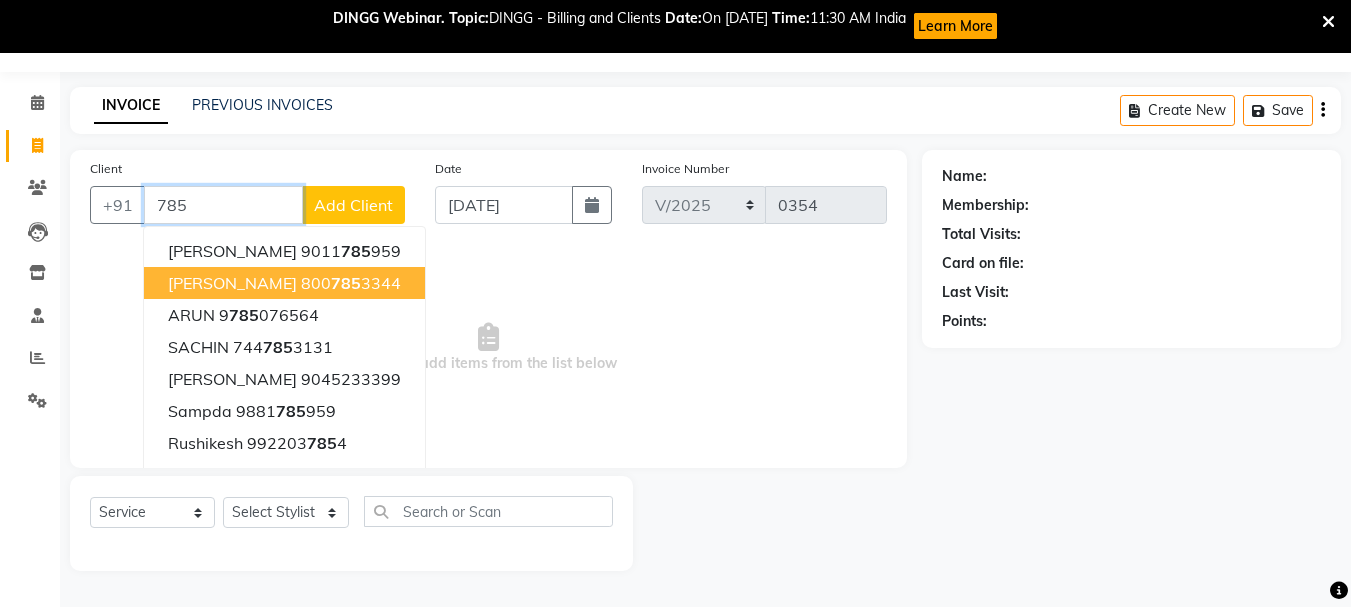 click on "785" at bounding box center (346, 283) 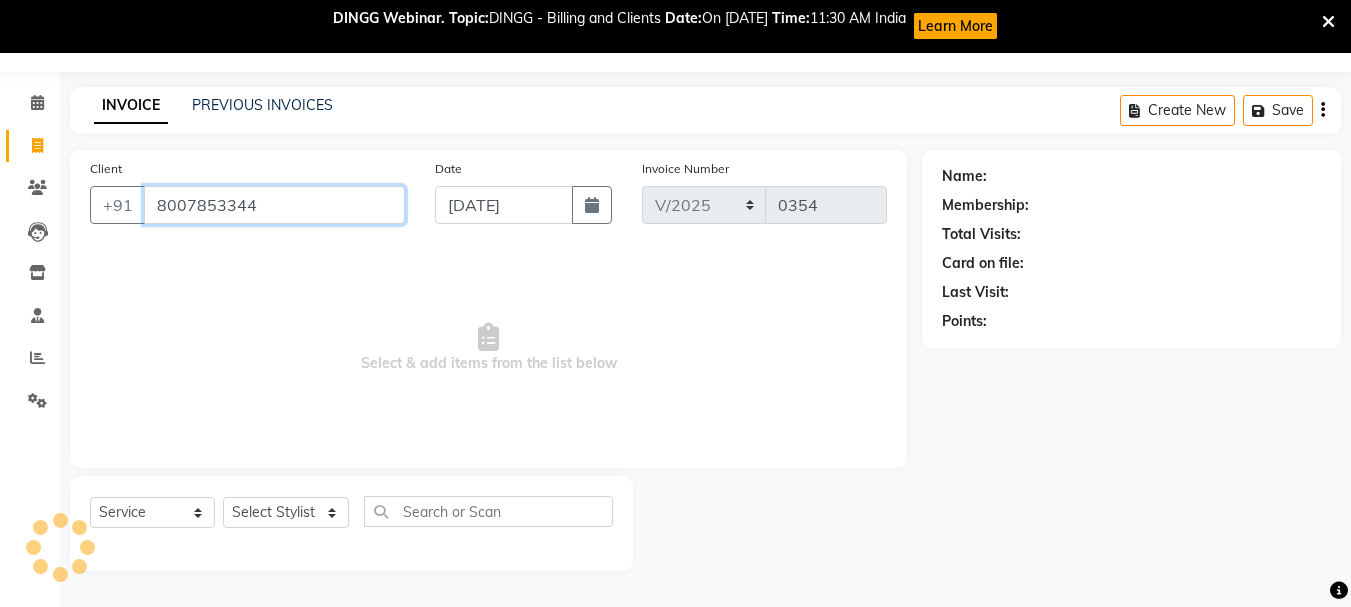 type on "8007853344" 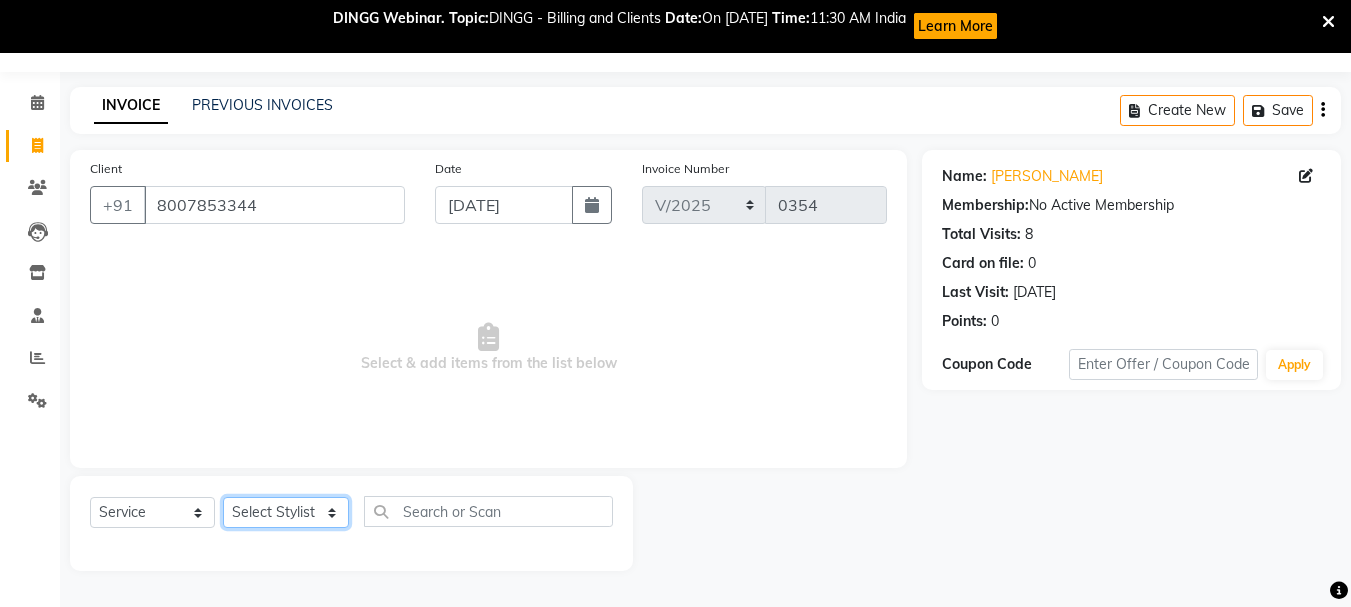 click on "Select Stylist [PERSON_NAME]  [PERSON_NAME] [PERSON_NAME] Humane Manager [PERSON_NAME] [PERSON_NAME] [PERSON_NAME] Priya [PERSON_NAME] [PERSON_NAME] [PERSON_NAME] [PERSON_NAME]" 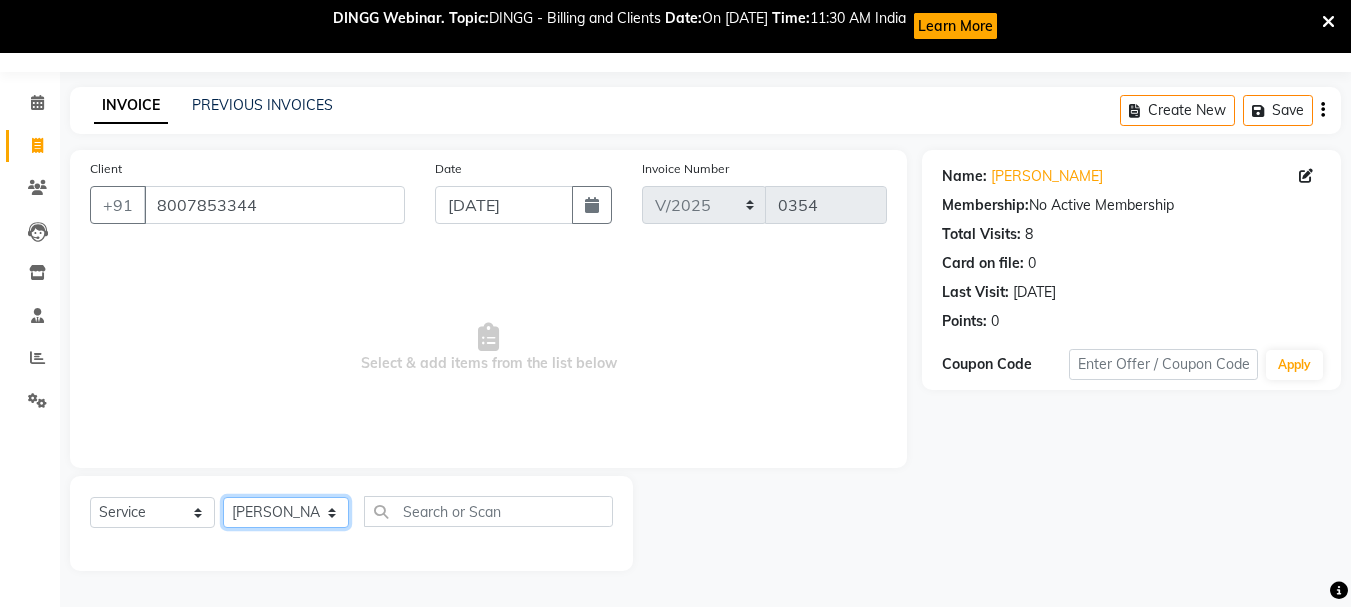 click on "Select Stylist [PERSON_NAME]  [PERSON_NAME] [PERSON_NAME] Humane Manager [PERSON_NAME] [PERSON_NAME] [PERSON_NAME] Priya [PERSON_NAME] [PERSON_NAME] [PERSON_NAME] [PERSON_NAME]" 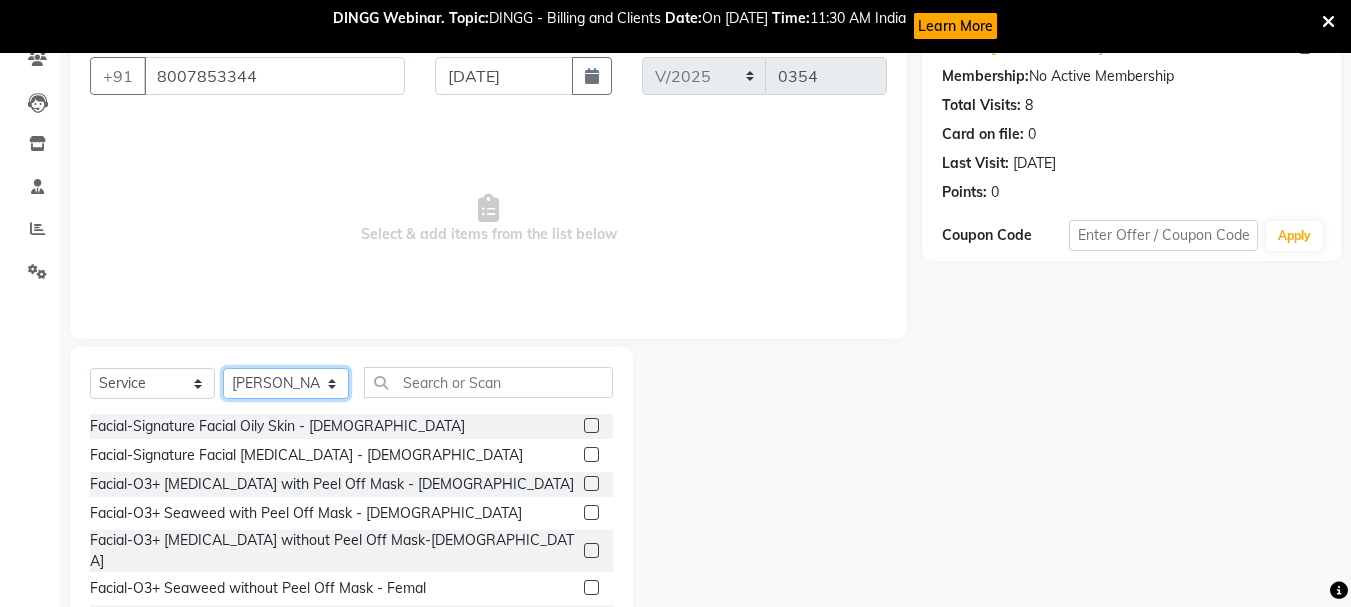 scroll, scrollTop: 247, scrollLeft: 0, axis: vertical 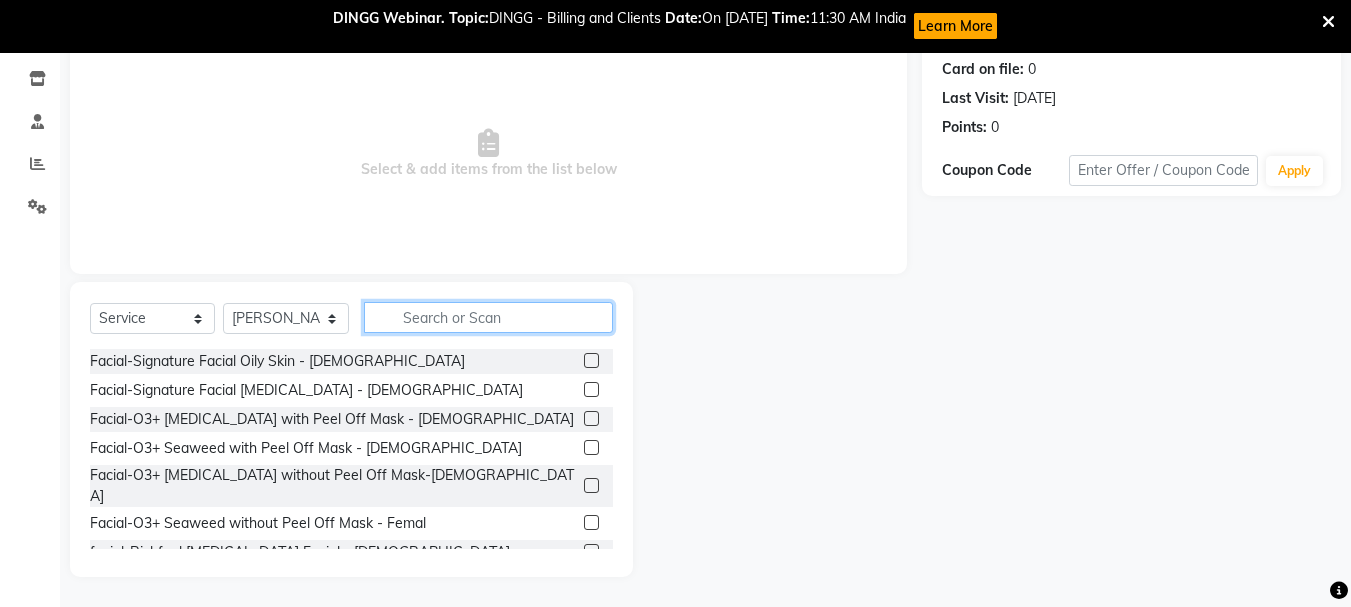 click 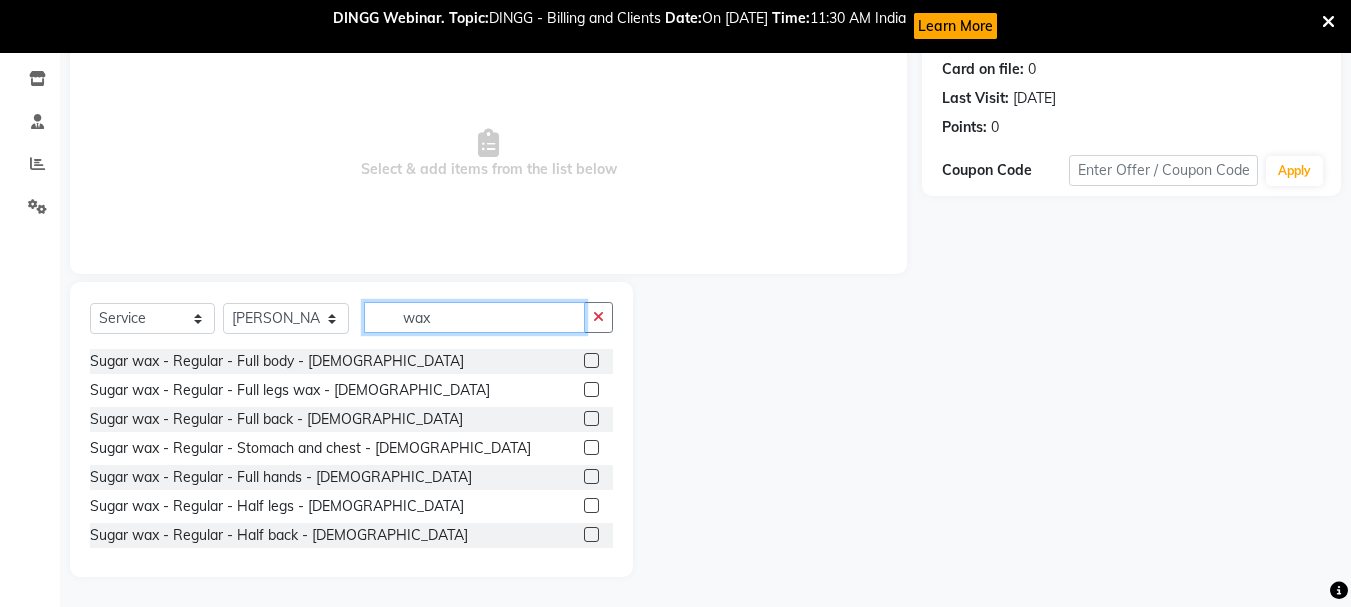 type on "wax" 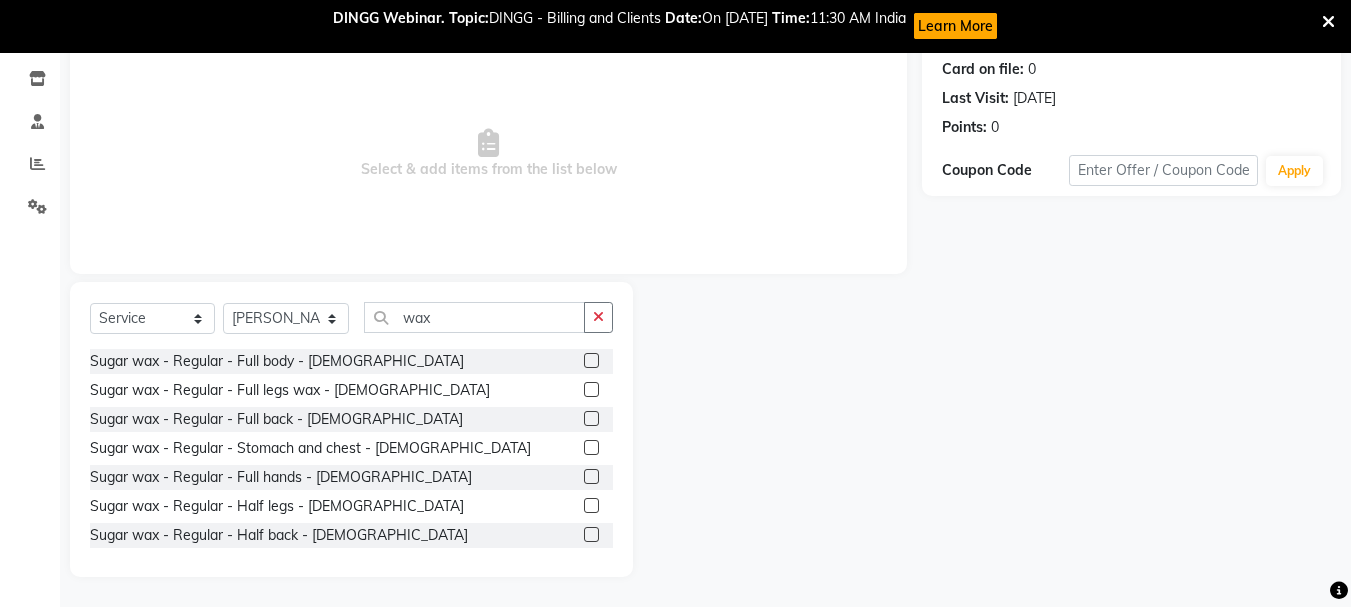 click 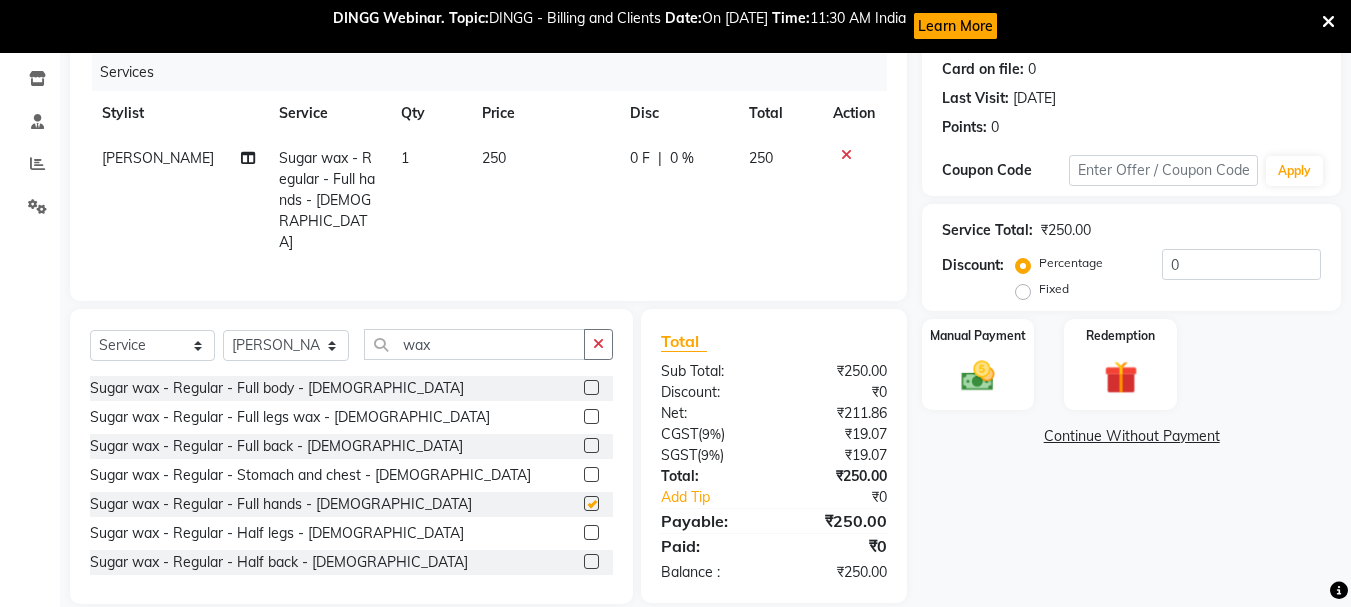 checkbox on "false" 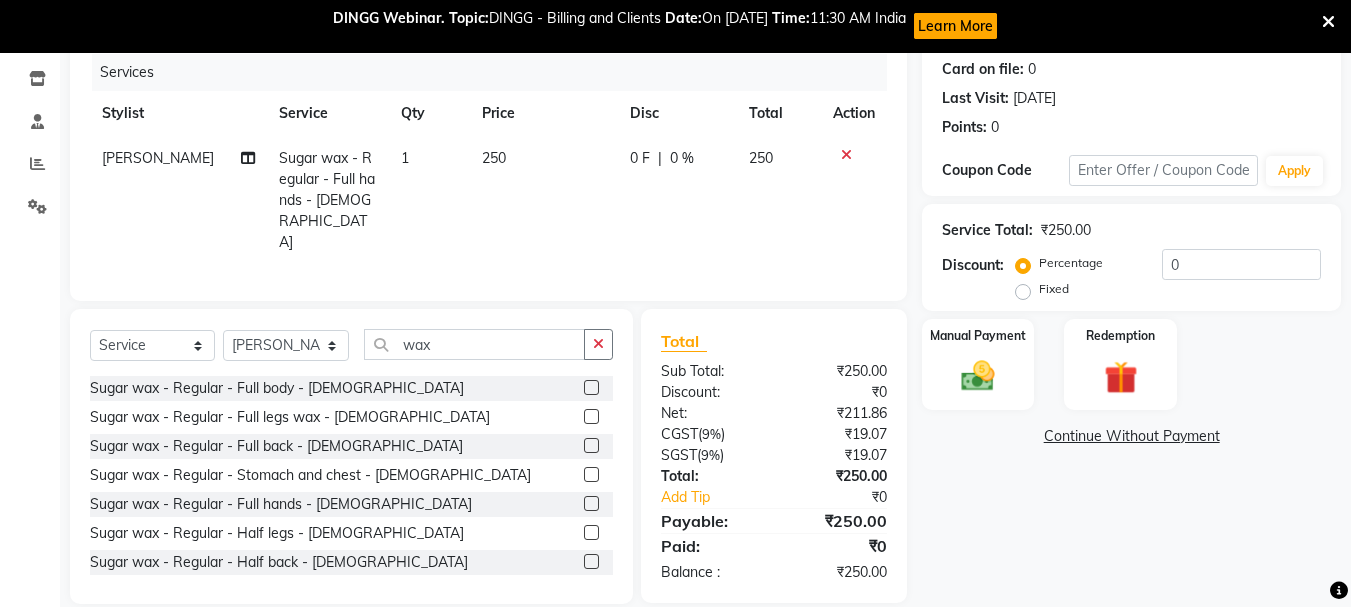 click 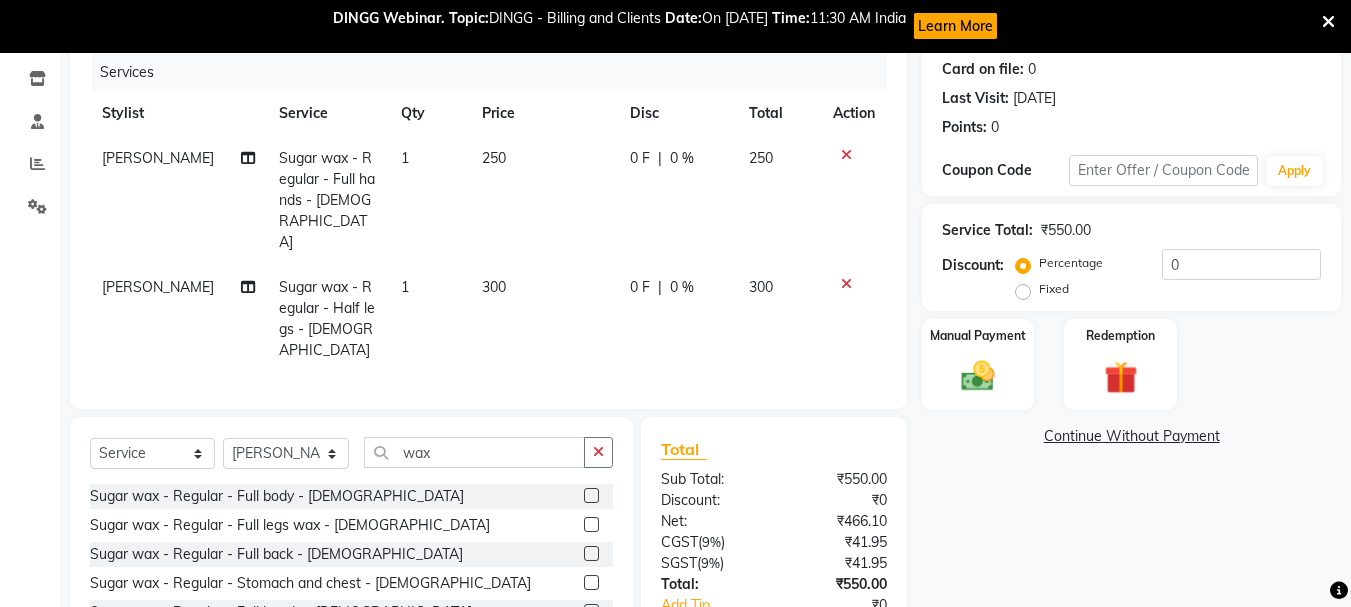 checkbox on "false" 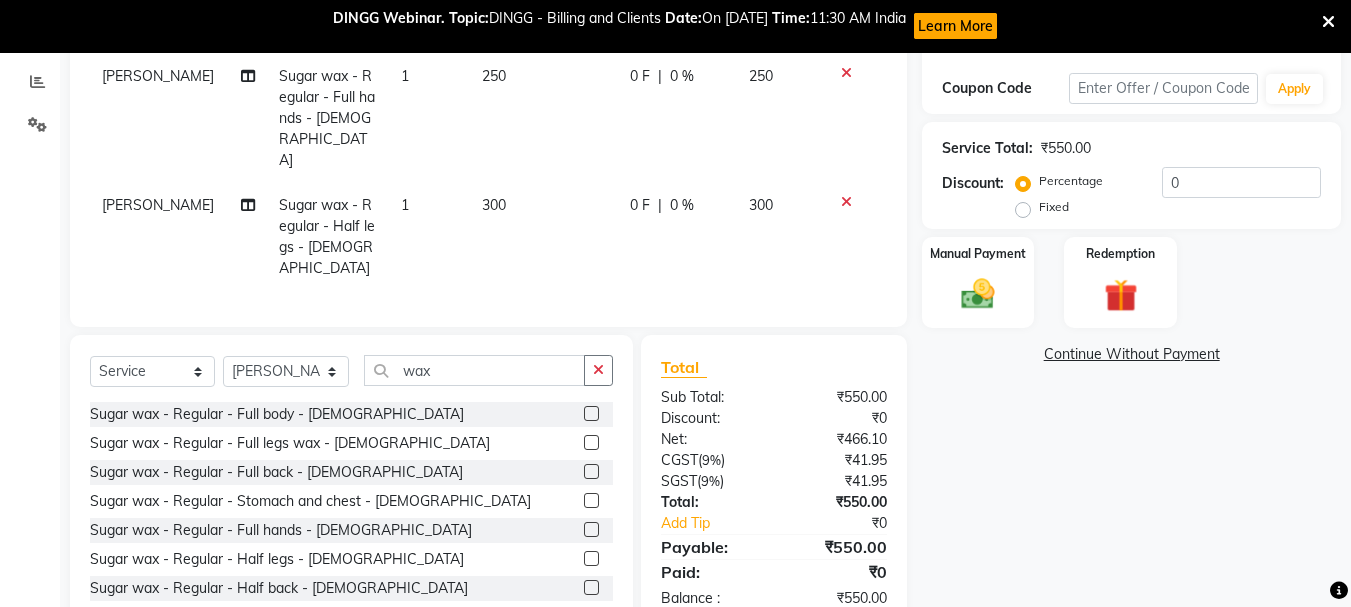 scroll, scrollTop: 334, scrollLeft: 0, axis: vertical 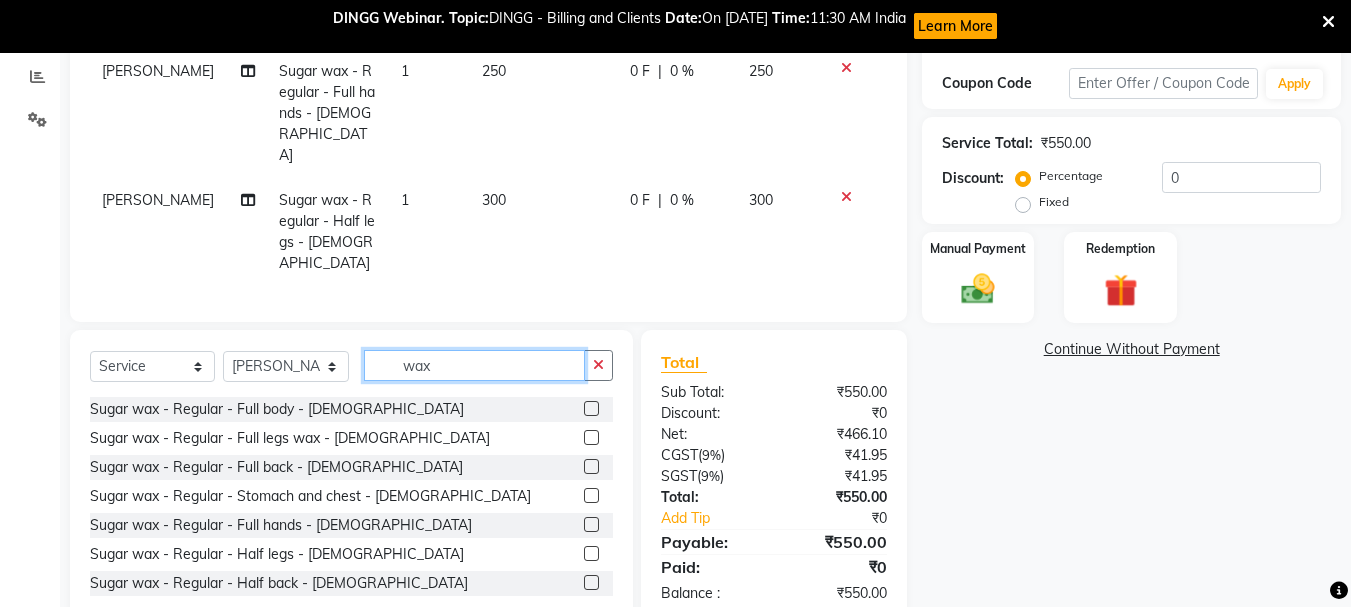 click on "wax" 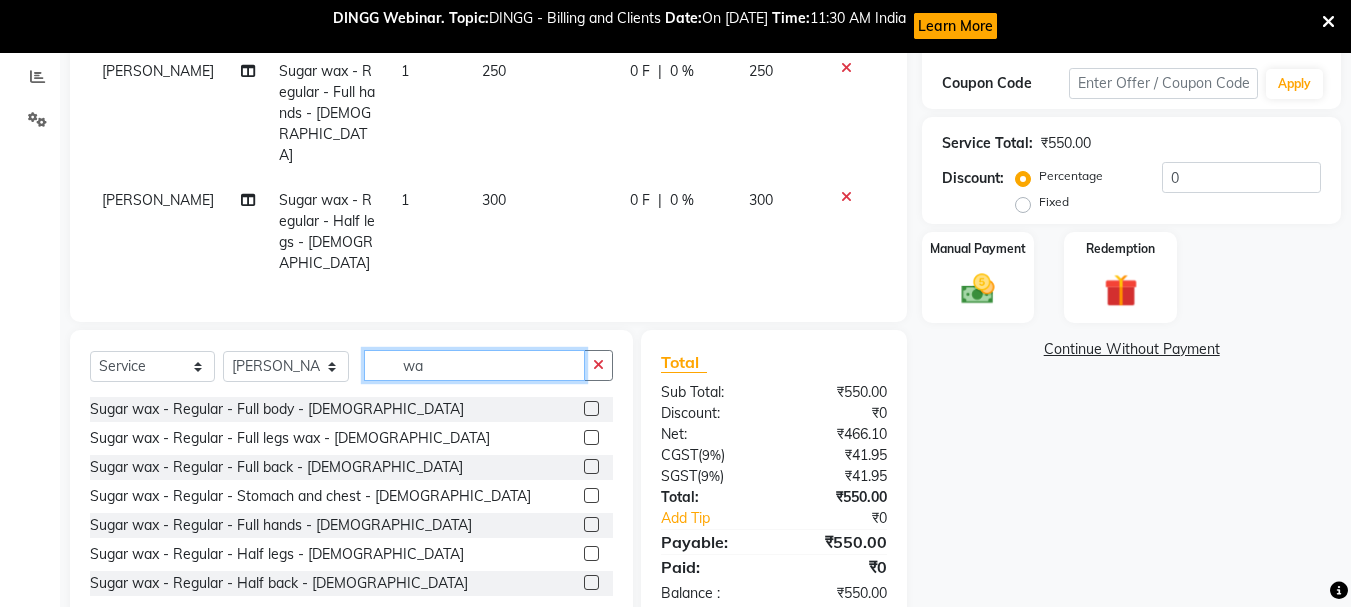 type on "w" 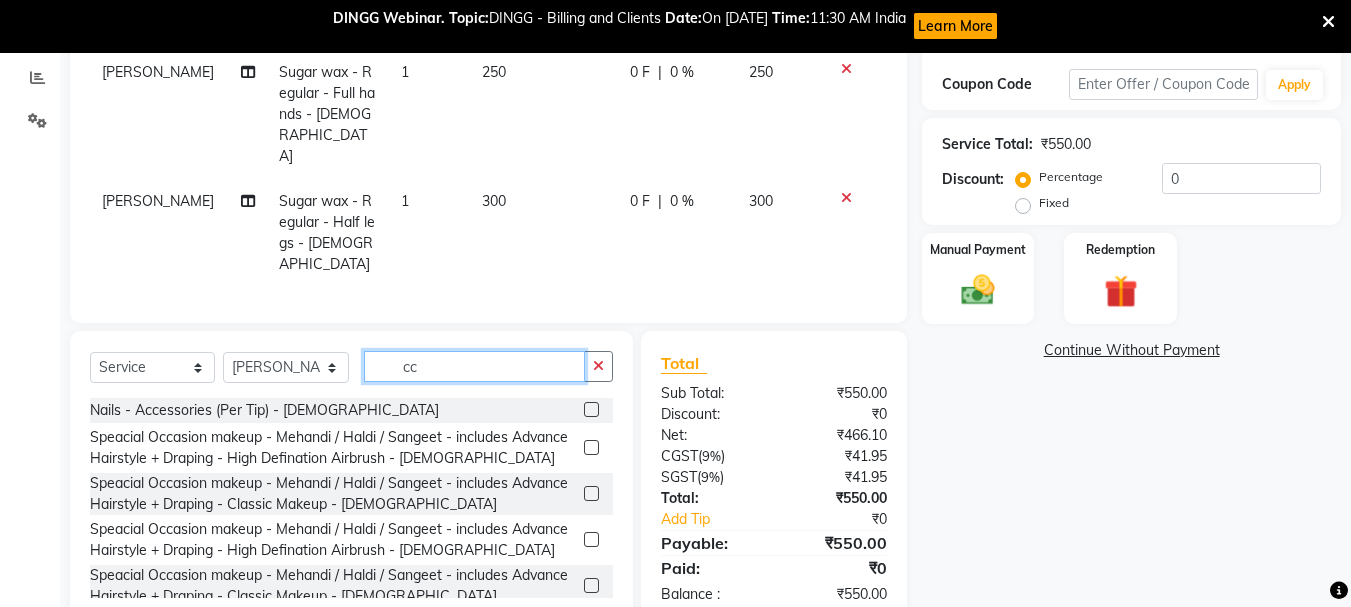 scroll, scrollTop: 334, scrollLeft: 0, axis: vertical 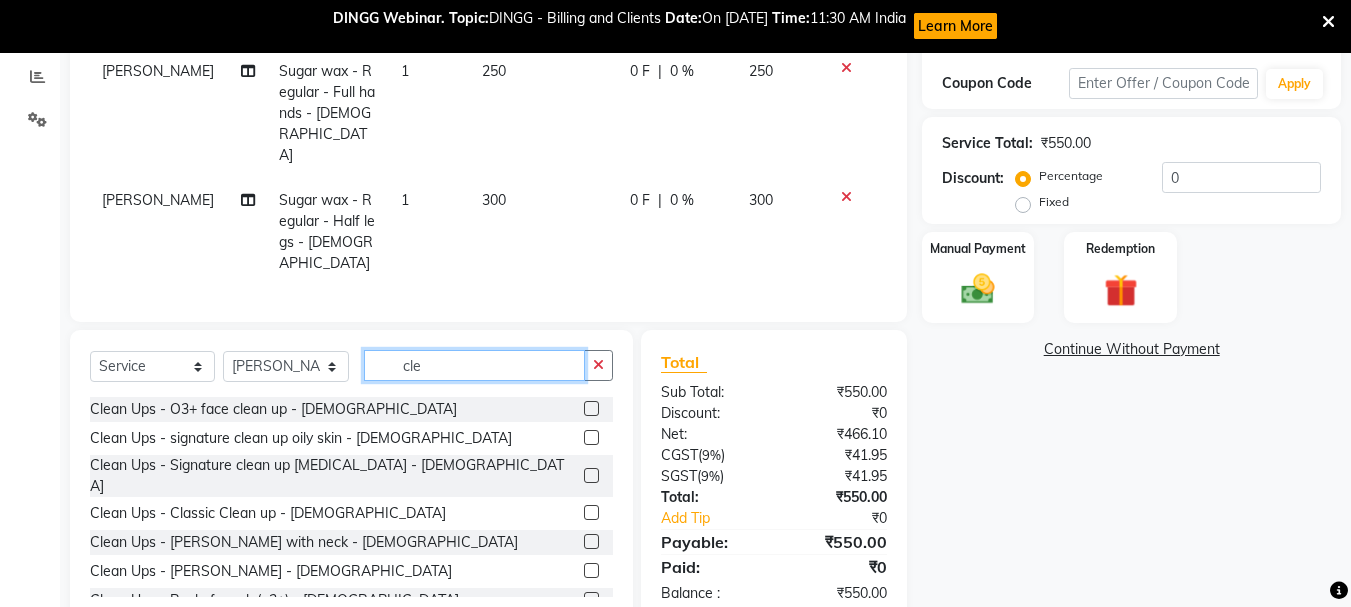 type on "cle" 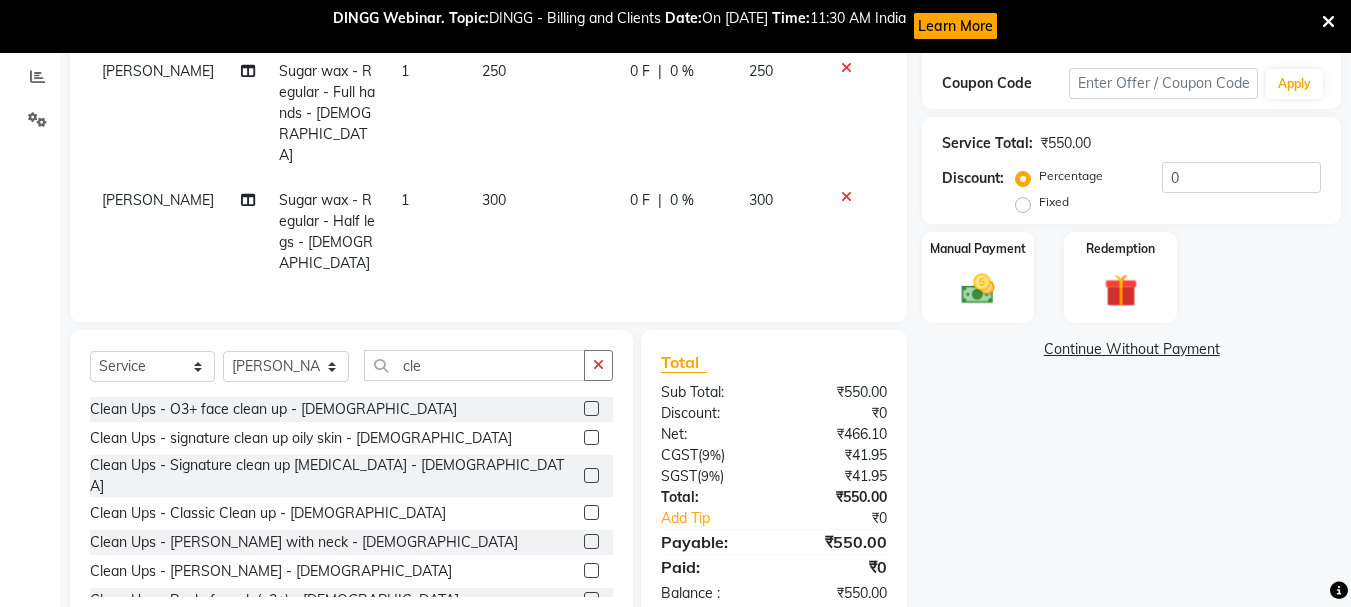 click 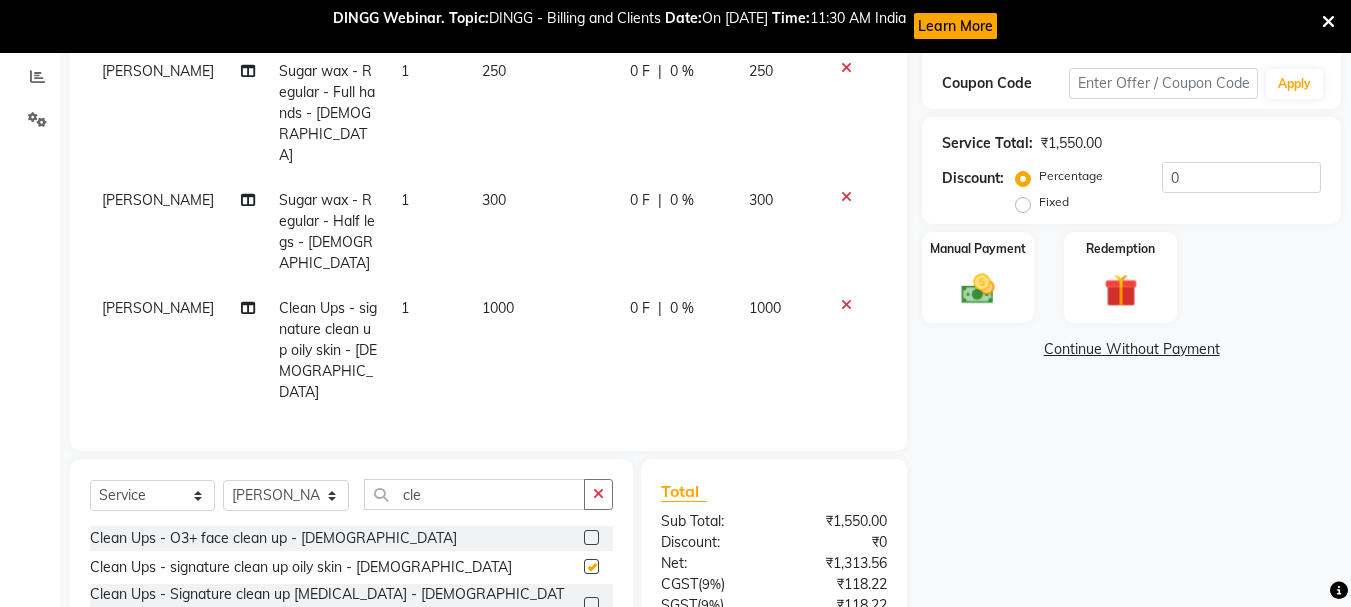 checkbox on "false" 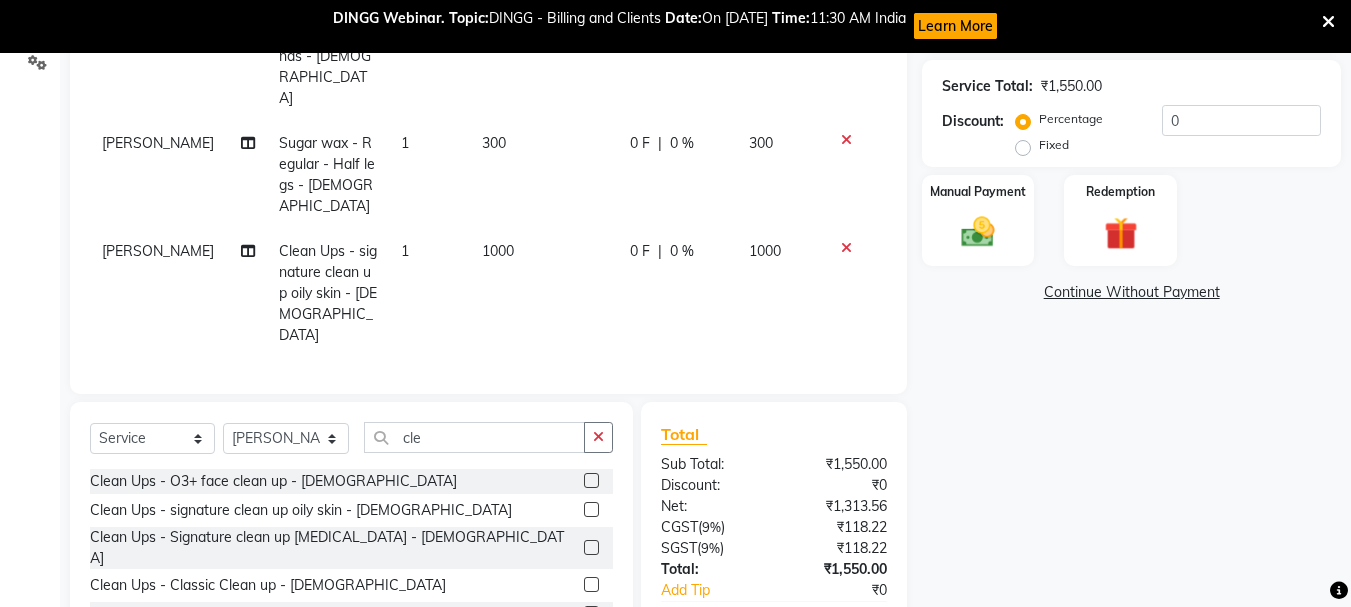 scroll, scrollTop: 442, scrollLeft: 0, axis: vertical 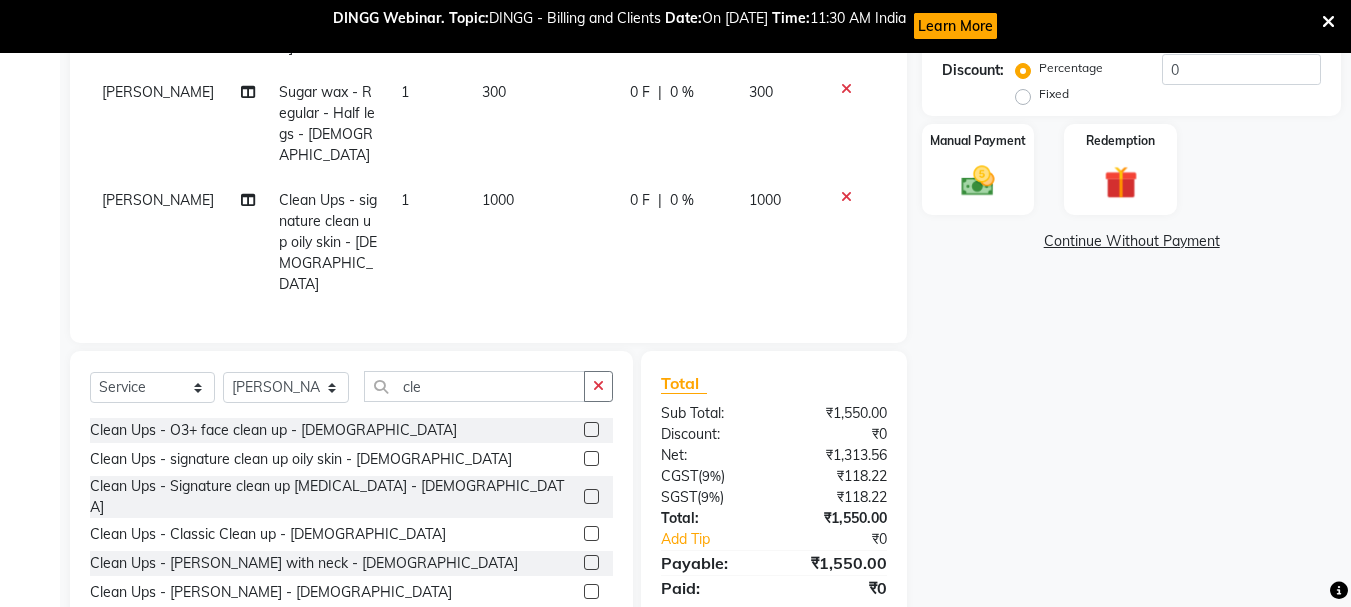 click 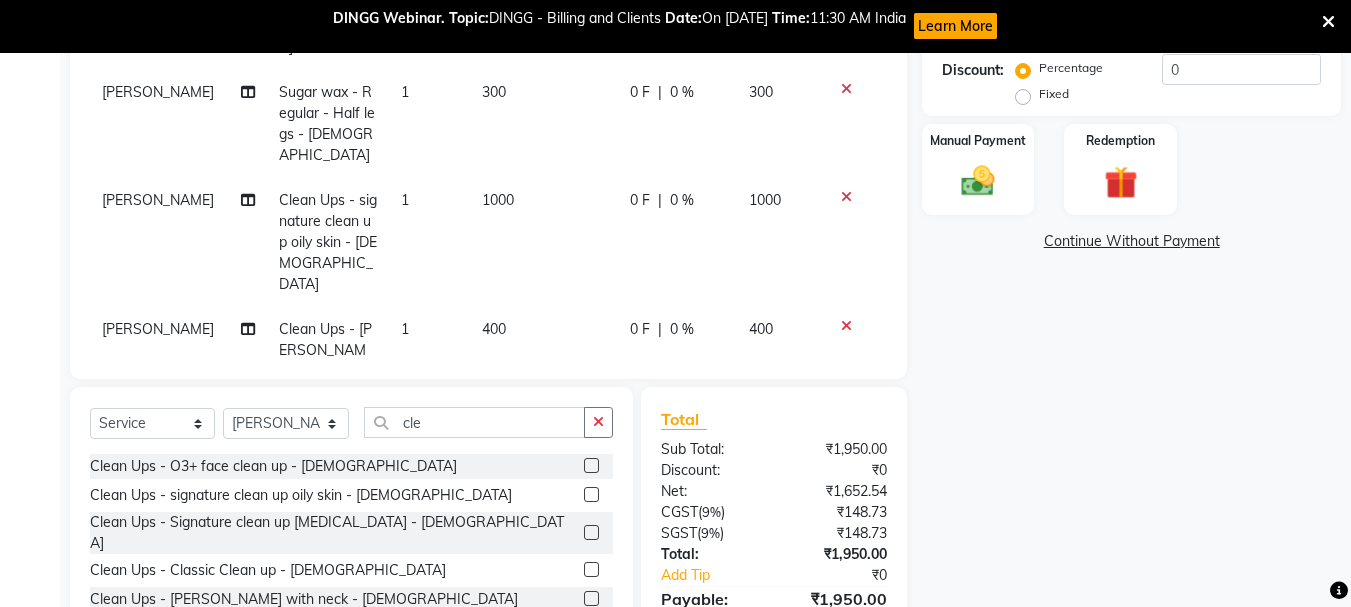 checkbox on "false" 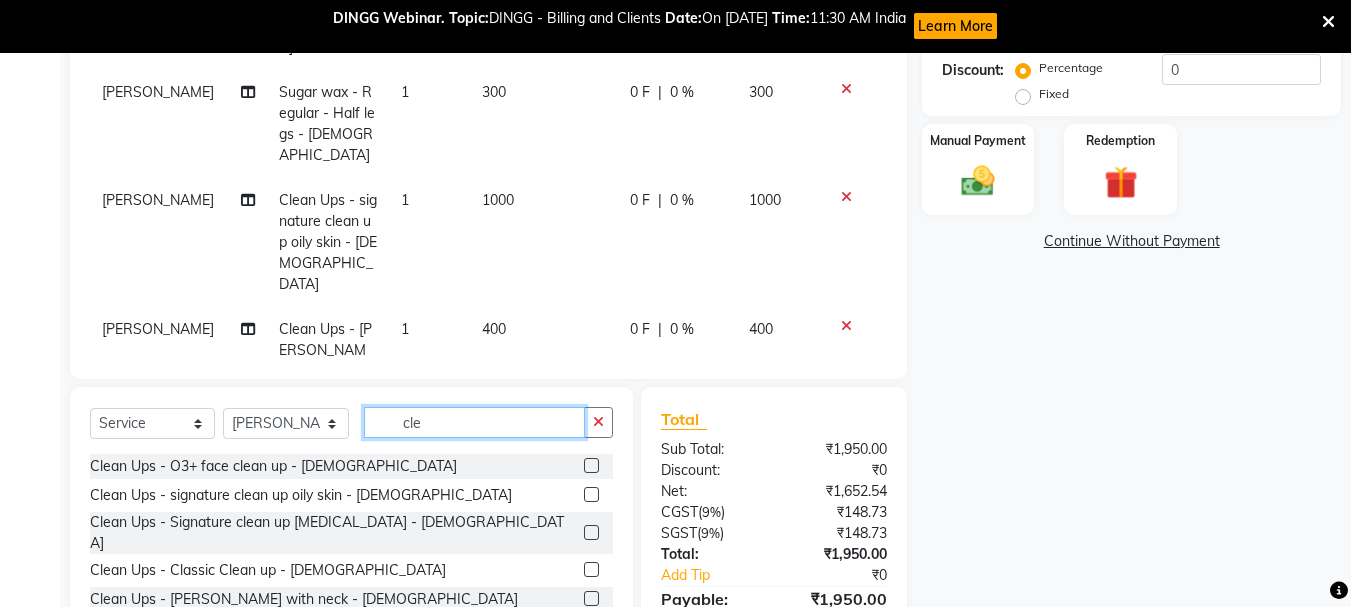 click on "cle" 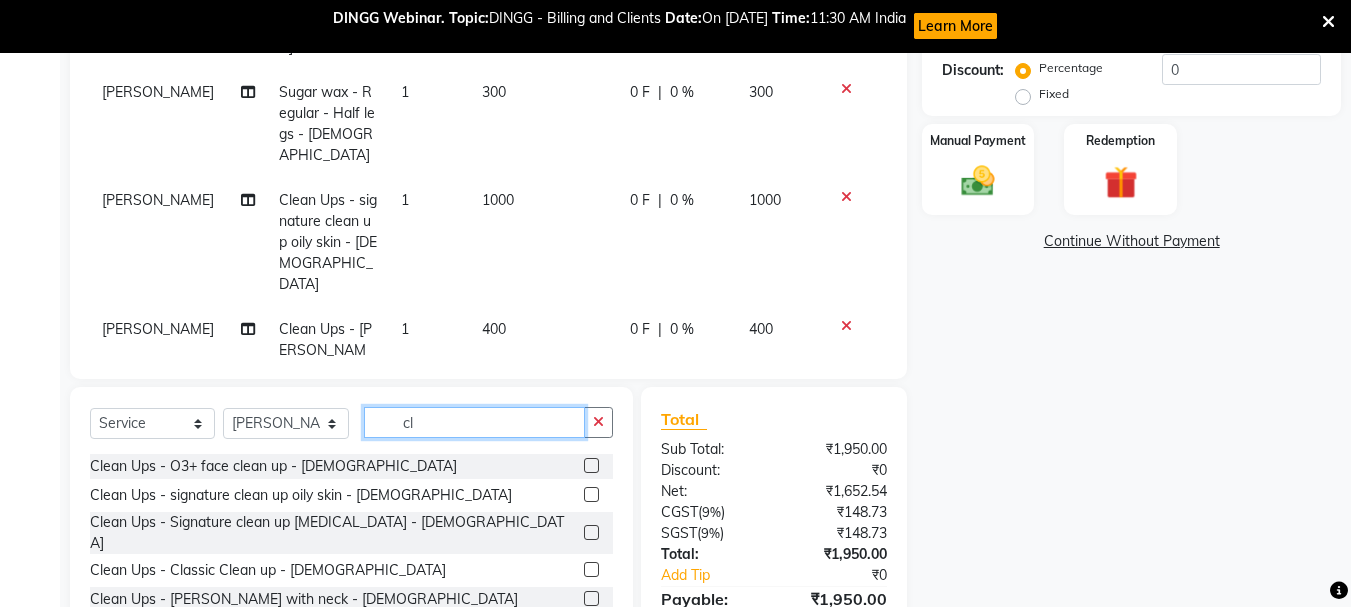 type on "c" 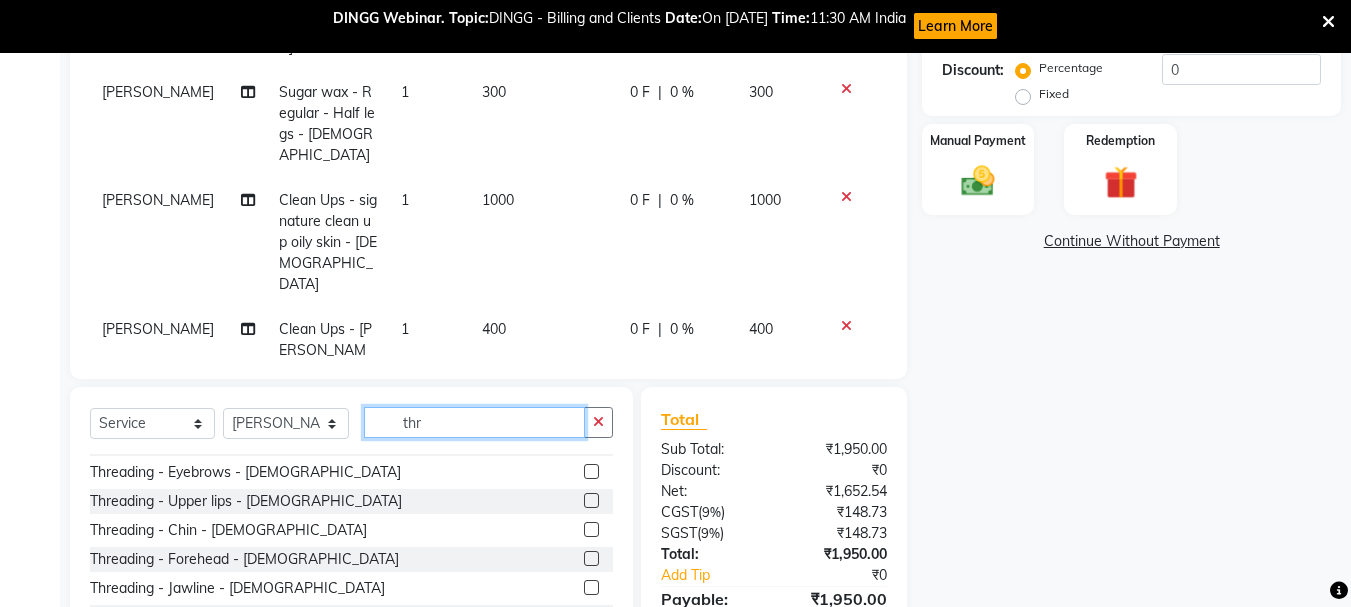 scroll, scrollTop: 40, scrollLeft: 0, axis: vertical 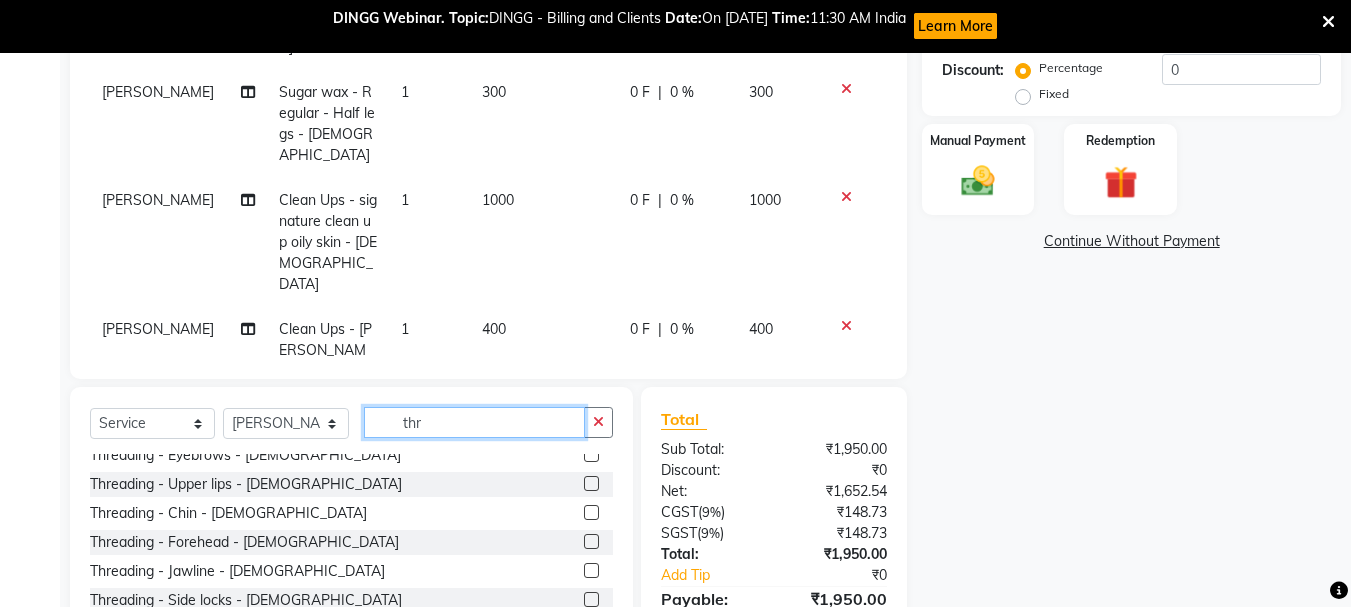 type on "thr" 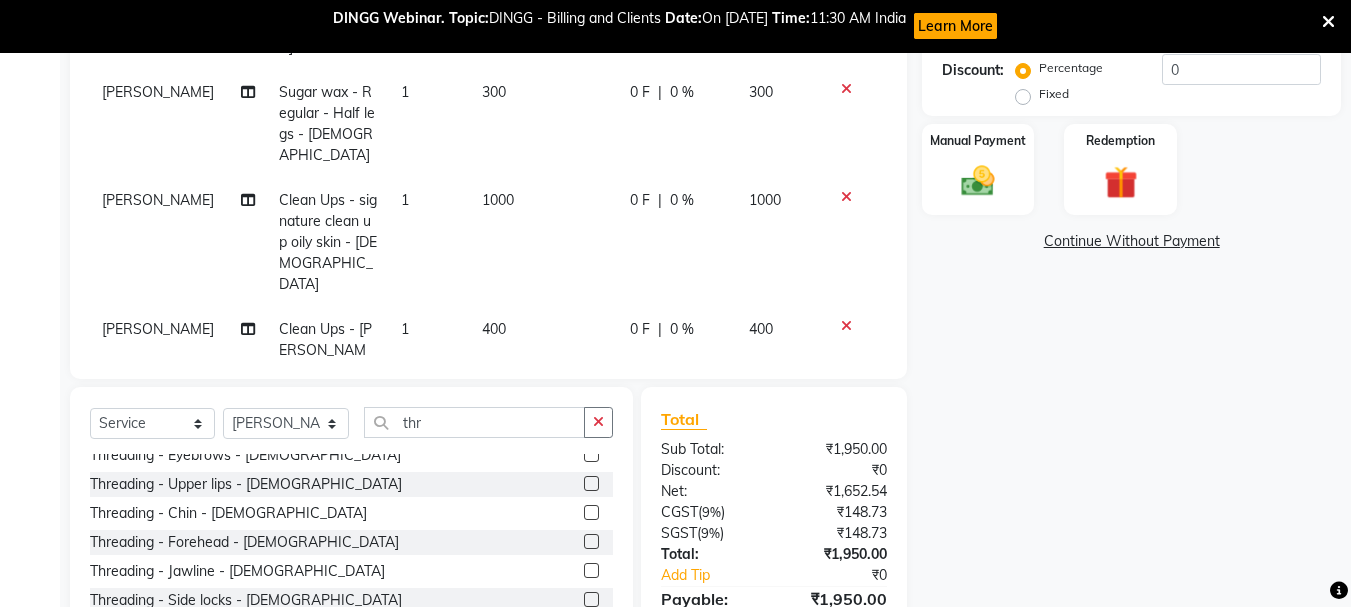 click 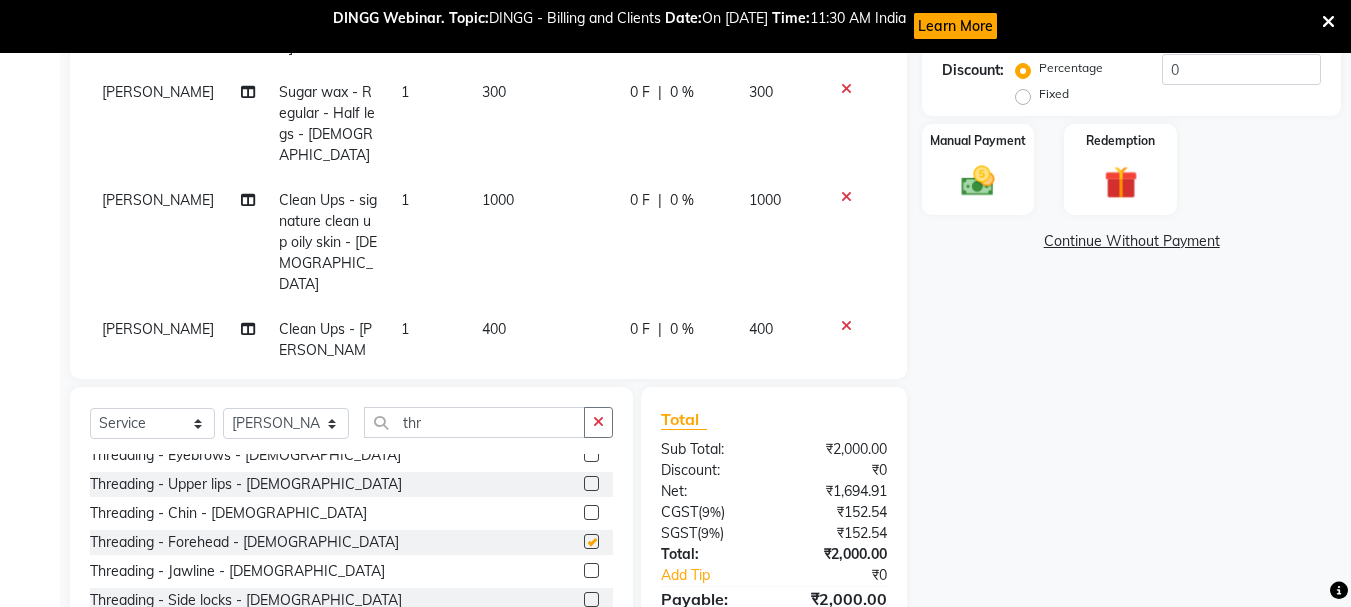checkbox on "false" 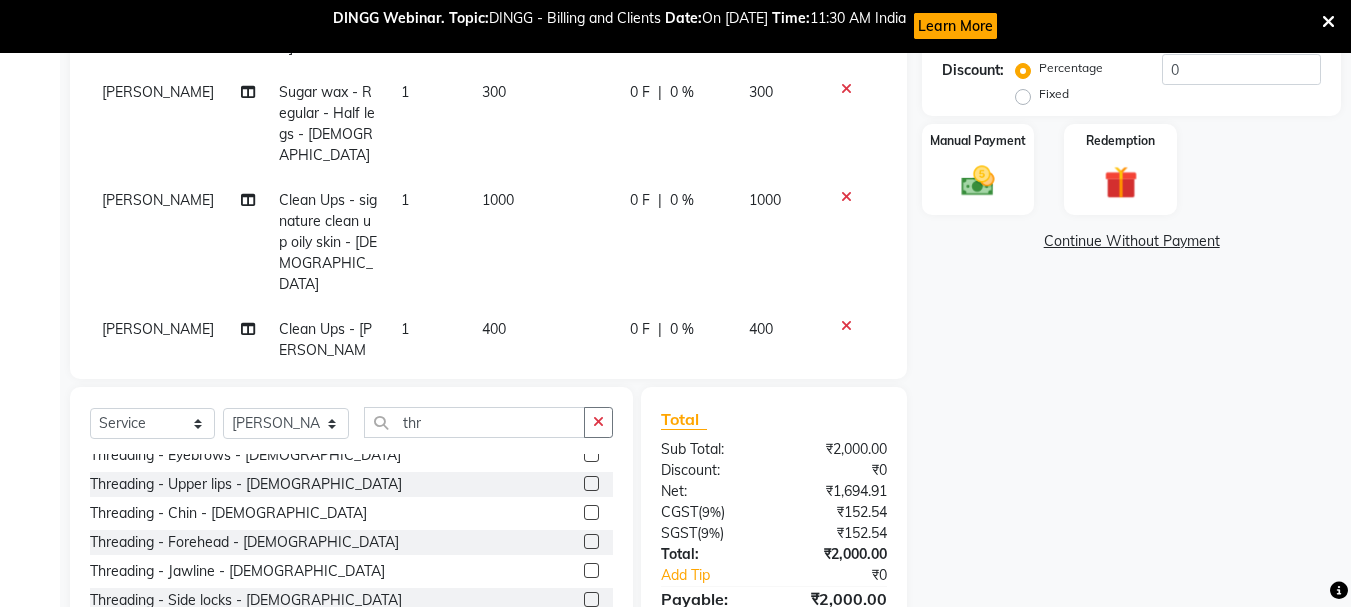 click 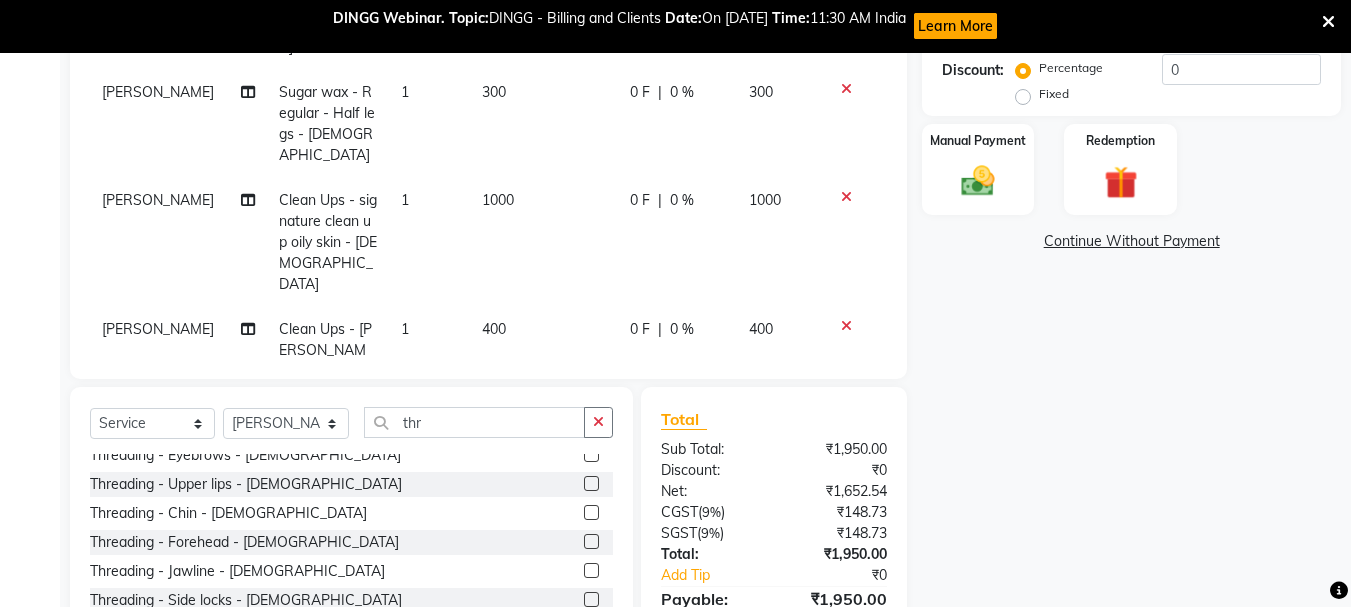 click 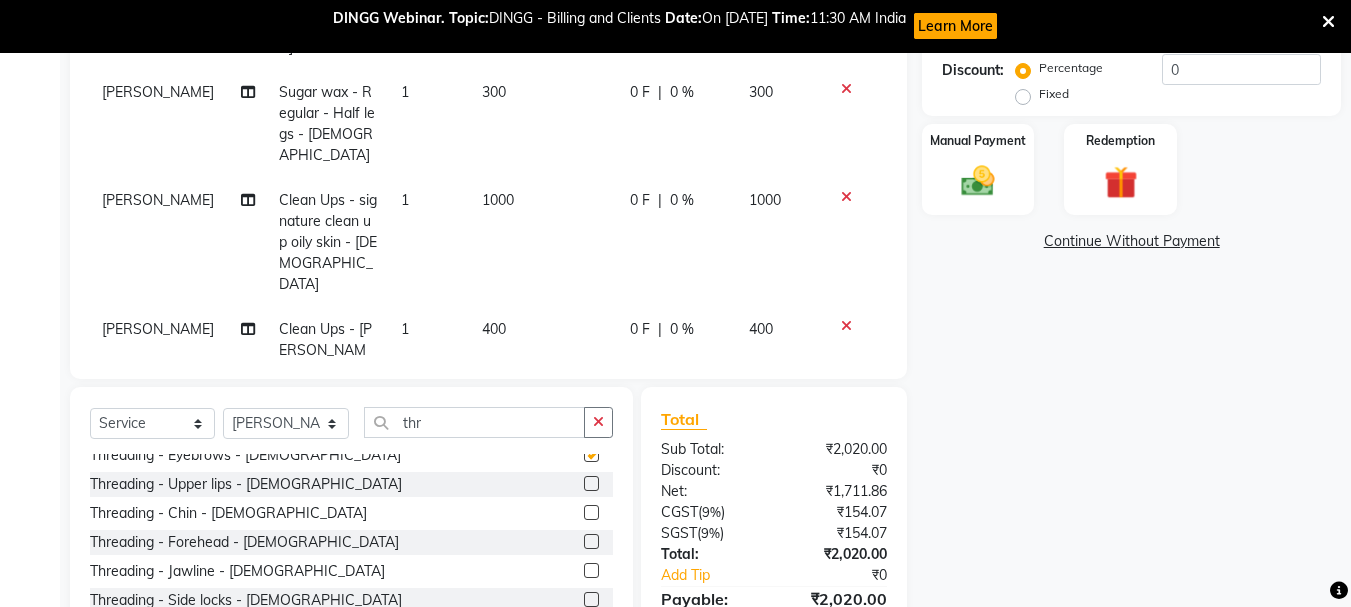 checkbox on "false" 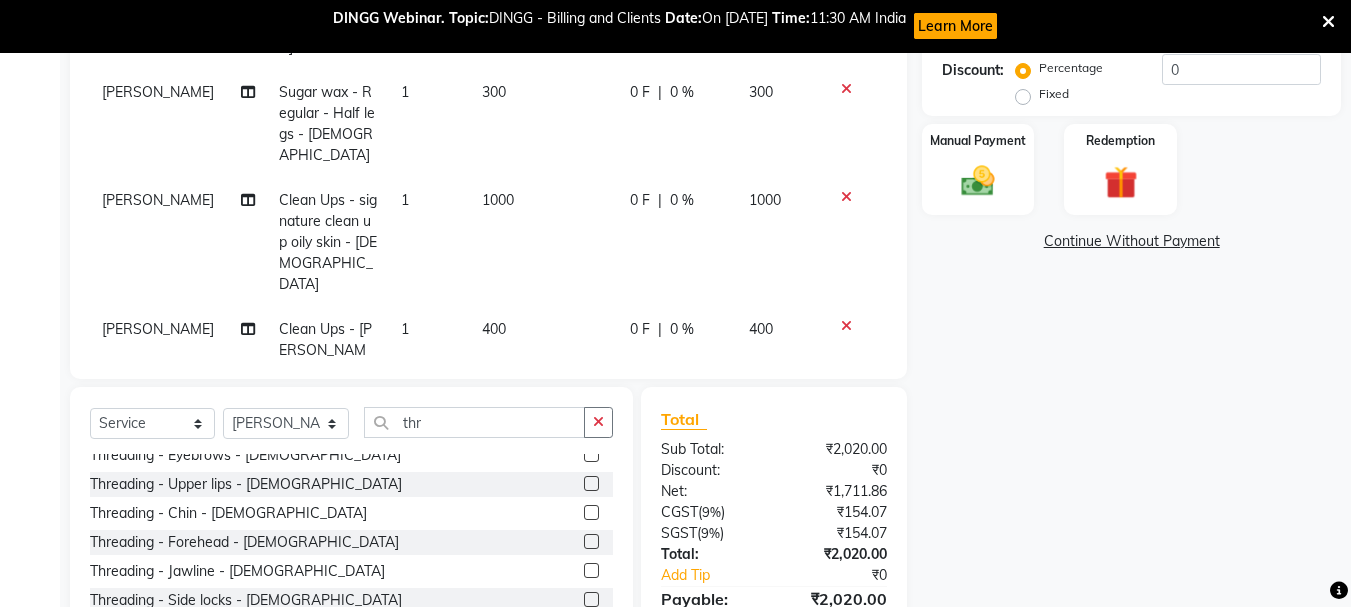 scroll, scrollTop: 547, scrollLeft: 0, axis: vertical 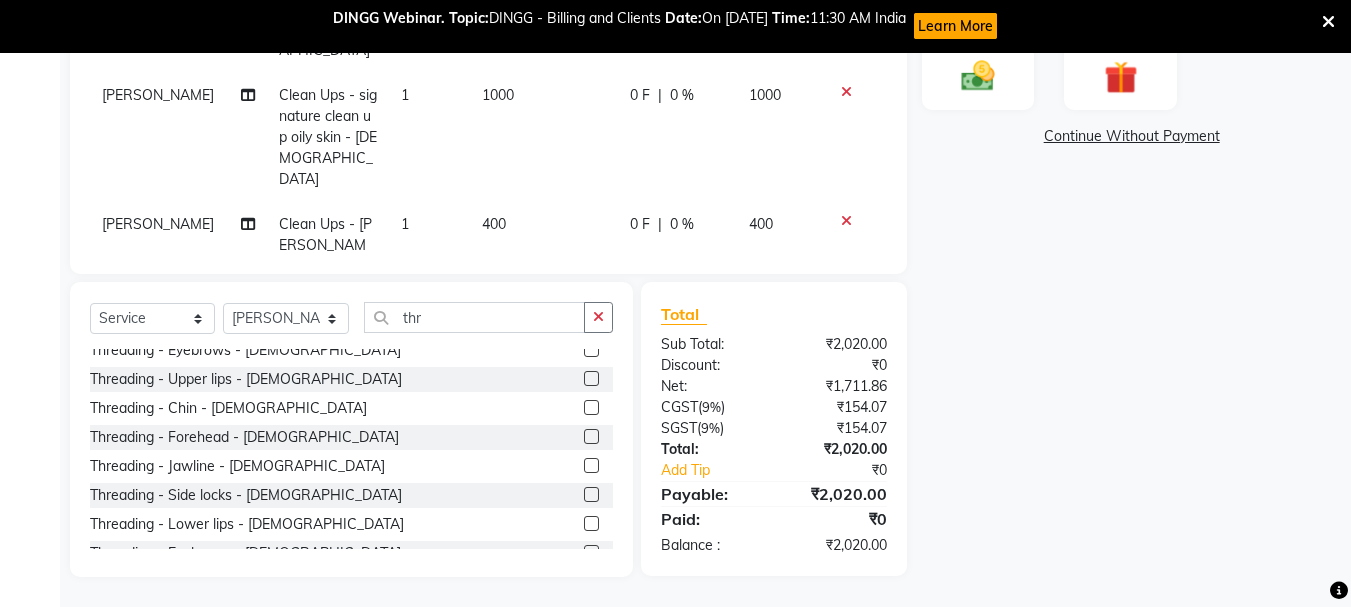 click 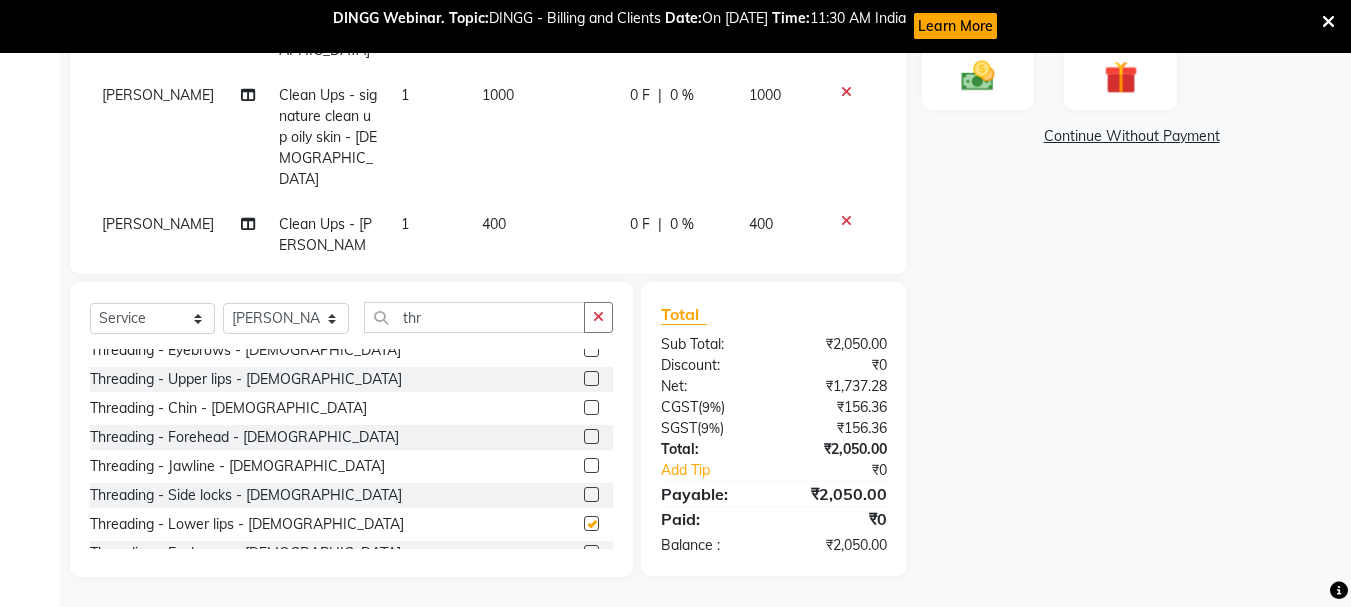 checkbox on "false" 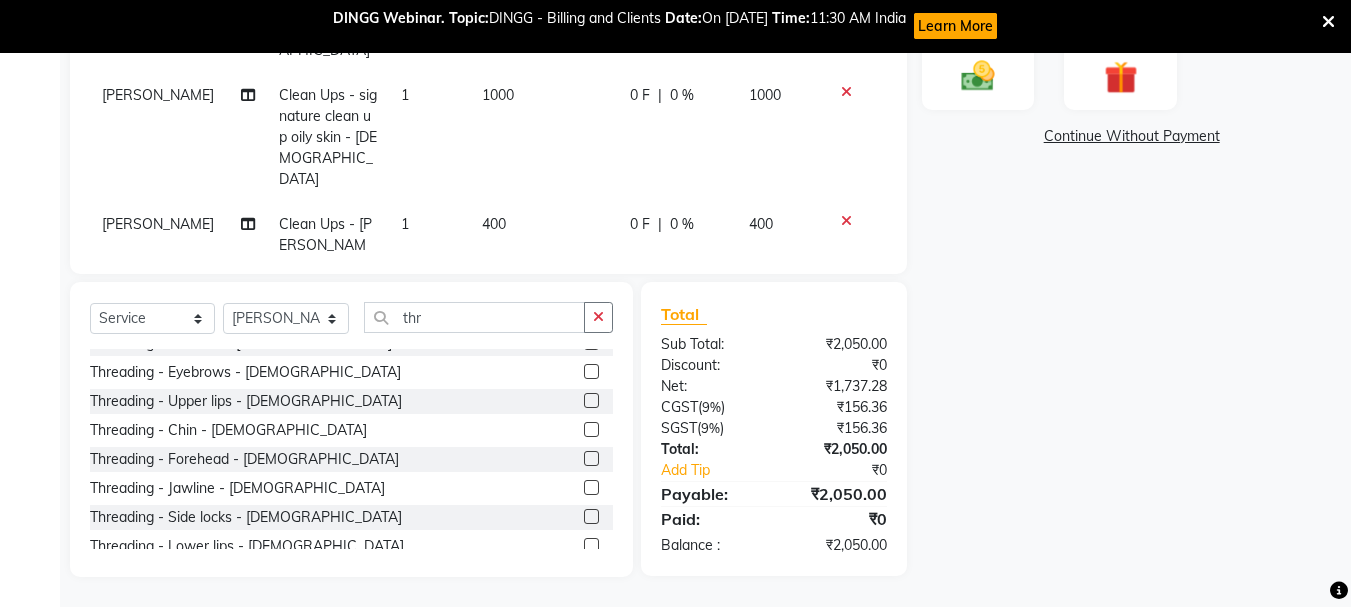 scroll, scrollTop: 0, scrollLeft: 0, axis: both 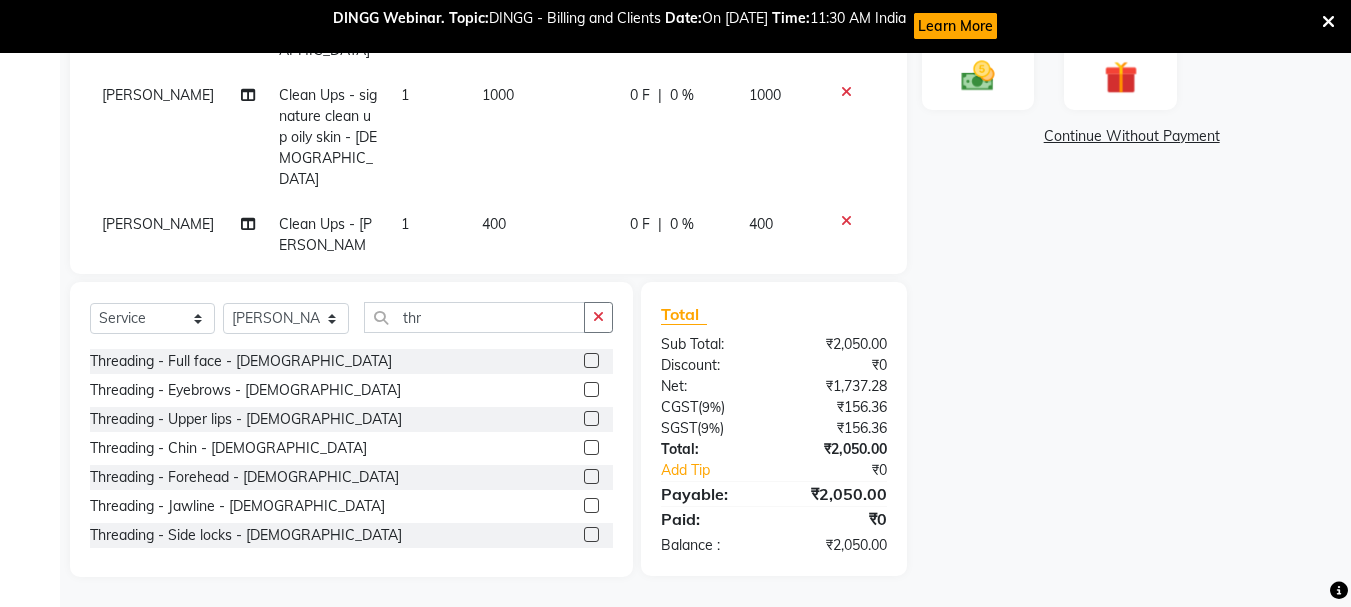 click 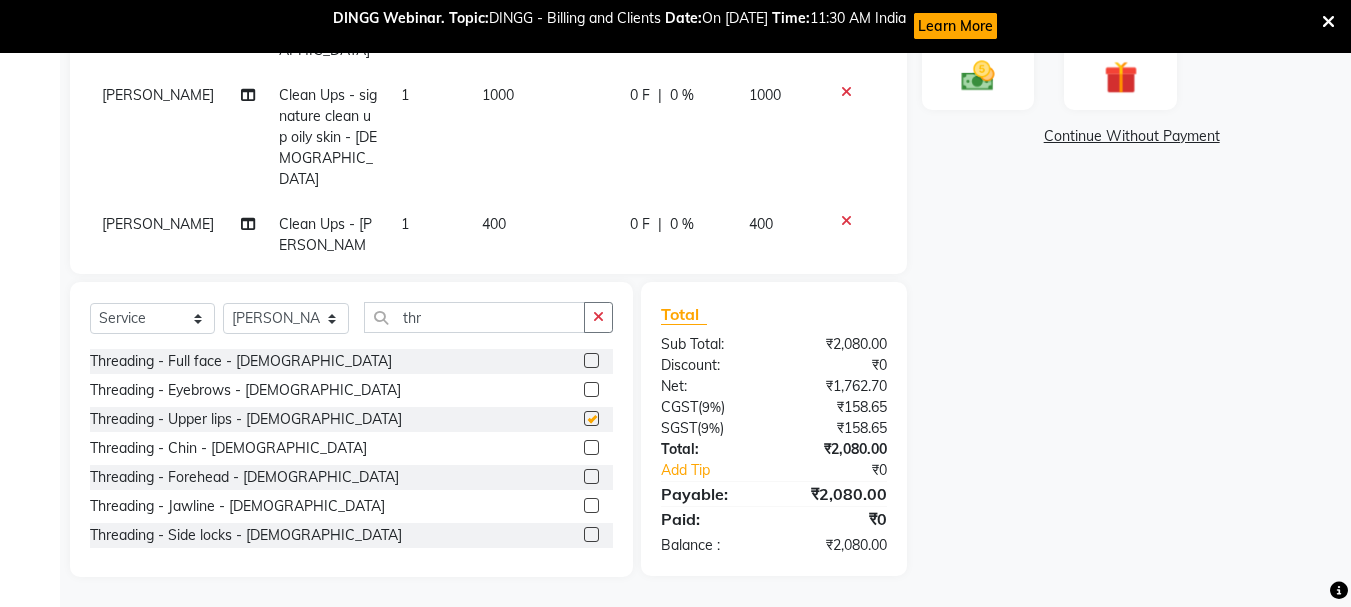 checkbox on "false" 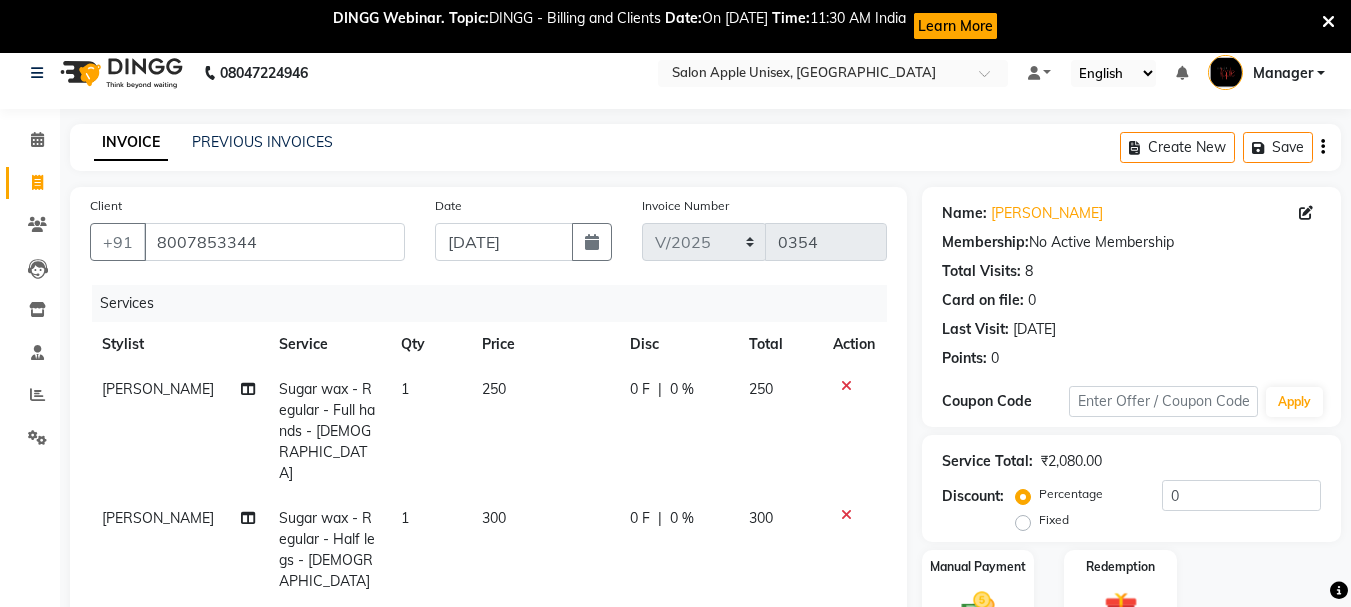 scroll, scrollTop: 547, scrollLeft: 0, axis: vertical 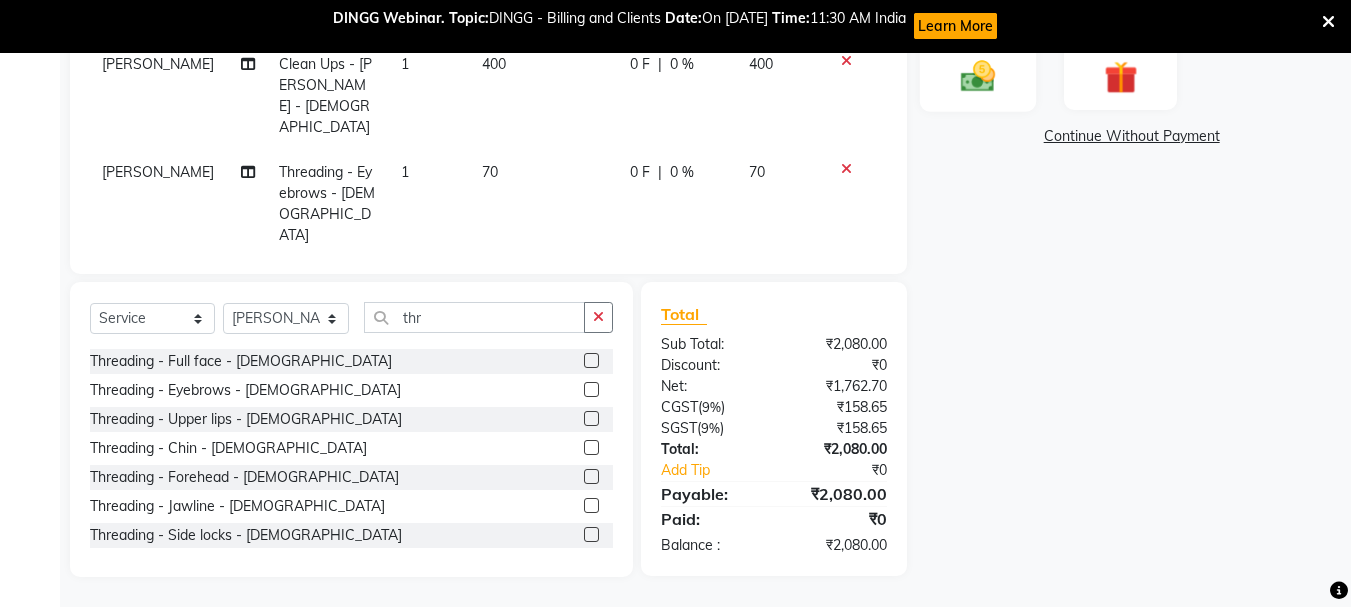 click 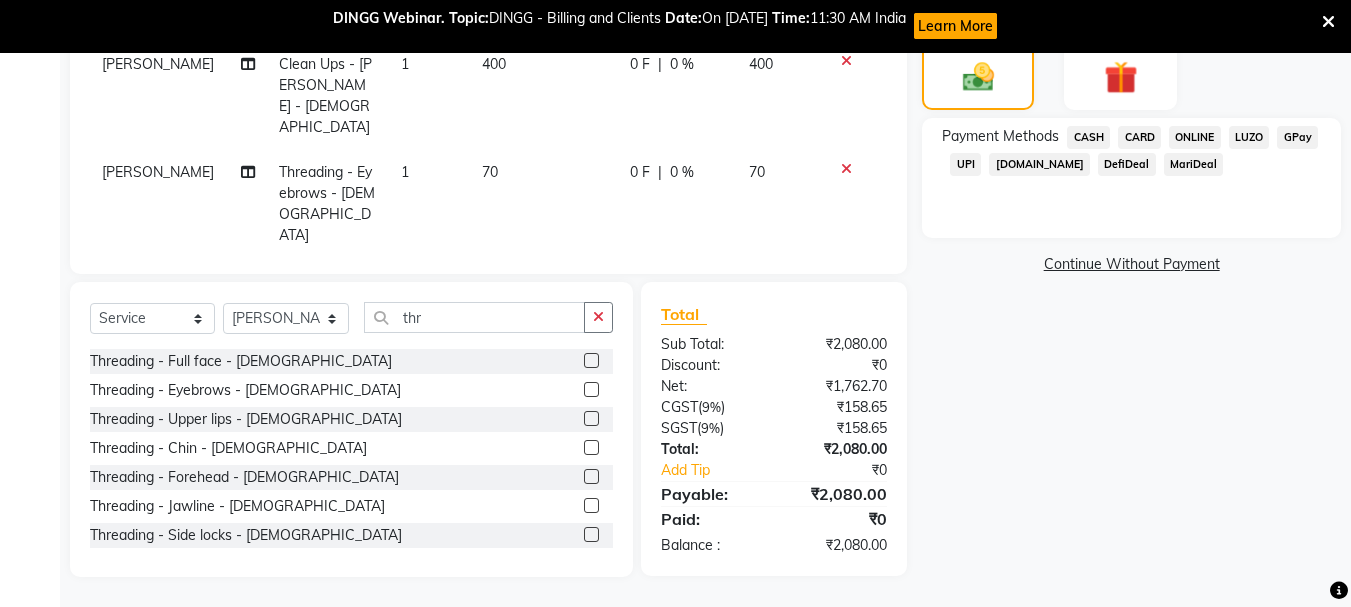 click on "ONLINE" 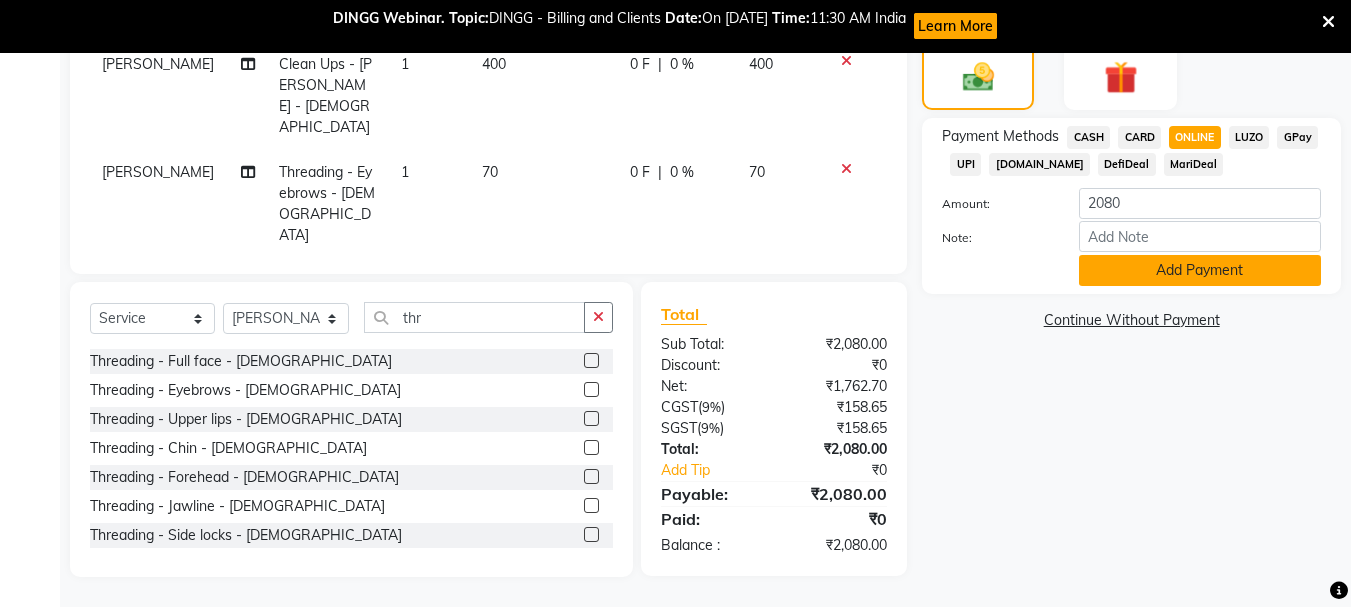 click on "Add Payment" 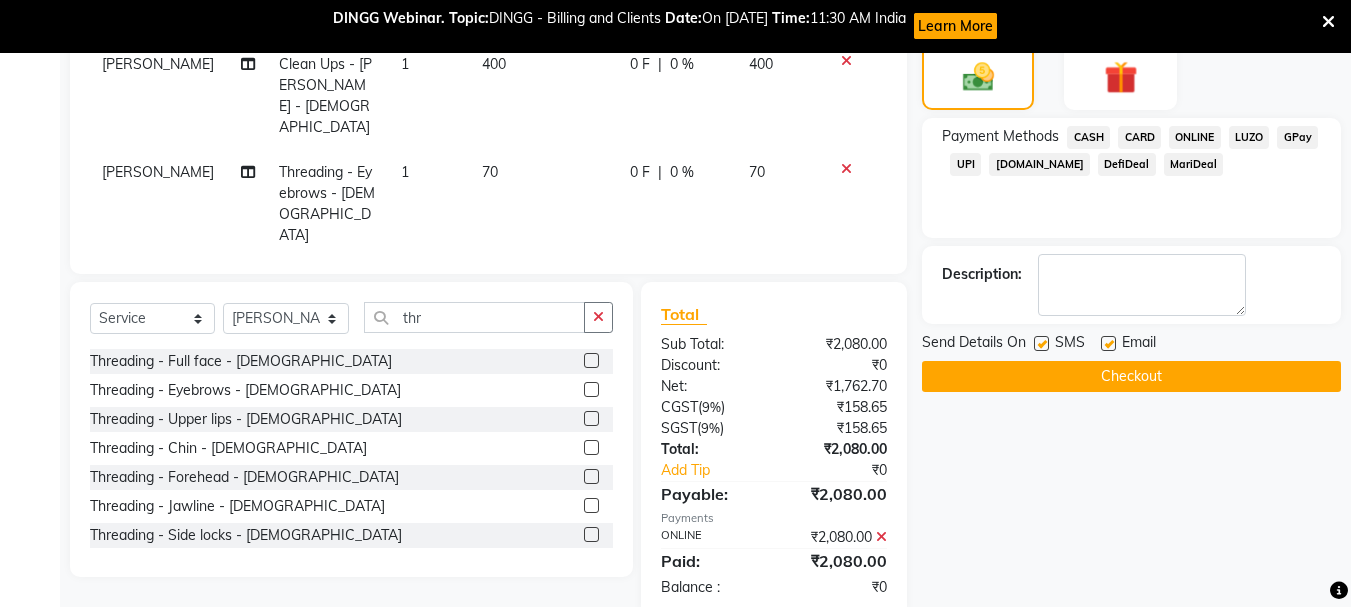 click 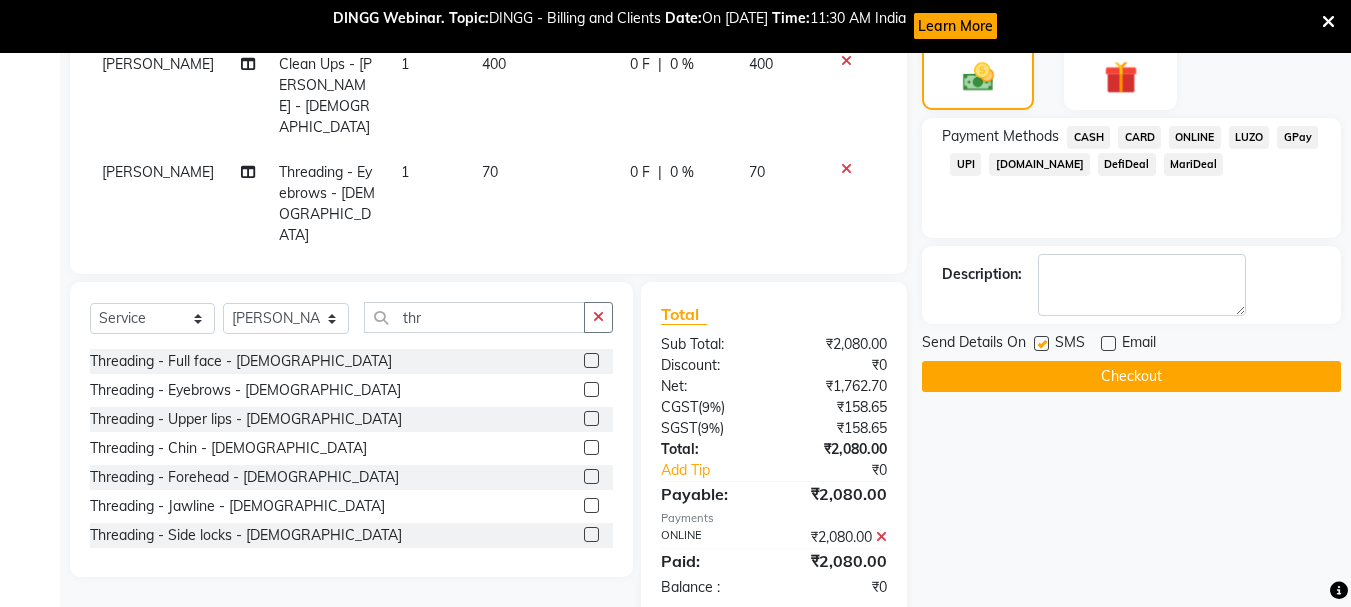 click 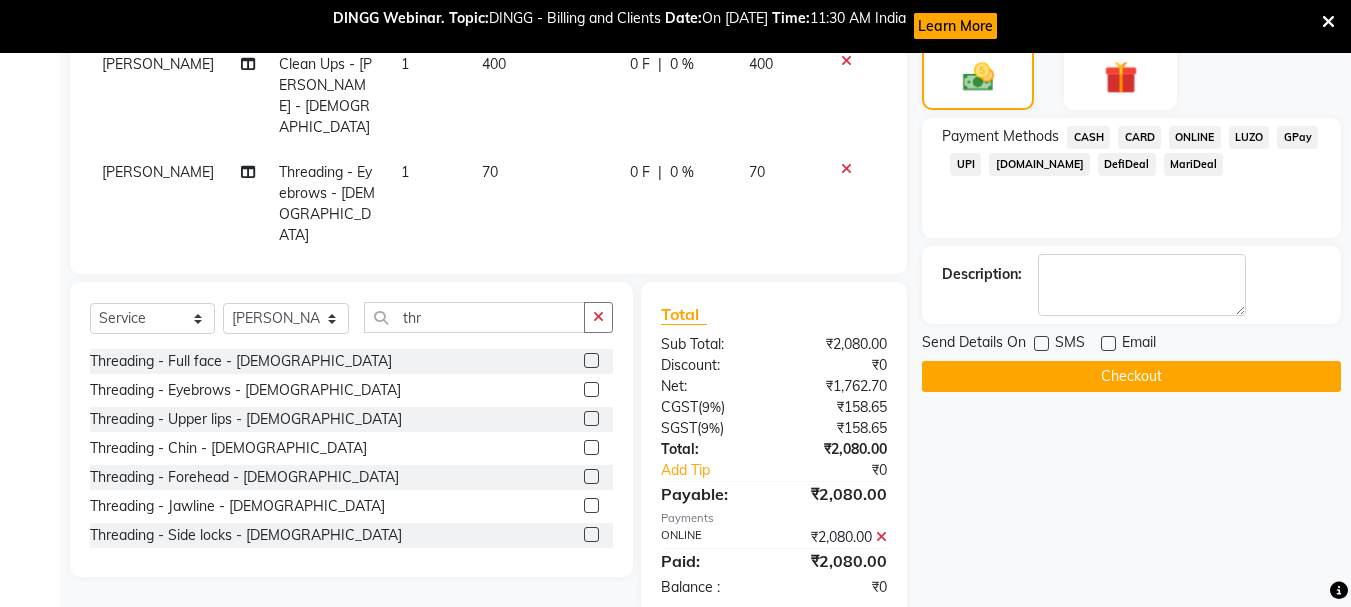 click on "Checkout" 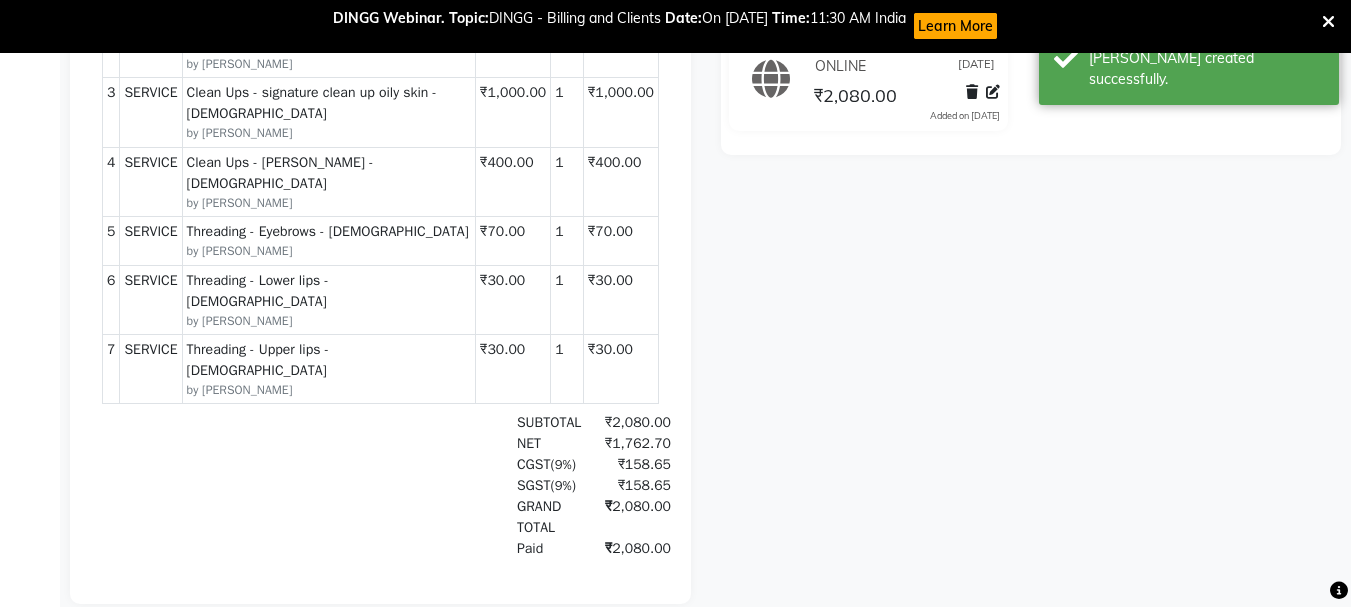 scroll, scrollTop: 0, scrollLeft: 0, axis: both 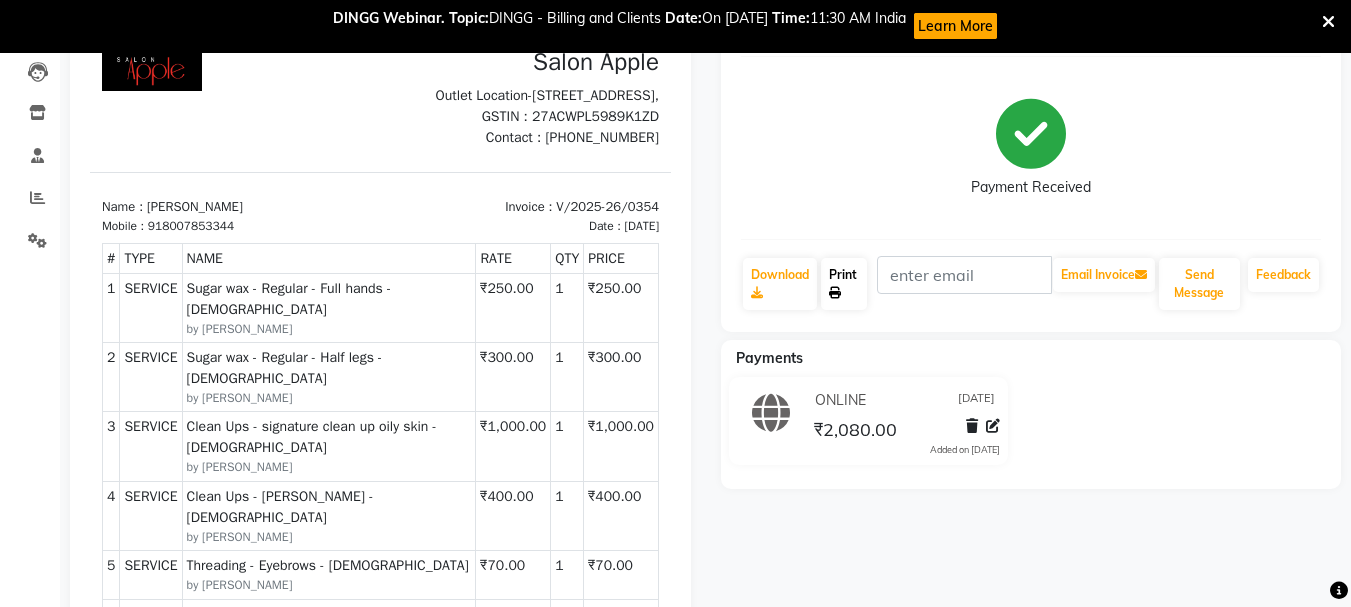 click on "Print" 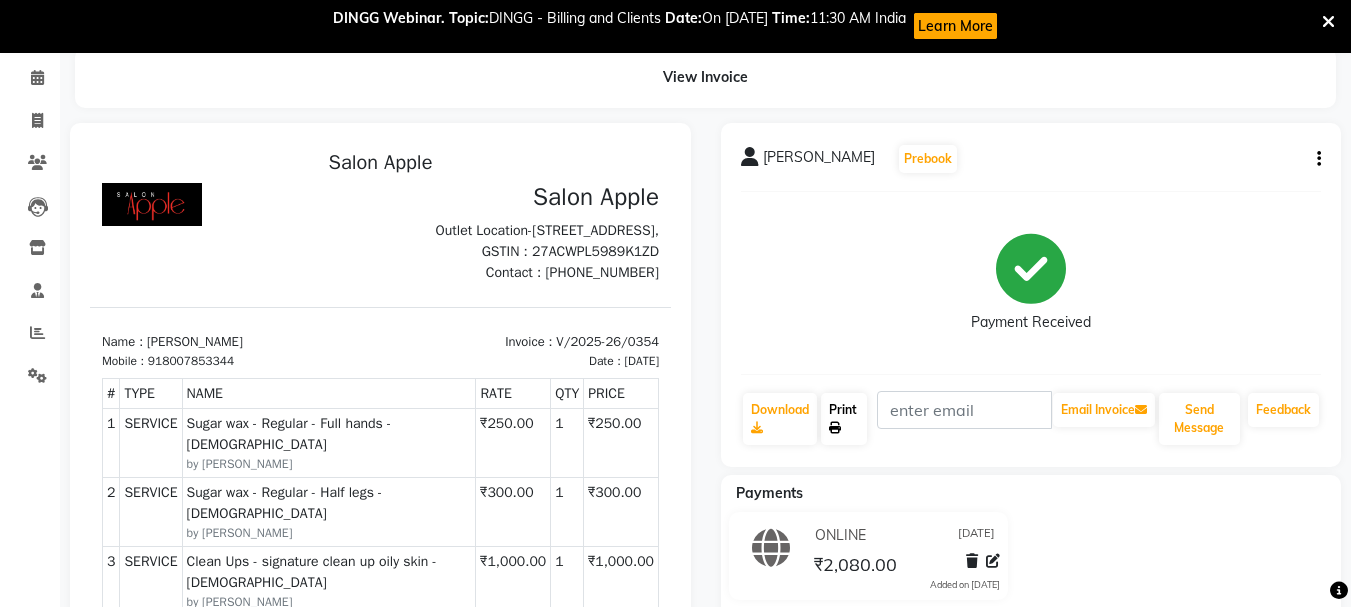 scroll, scrollTop: 0, scrollLeft: 0, axis: both 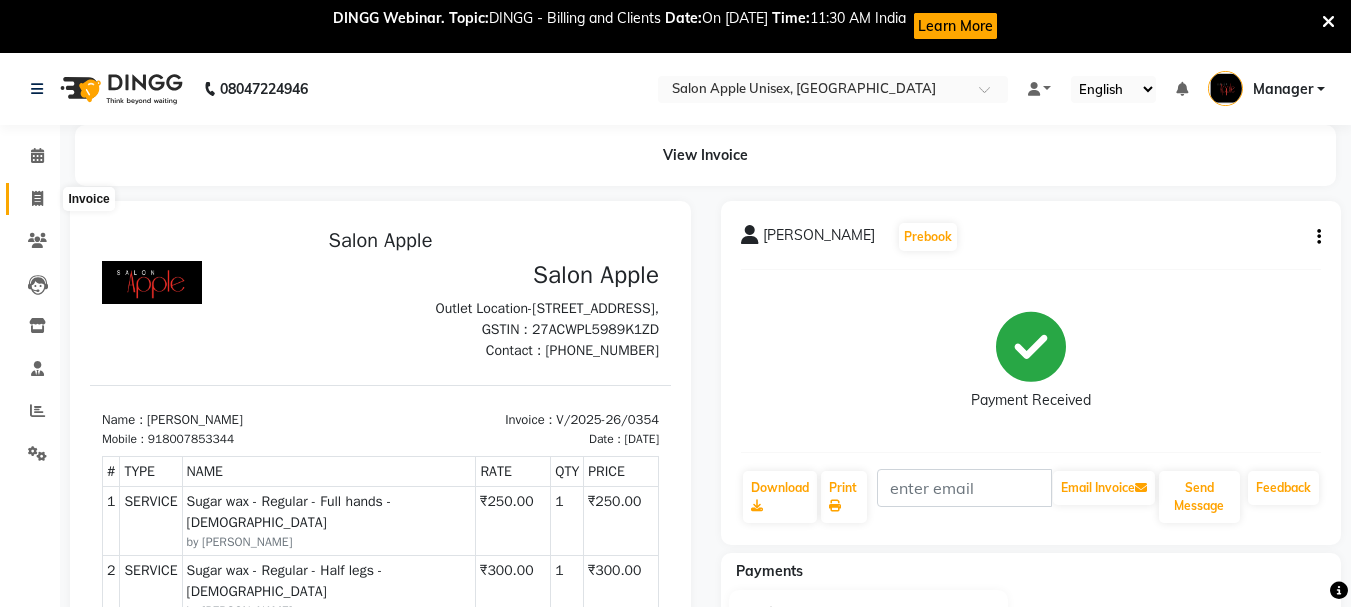 click 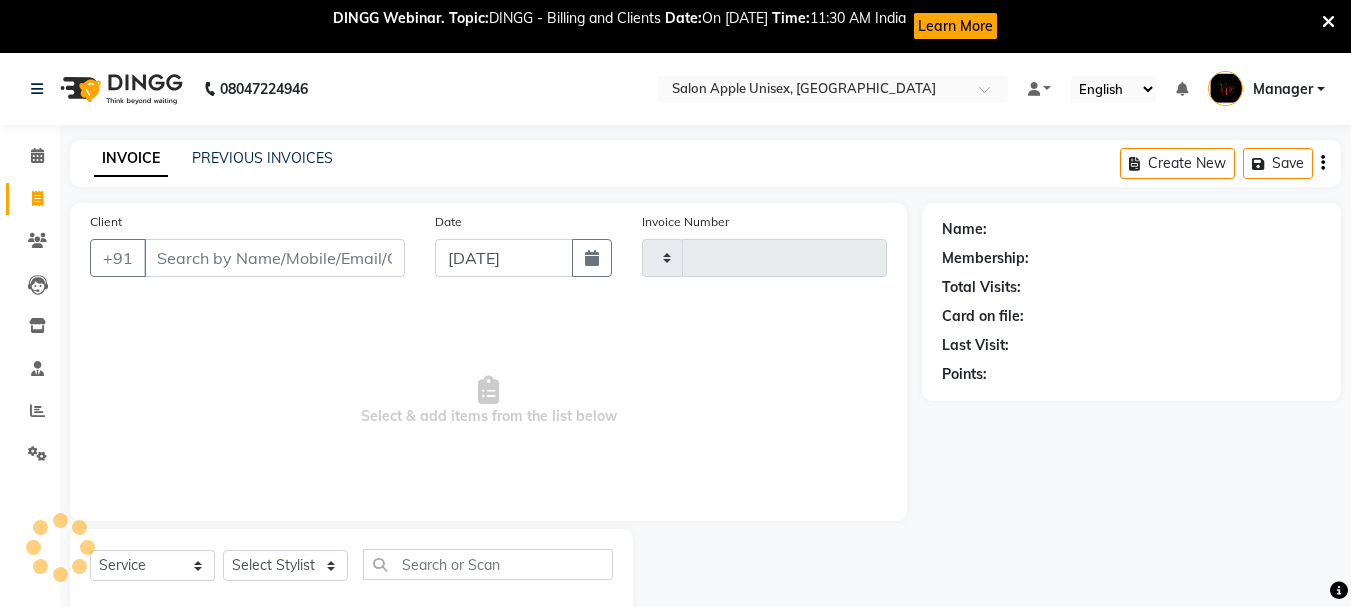 scroll, scrollTop: 53, scrollLeft: 0, axis: vertical 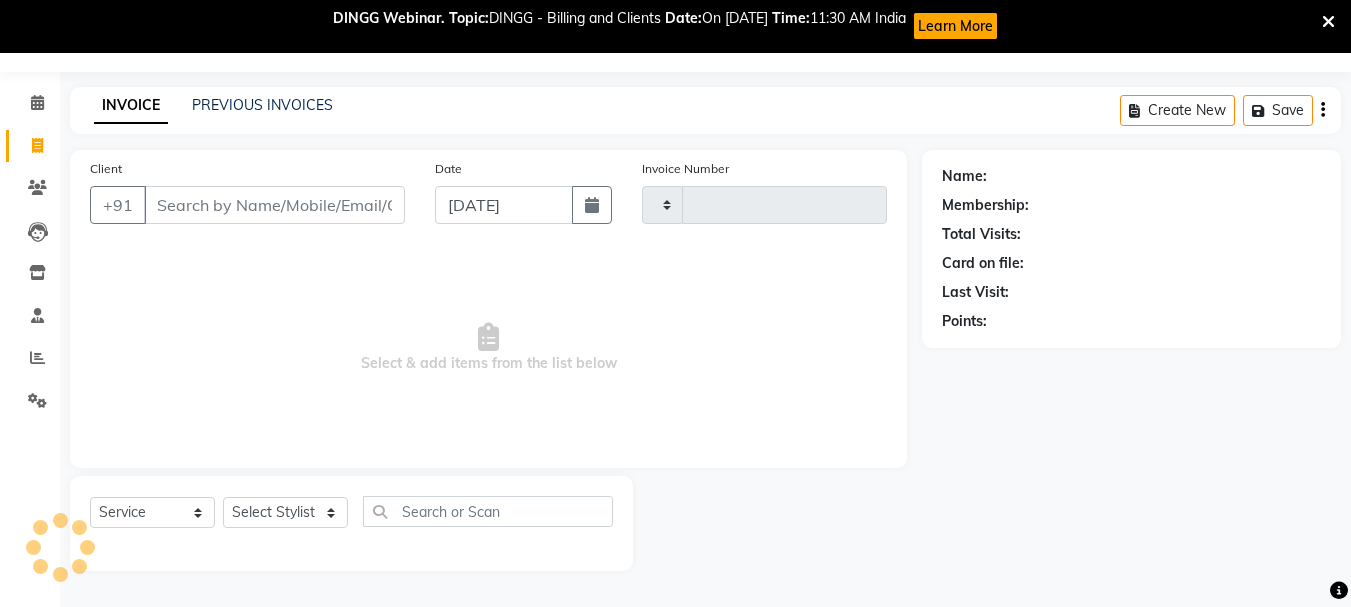 type on "0355" 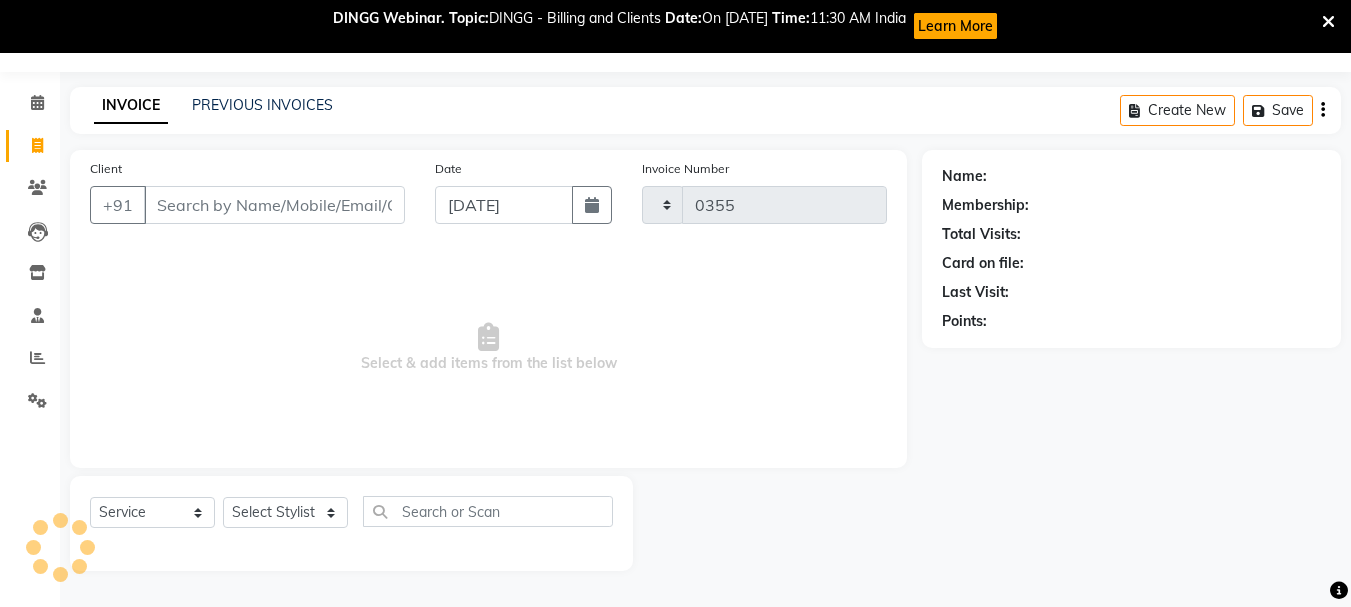select on "116" 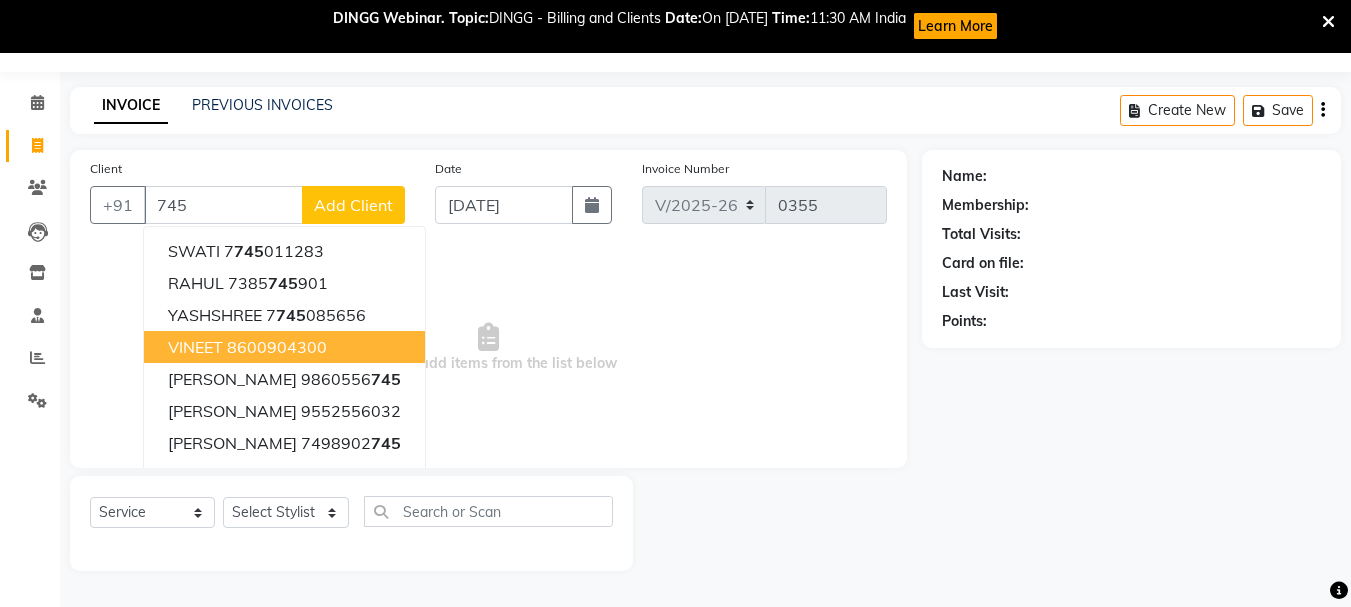 click on "VINEET" at bounding box center (195, 347) 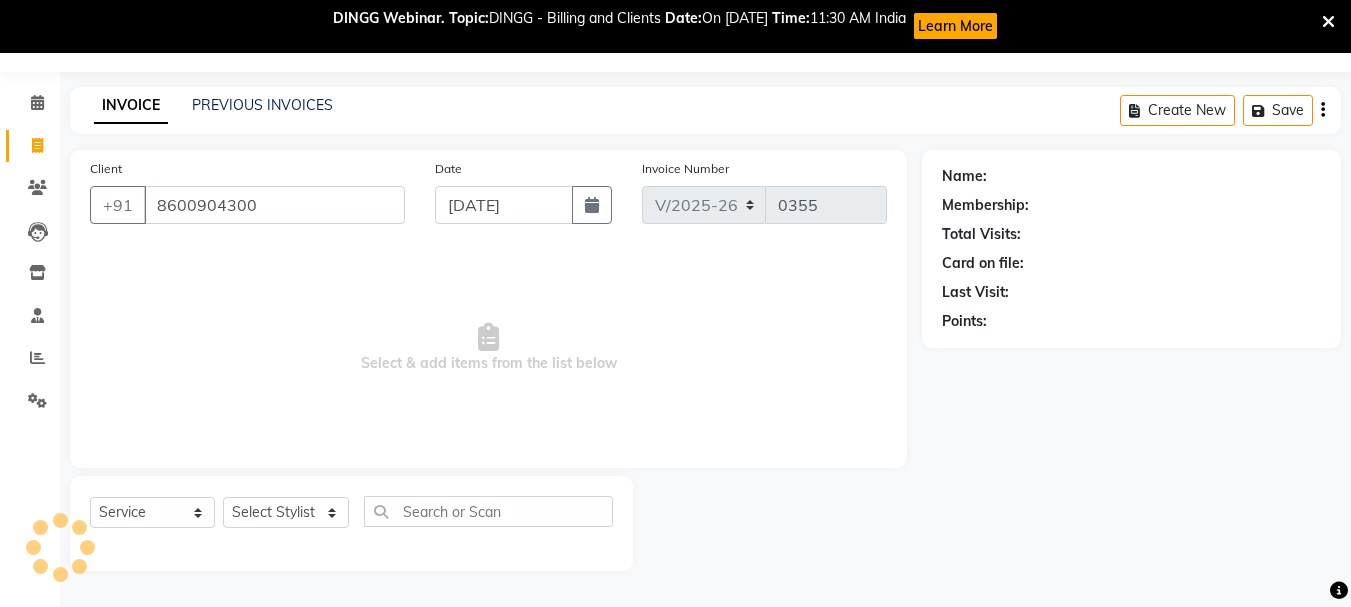 type on "8600904300" 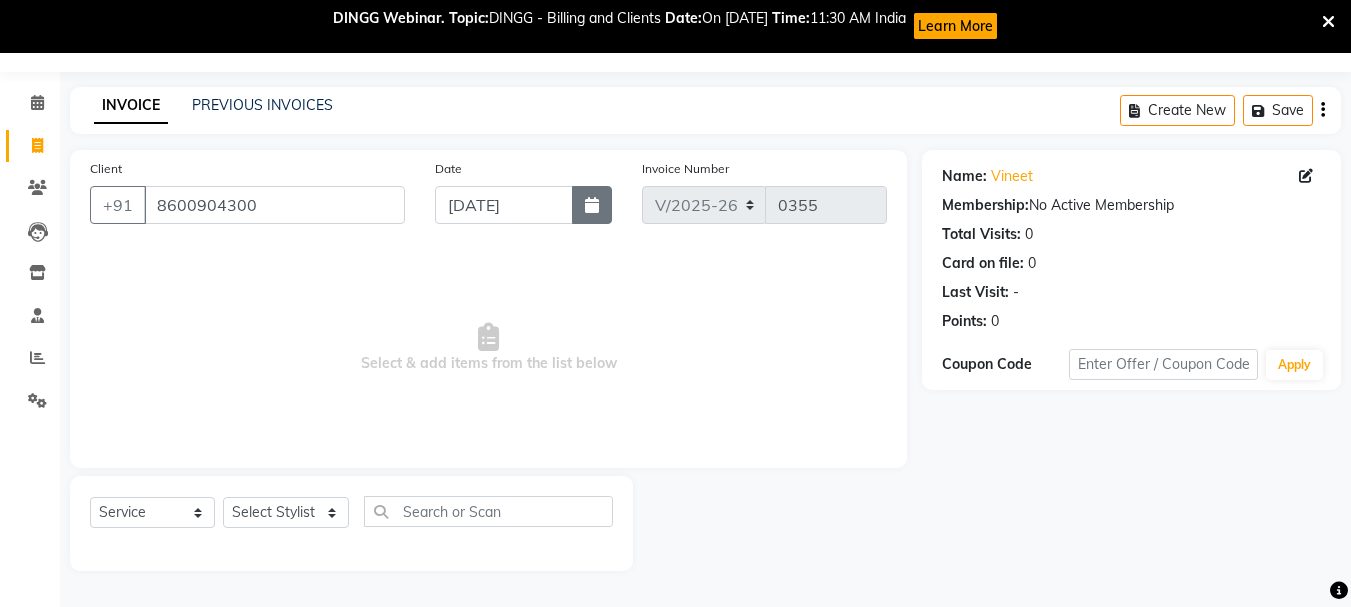 click 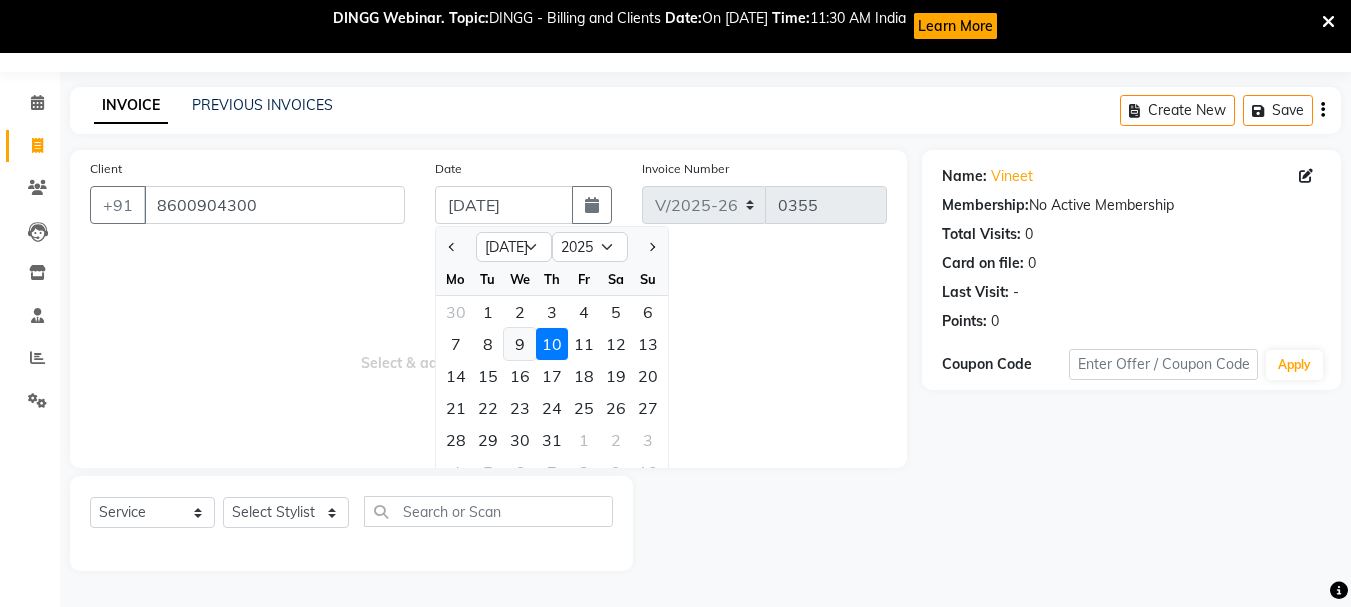 click on "9" 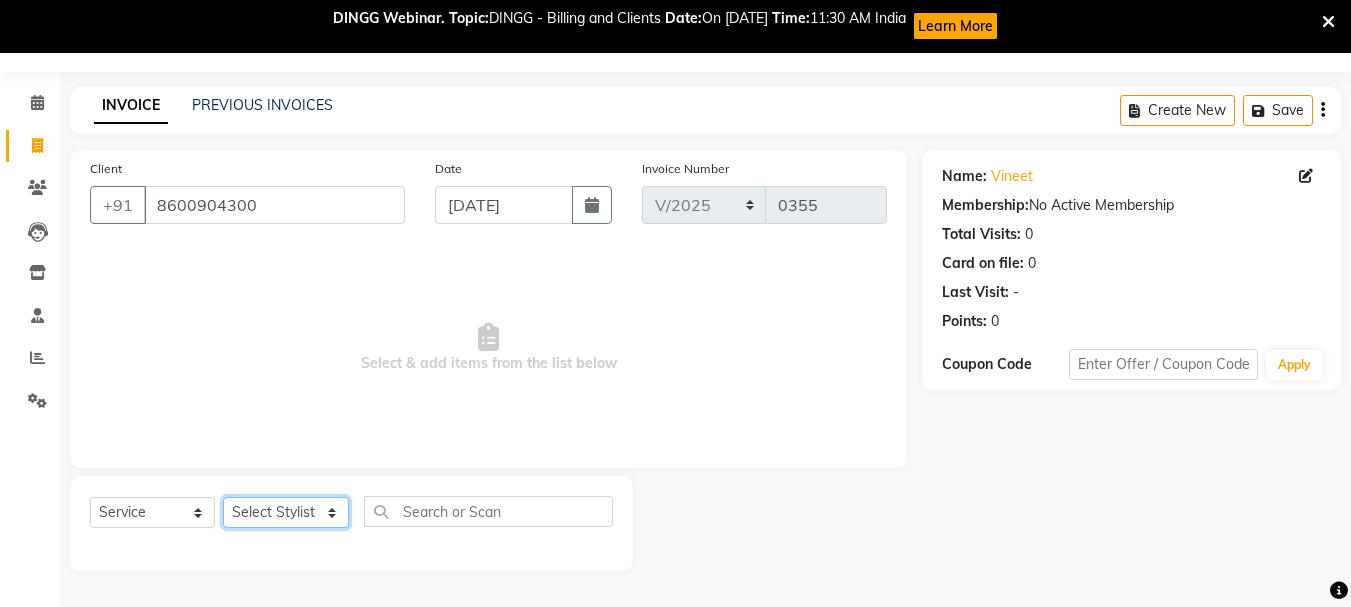 click on "Select Stylist [PERSON_NAME]  [PERSON_NAME] [PERSON_NAME] Humane Manager [PERSON_NAME] [PERSON_NAME] [PERSON_NAME] Priya [PERSON_NAME] [PERSON_NAME] [PERSON_NAME] [PERSON_NAME]" 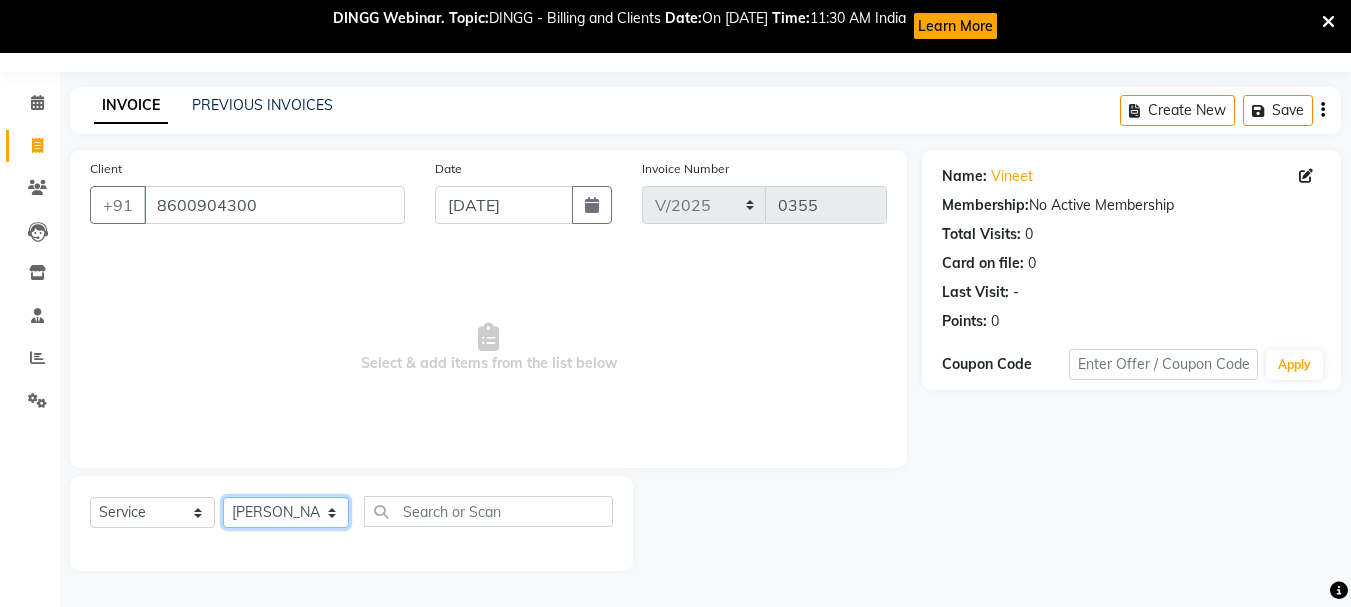 click on "Select Stylist [PERSON_NAME]  [PERSON_NAME] [PERSON_NAME] Humane Manager [PERSON_NAME] [PERSON_NAME] [PERSON_NAME] Priya [PERSON_NAME] [PERSON_NAME] [PERSON_NAME] [PERSON_NAME]" 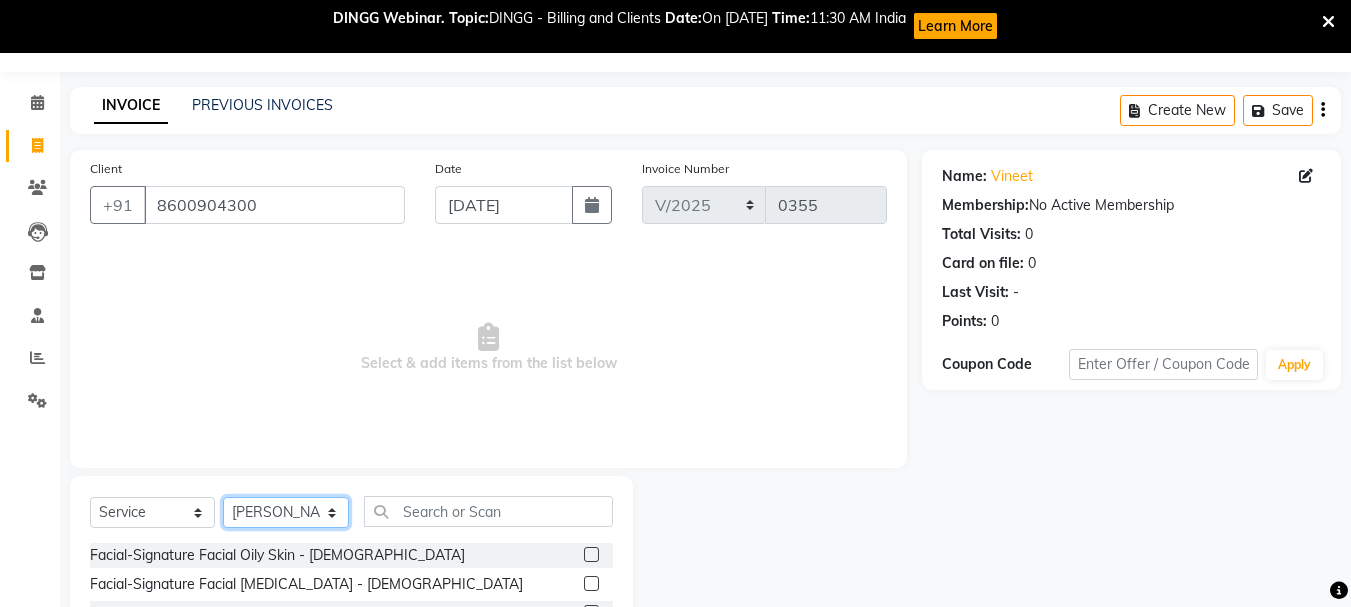 scroll, scrollTop: 247, scrollLeft: 0, axis: vertical 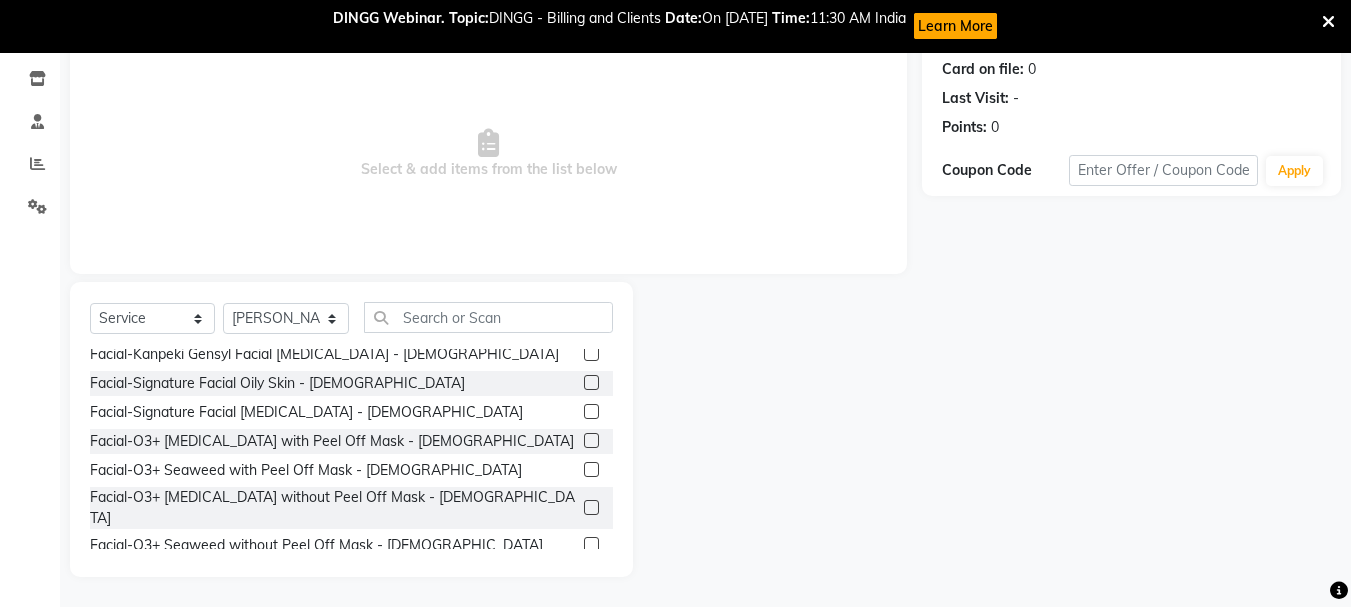click 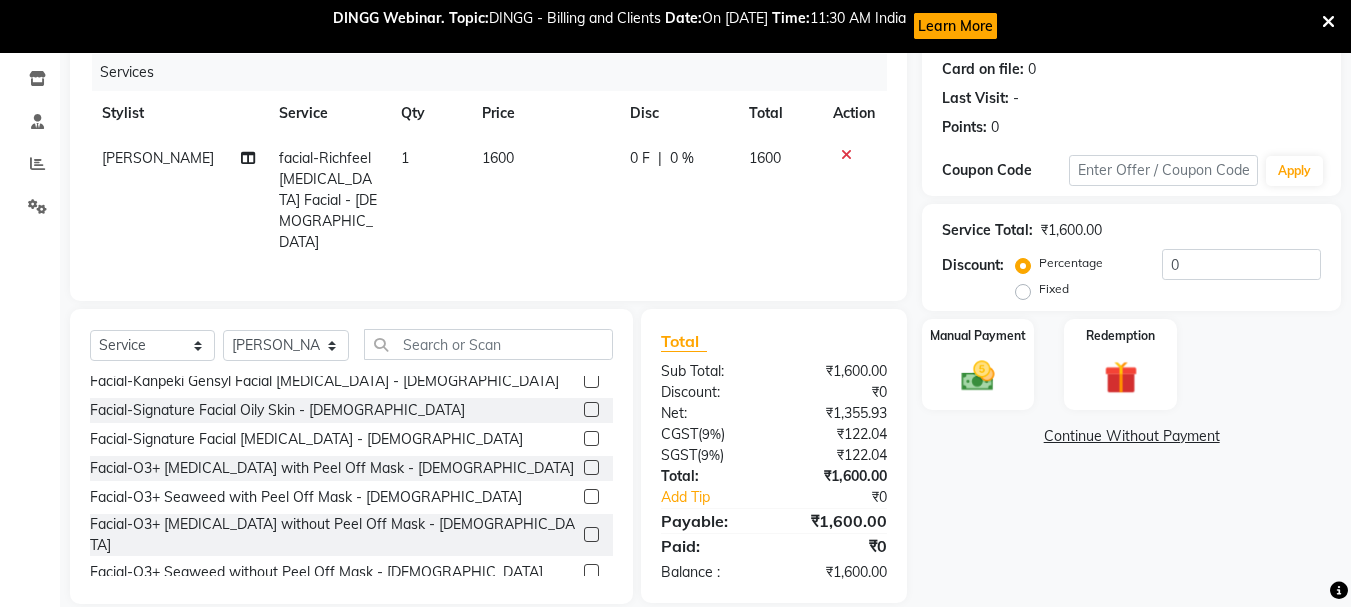 checkbox on "false" 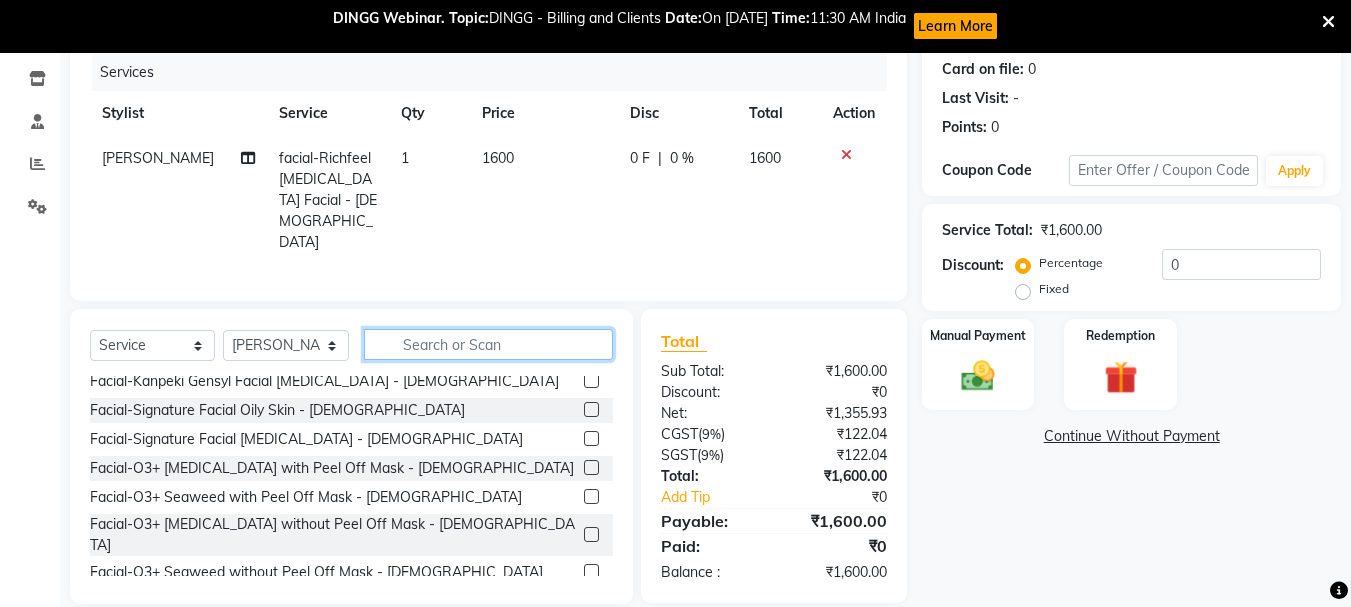 click 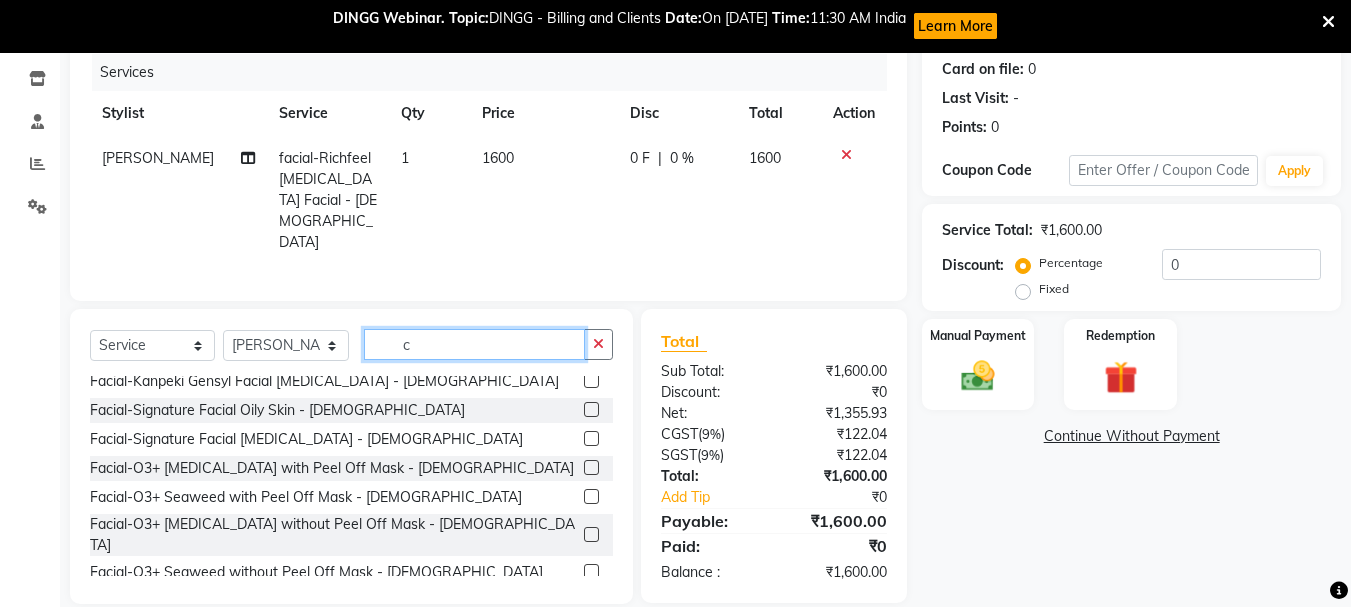click on "c" 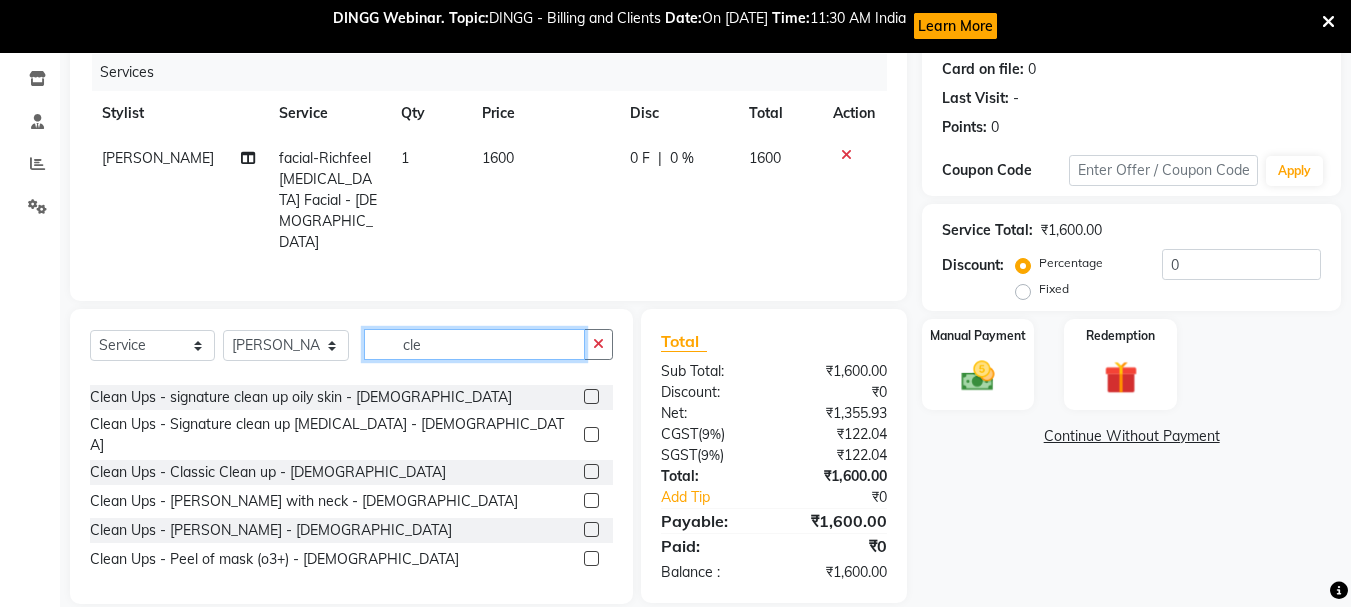 scroll, scrollTop: 206, scrollLeft: 0, axis: vertical 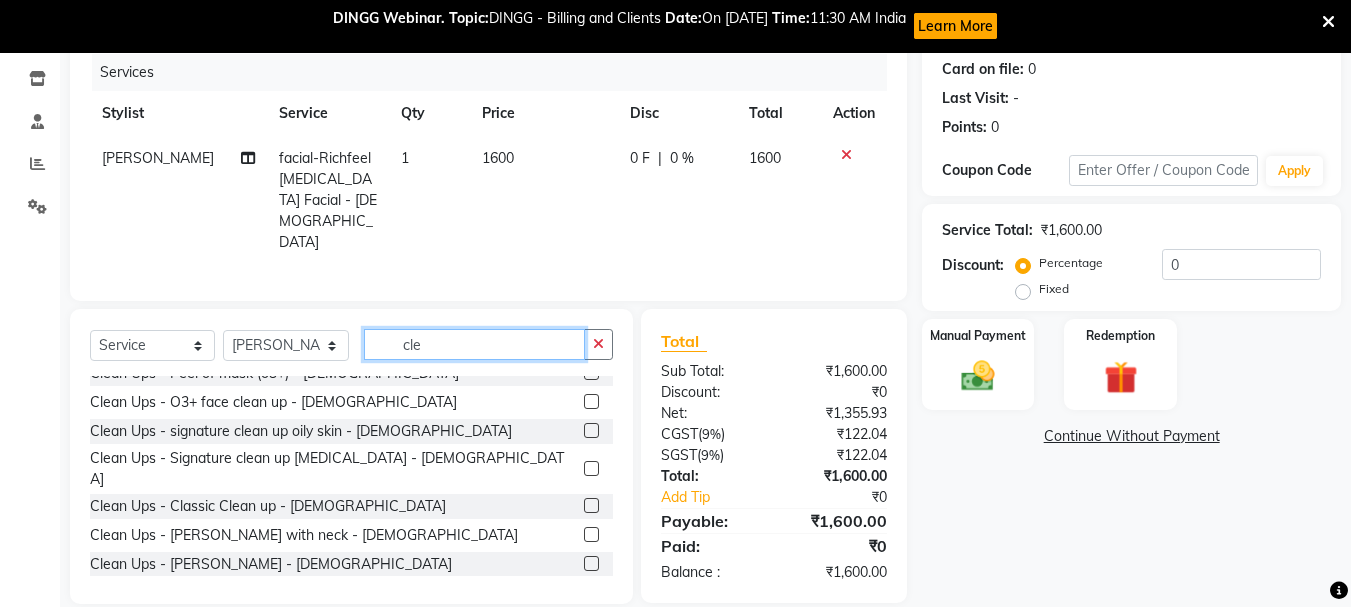 type on "cle" 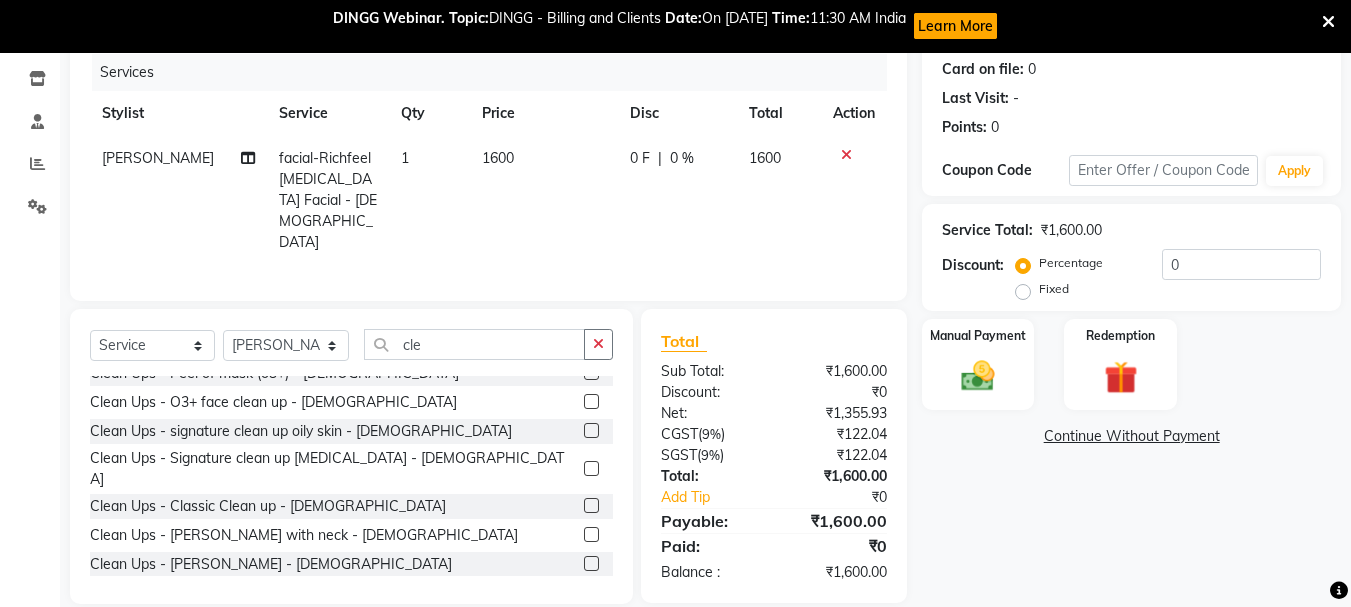 click 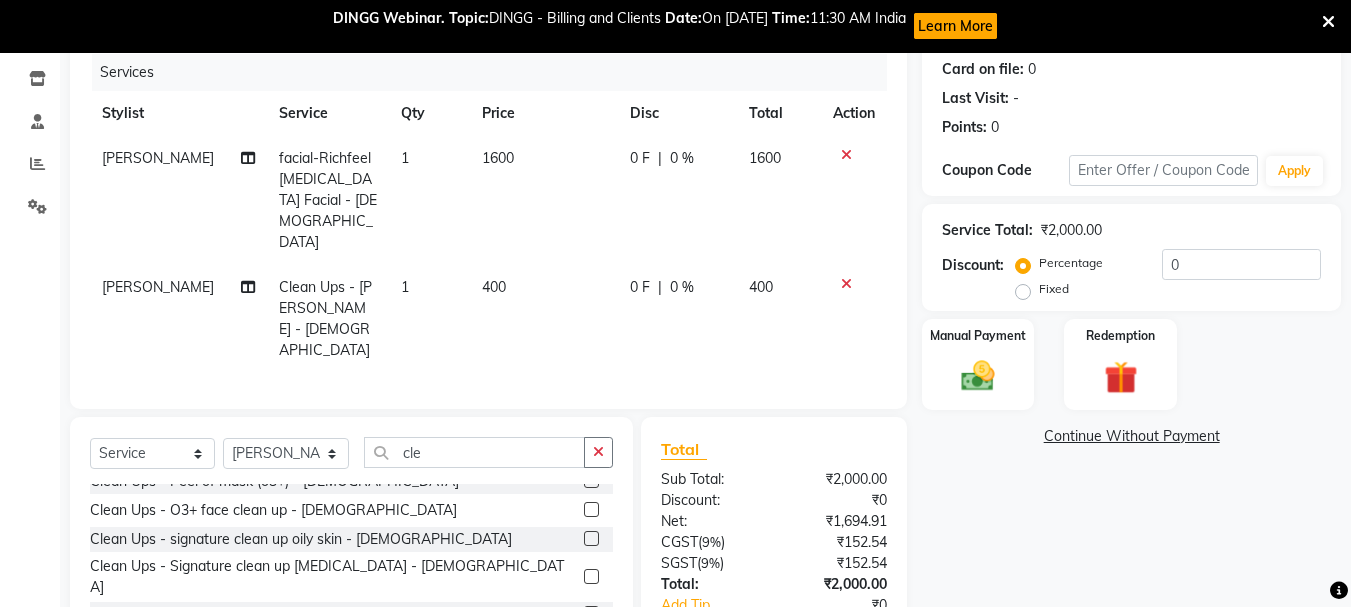 checkbox on "false" 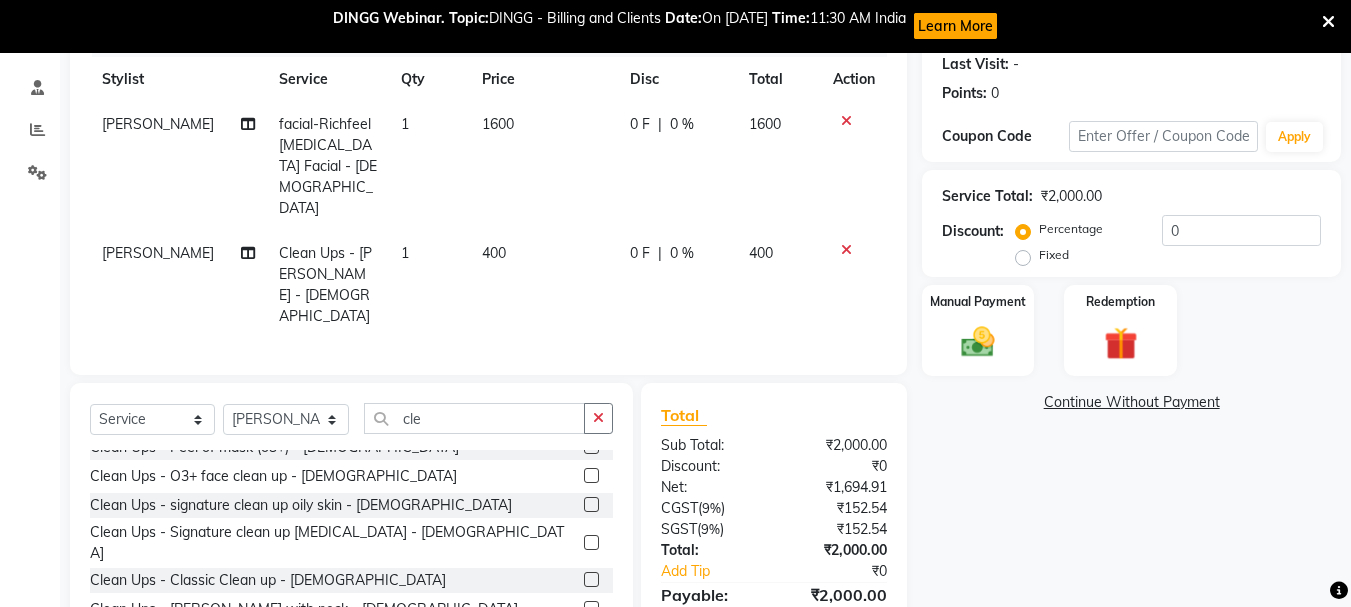 scroll, scrollTop: 313, scrollLeft: 0, axis: vertical 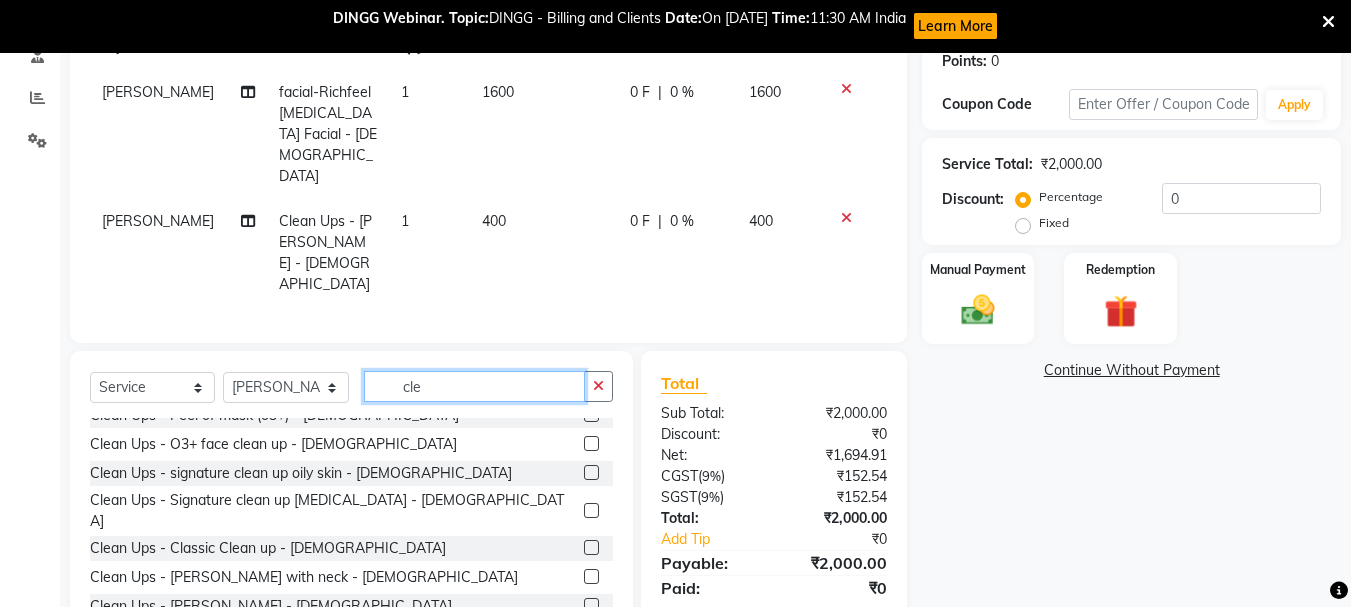 click on "cle" 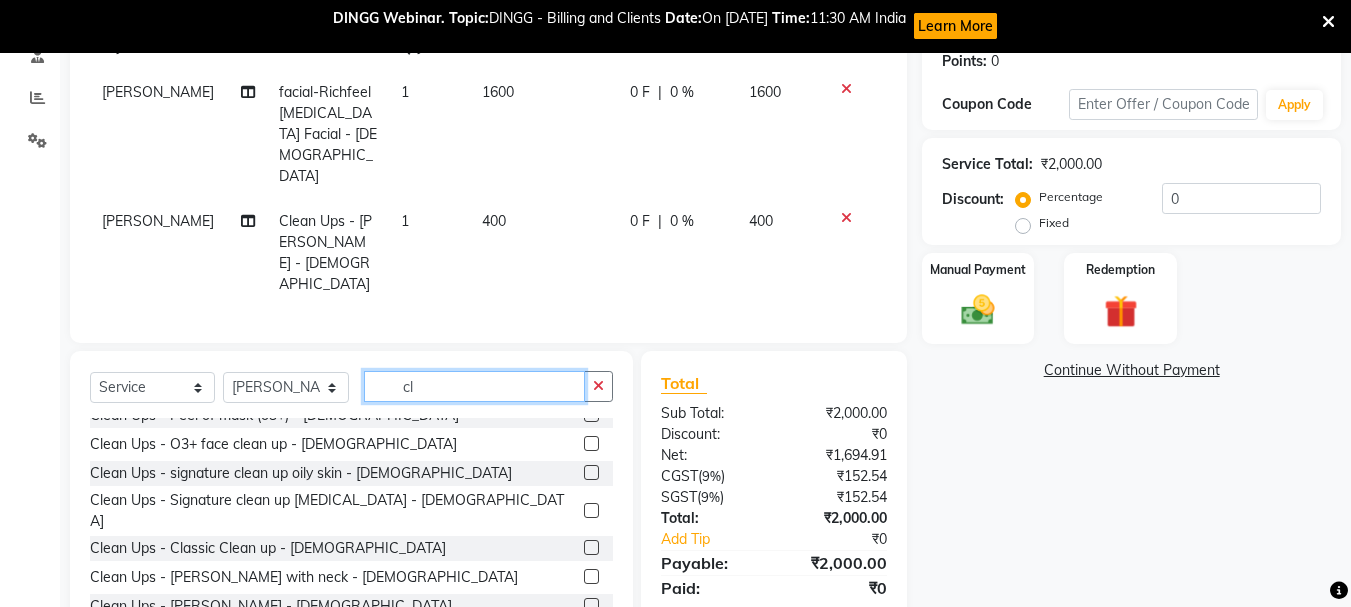 type on "c" 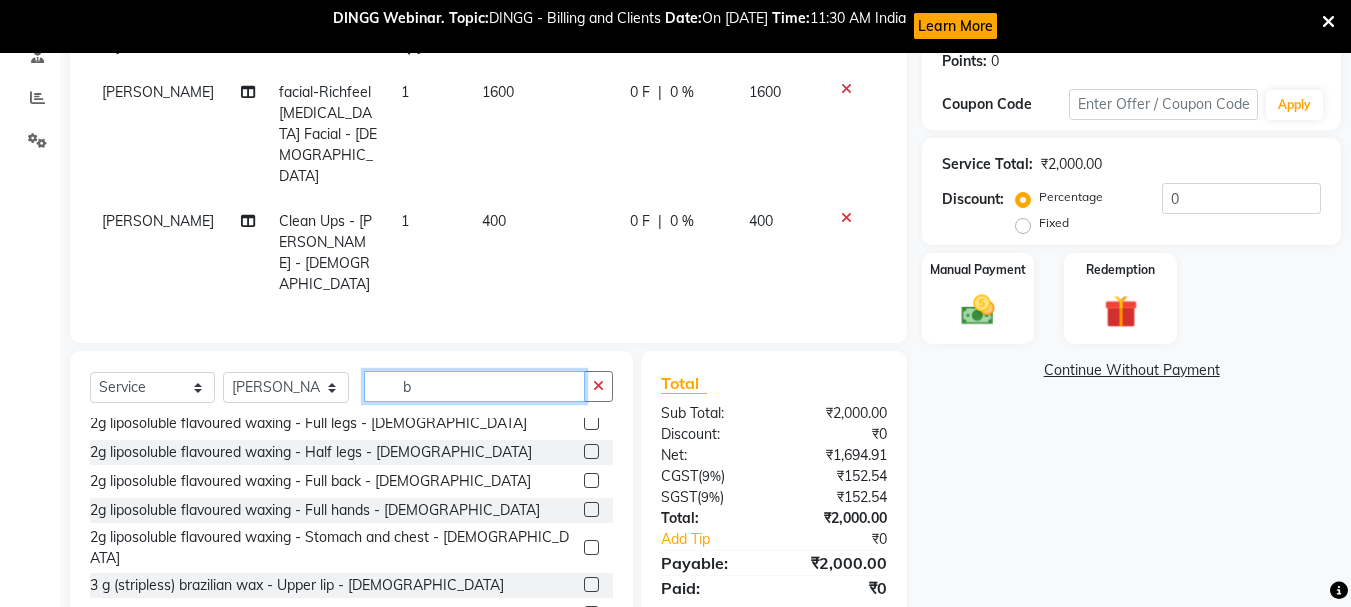 scroll, scrollTop: 0, scrollLeft: 0, axis: both 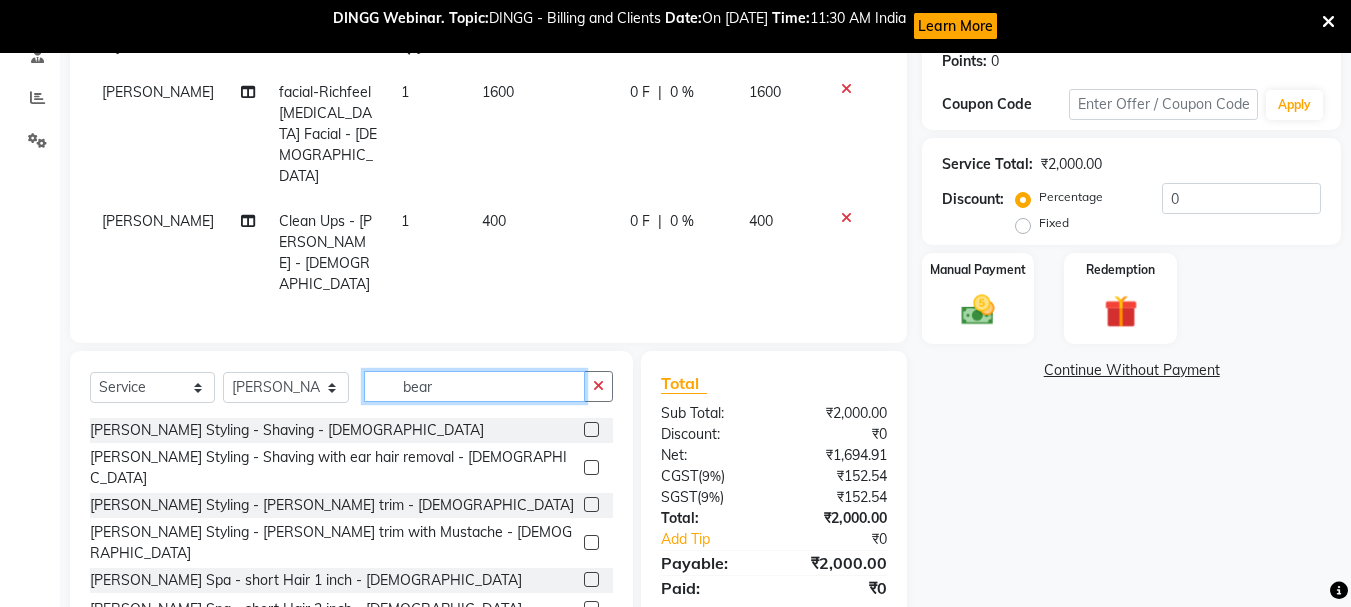 type on "bear" 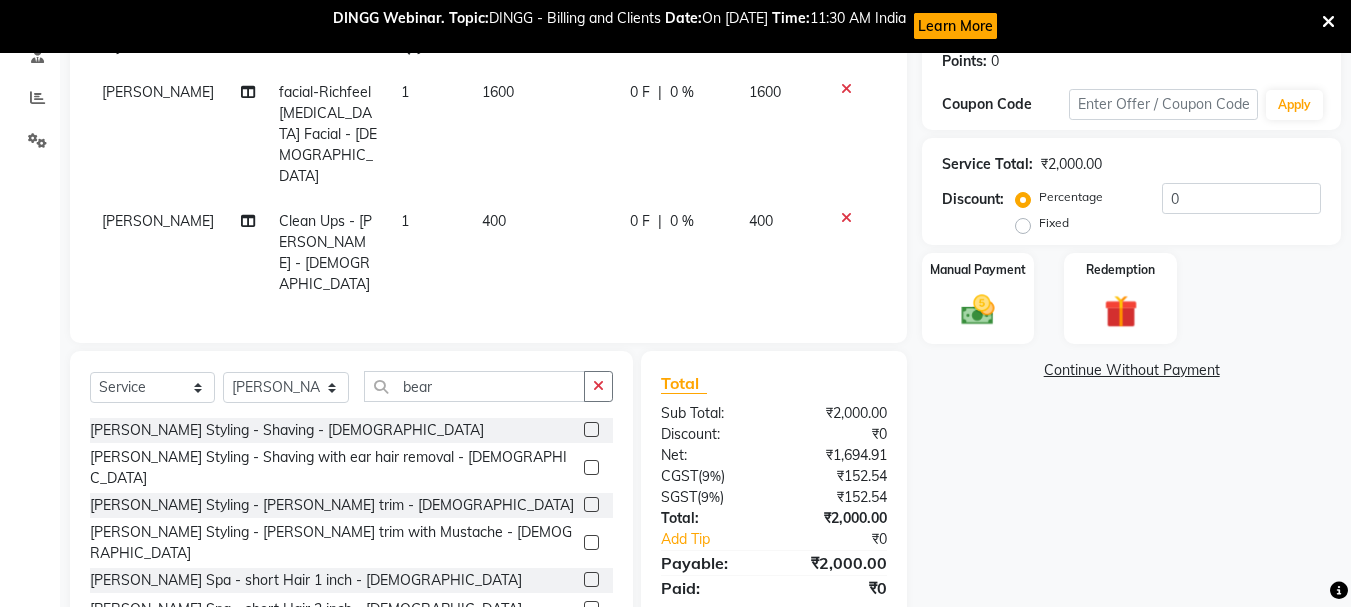 click 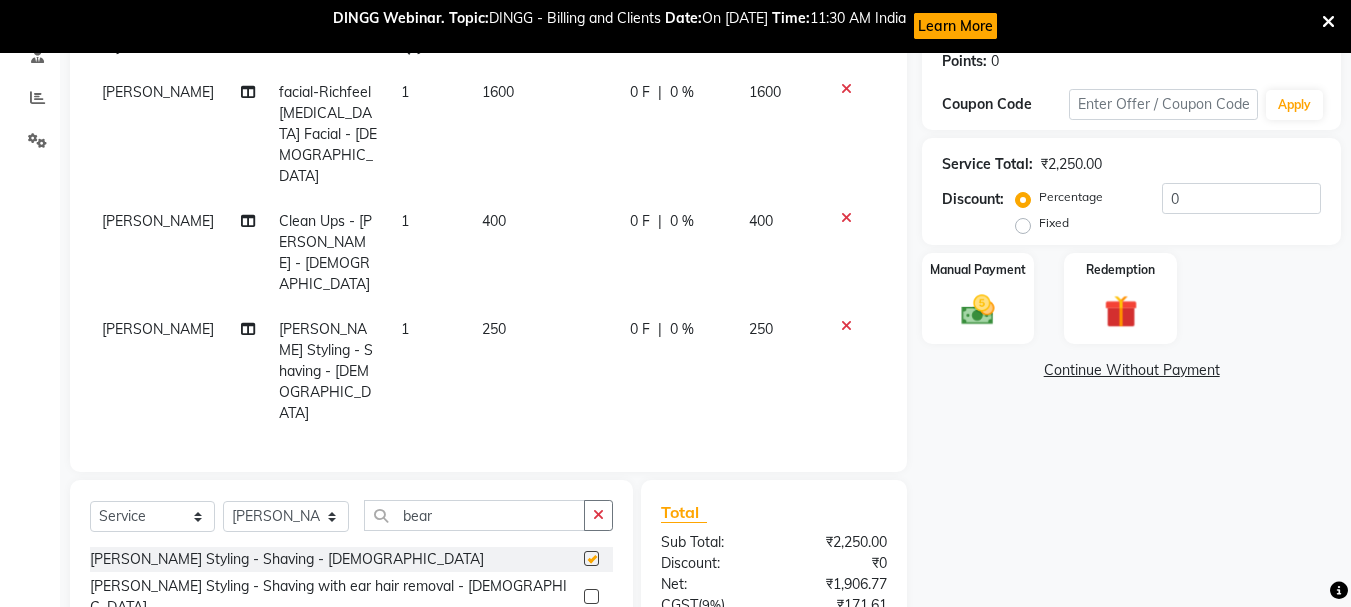 checkbox on "false" 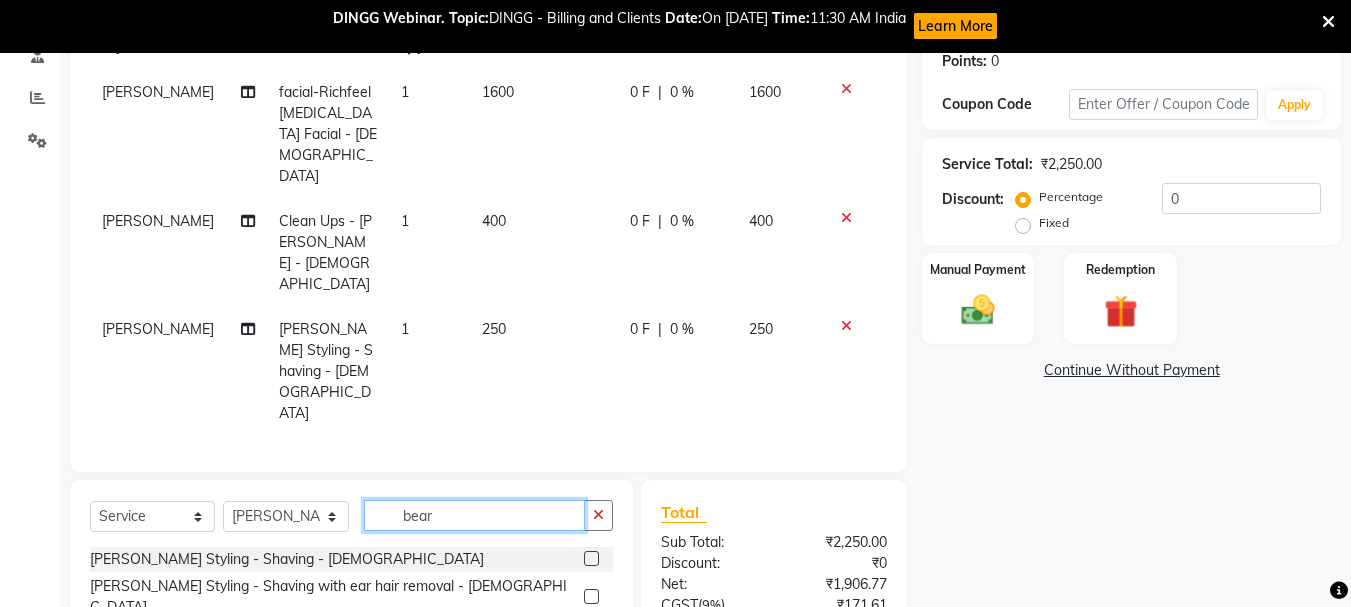 click on "bear" 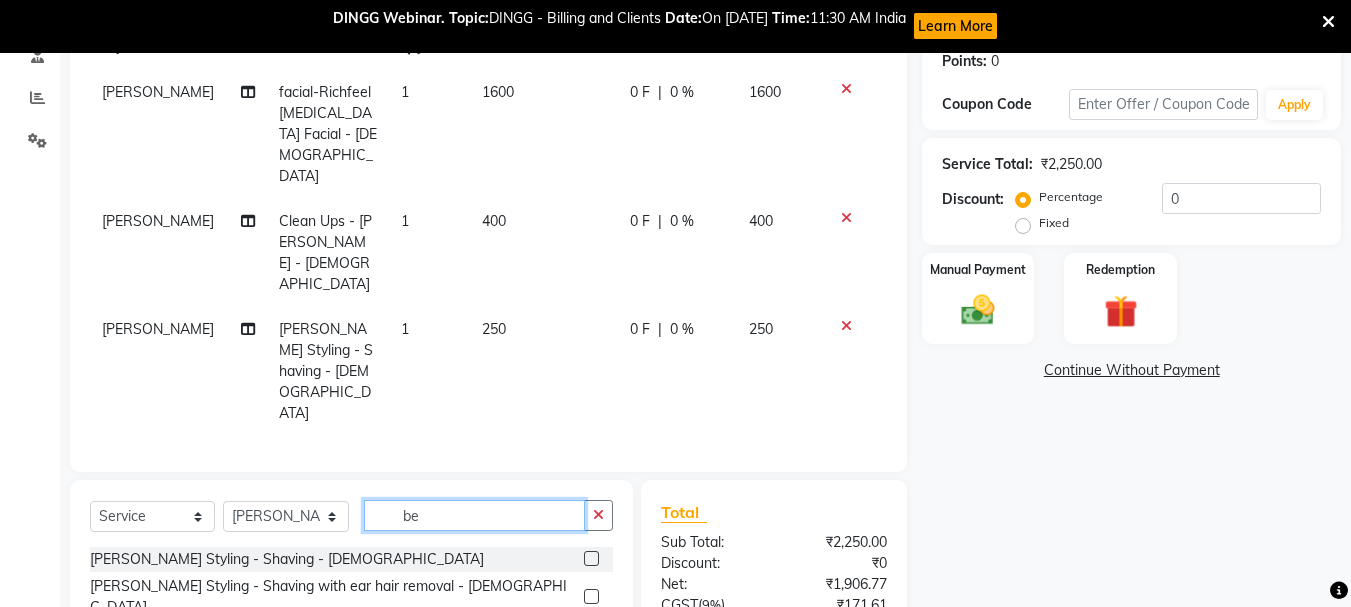 type on "b" 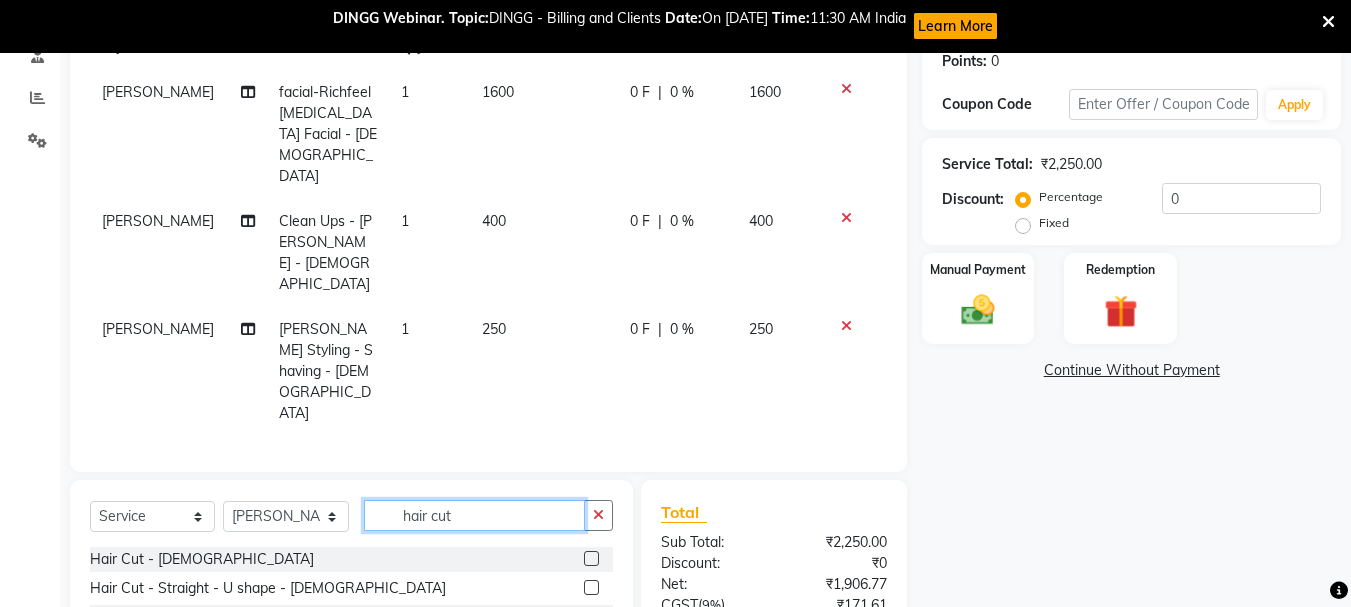type on "hair cut" 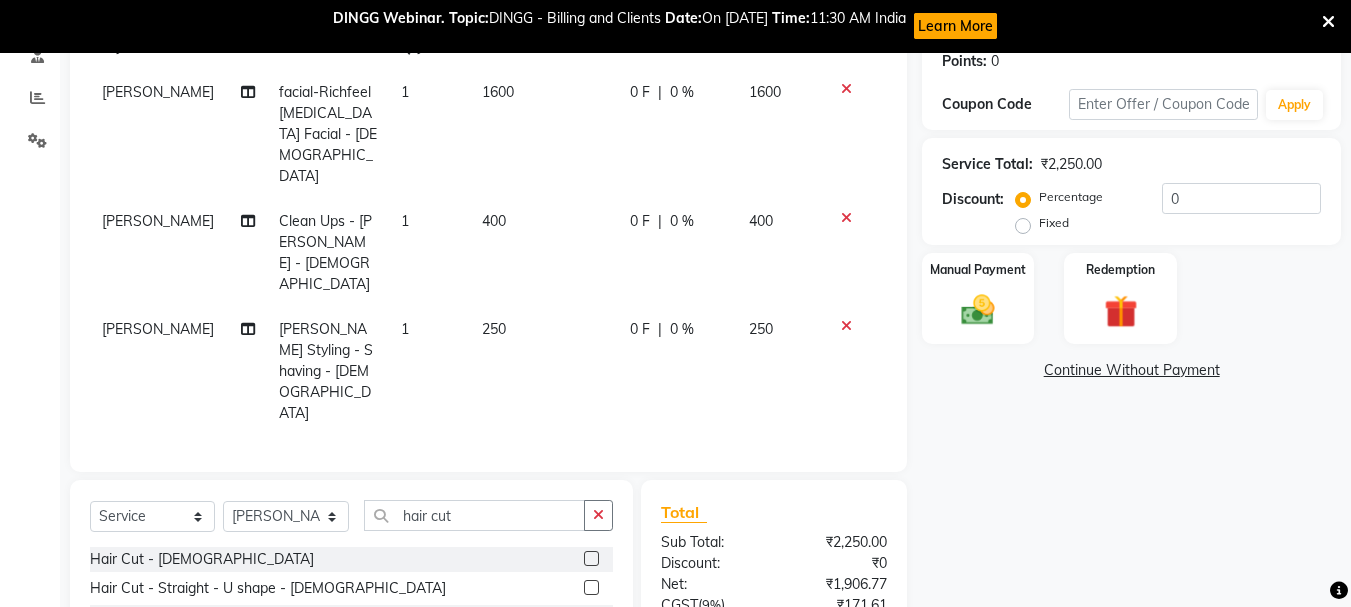 click 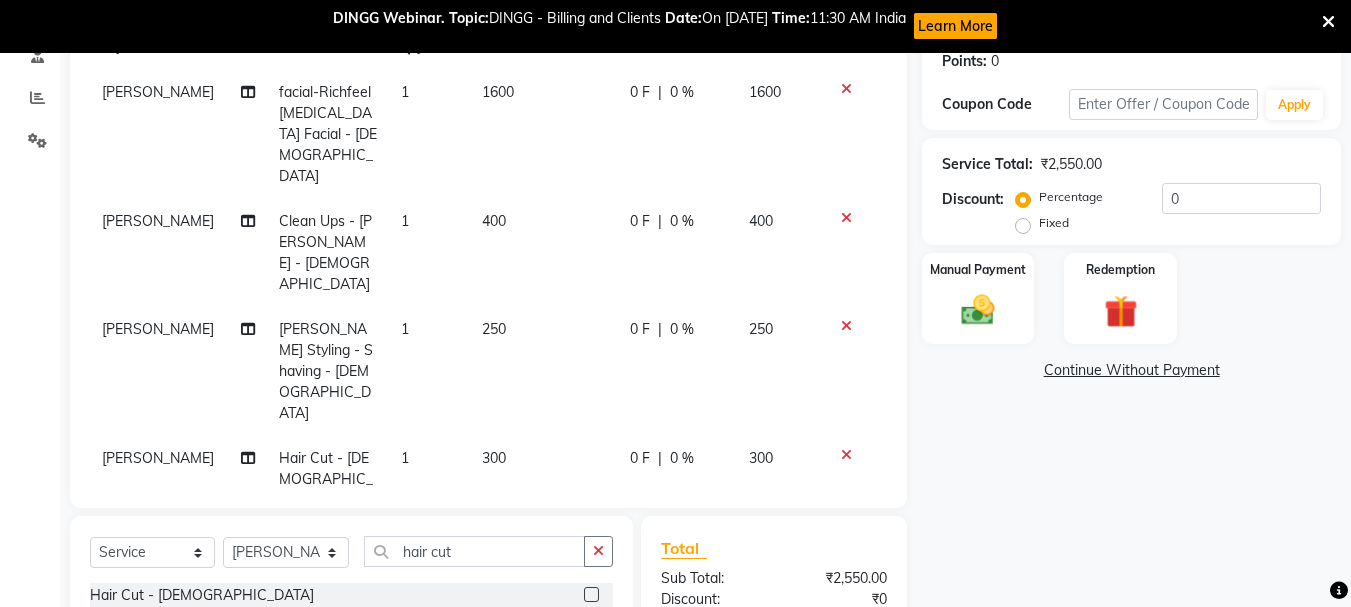 checkbox on "false" 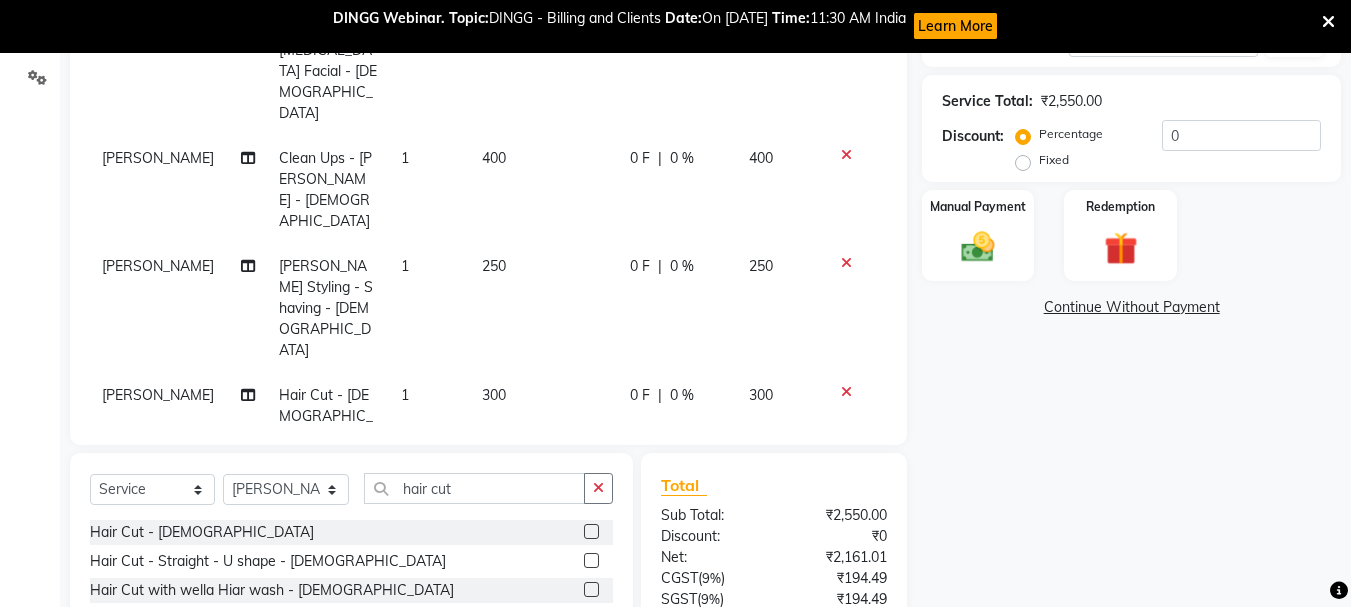 scroll, scrollTop: 424, scrollLeft: 0, axis: vertical 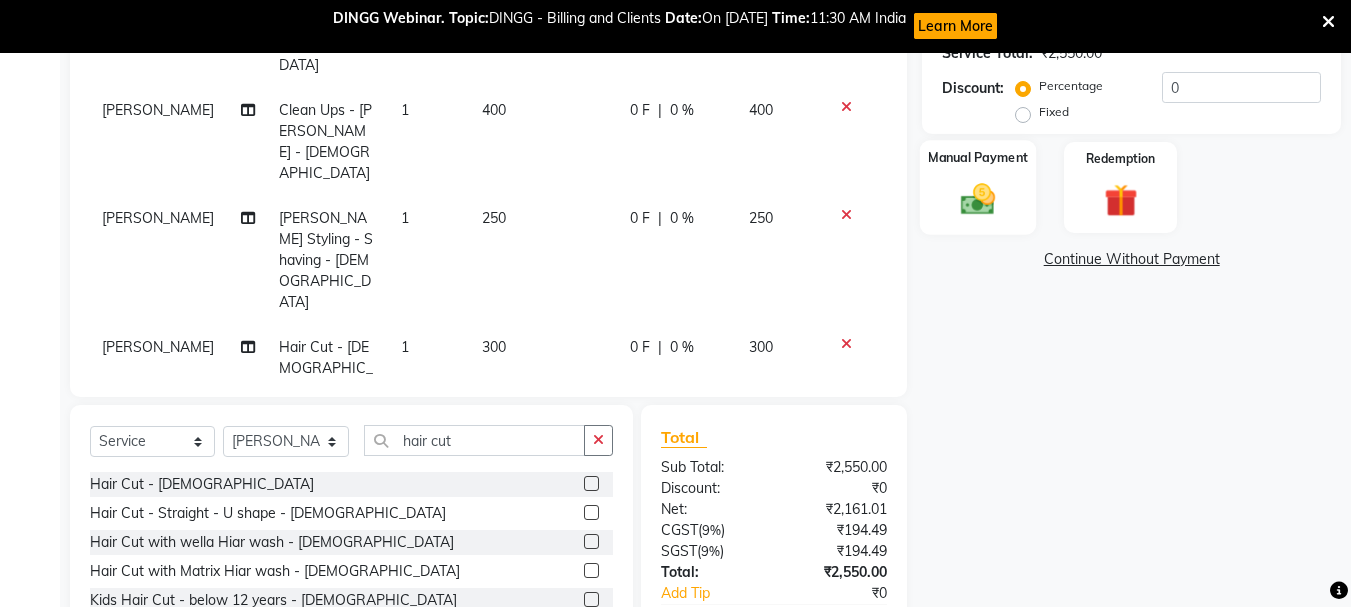 click 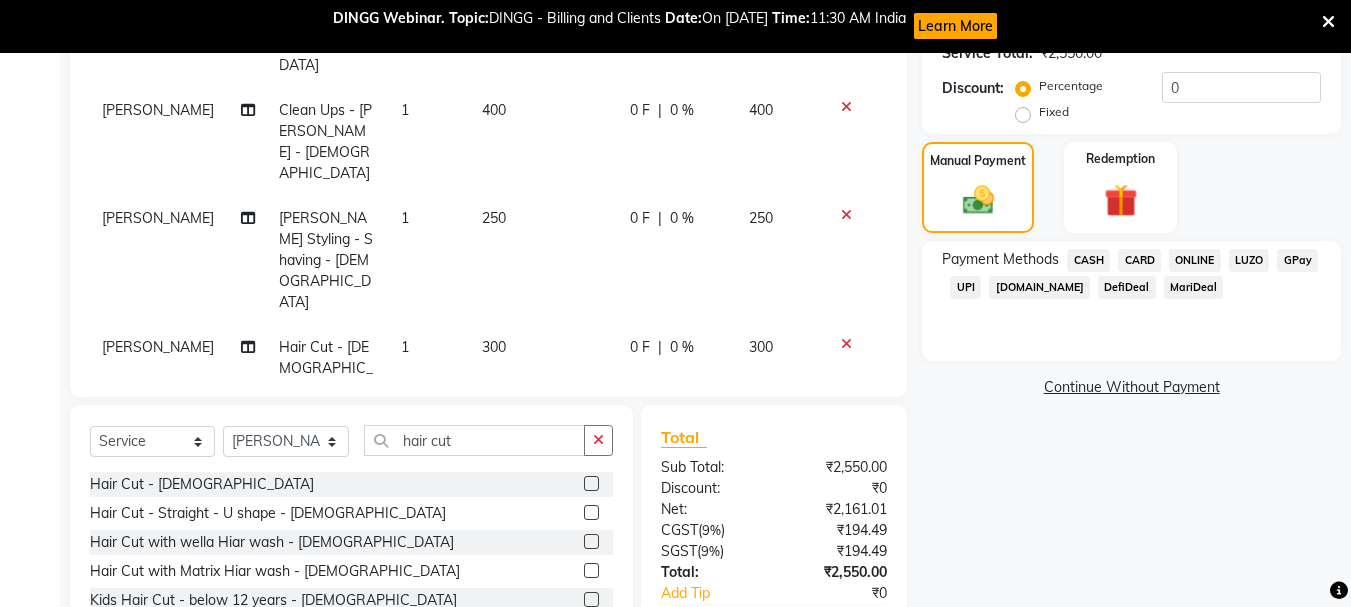 click on "ONLINE" 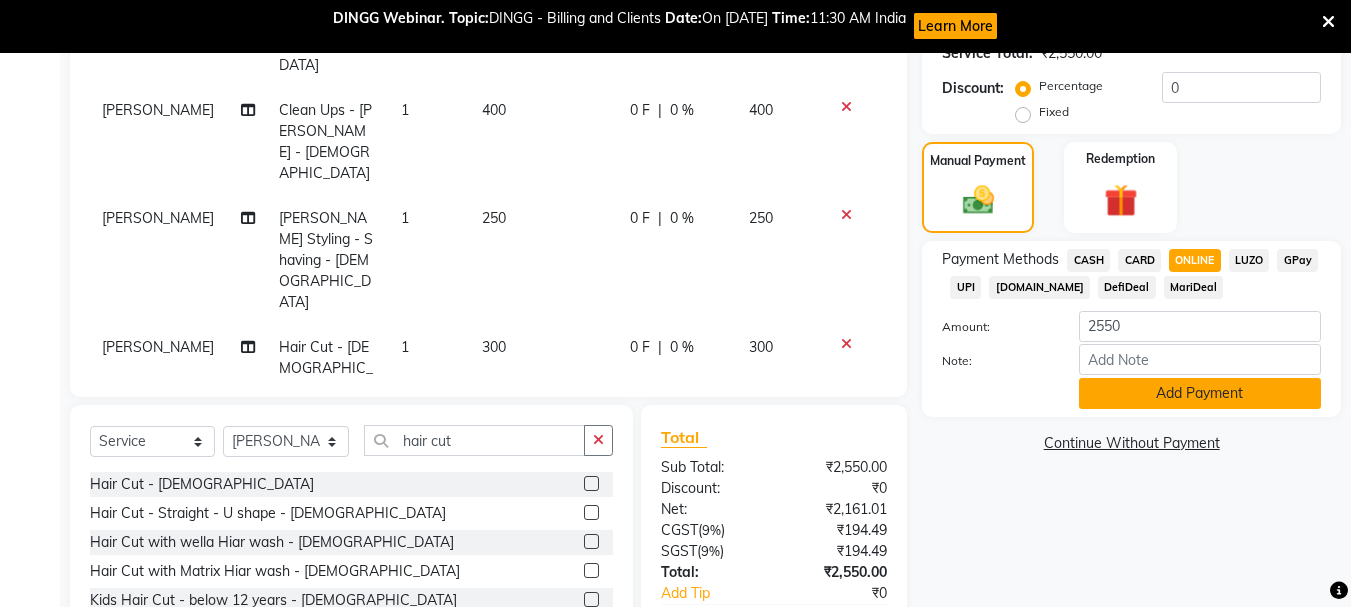 click on "Add Payment" 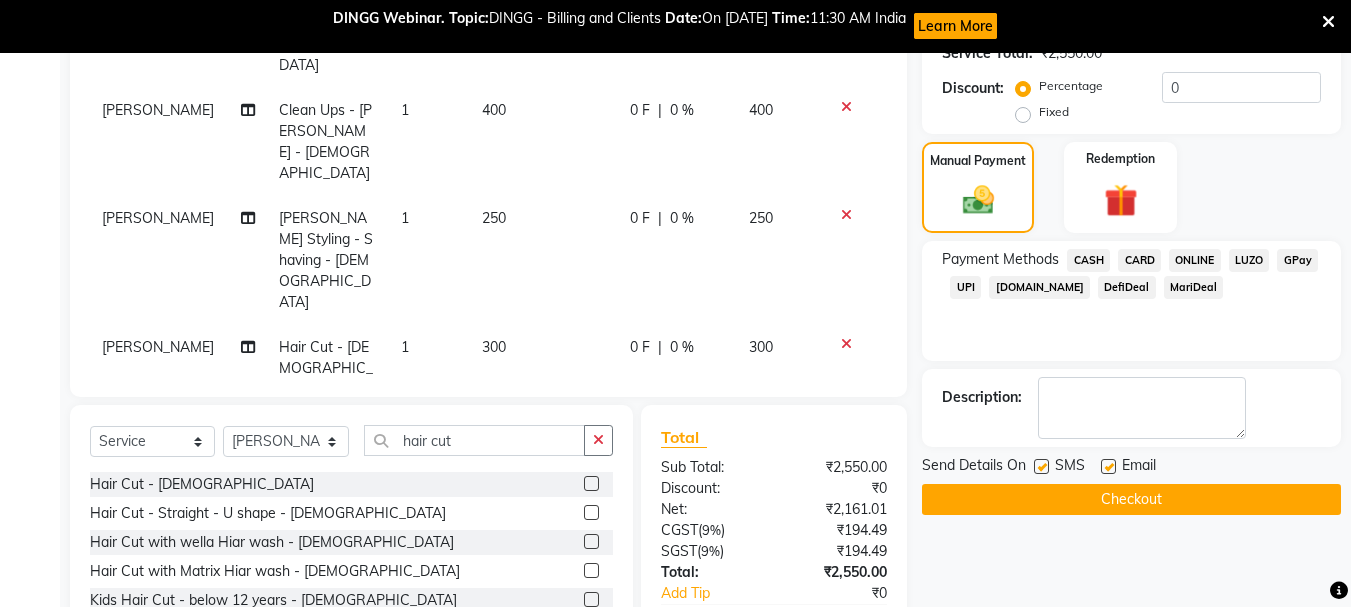 click 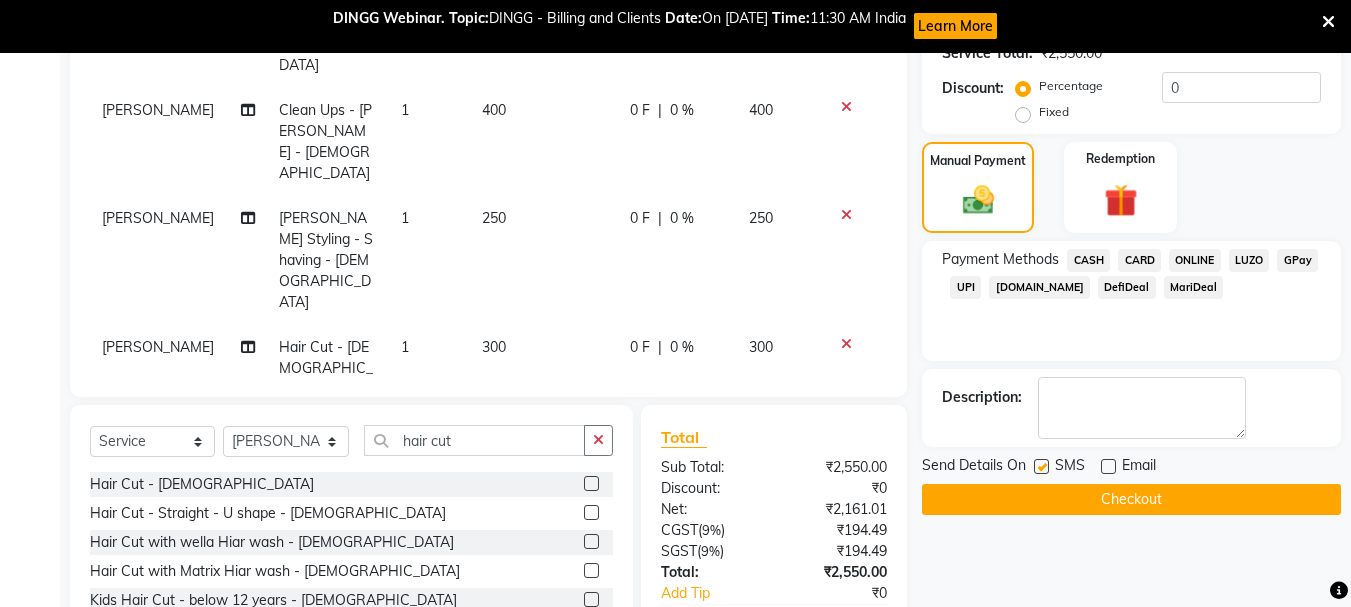 click 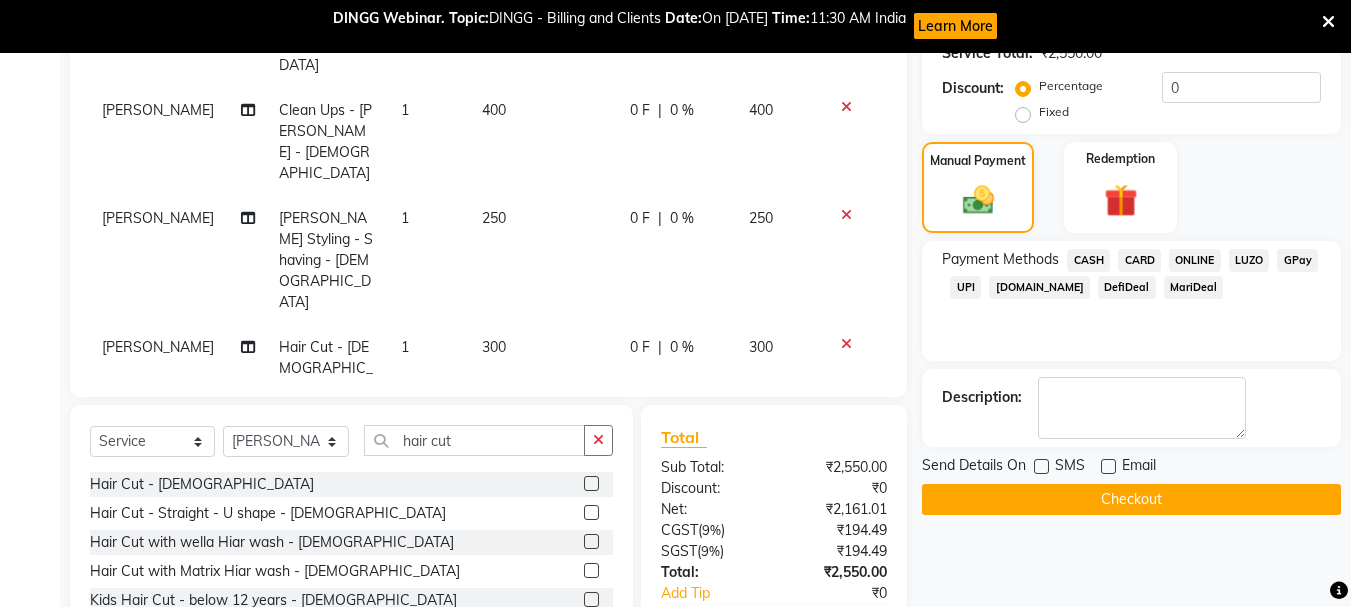 click on "Checkout" 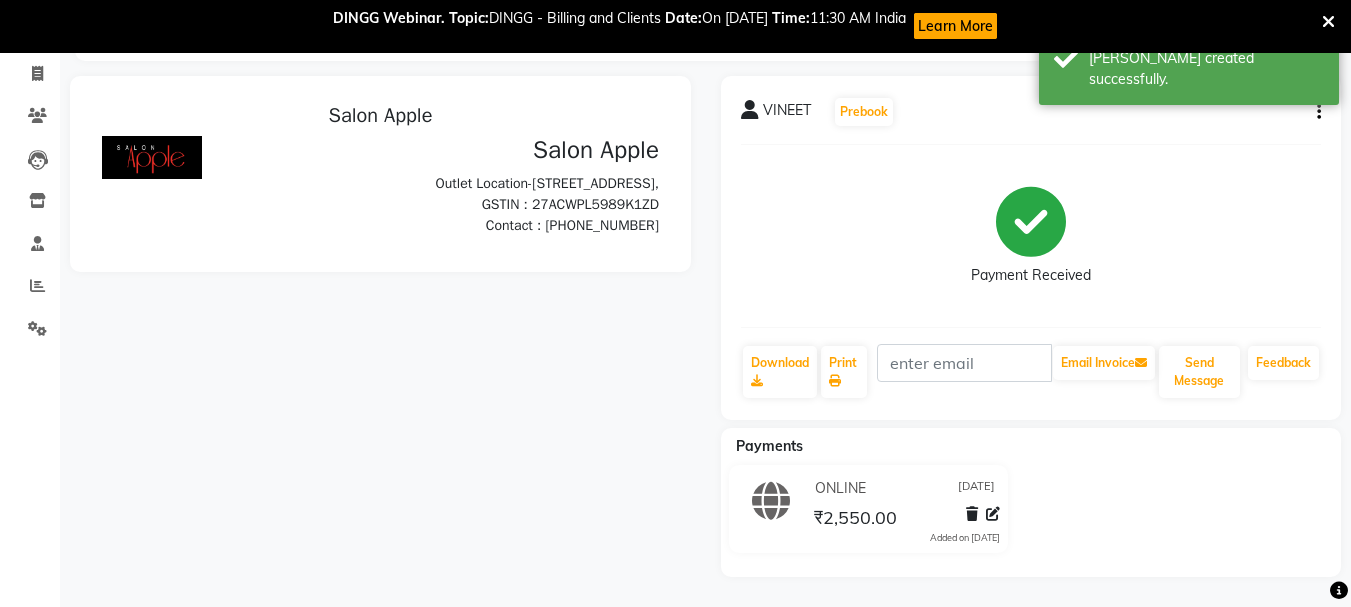 scroll, scrollTop: 423, scrollLeft: 0, axis: vertical 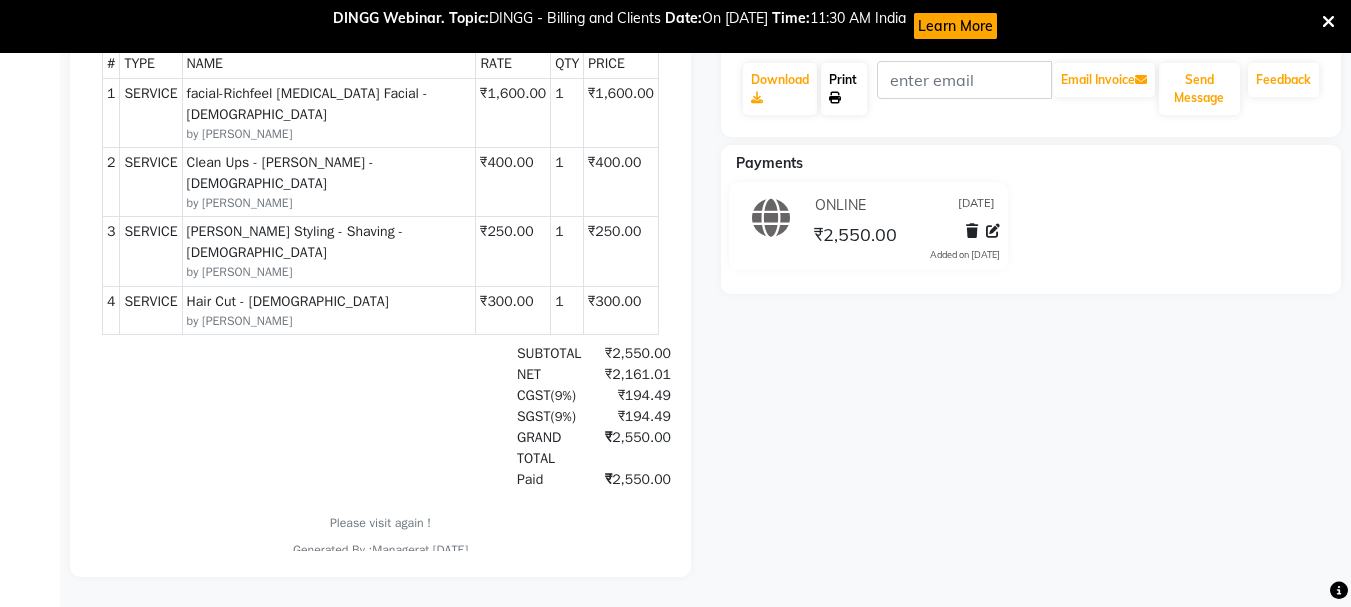click on "Print" 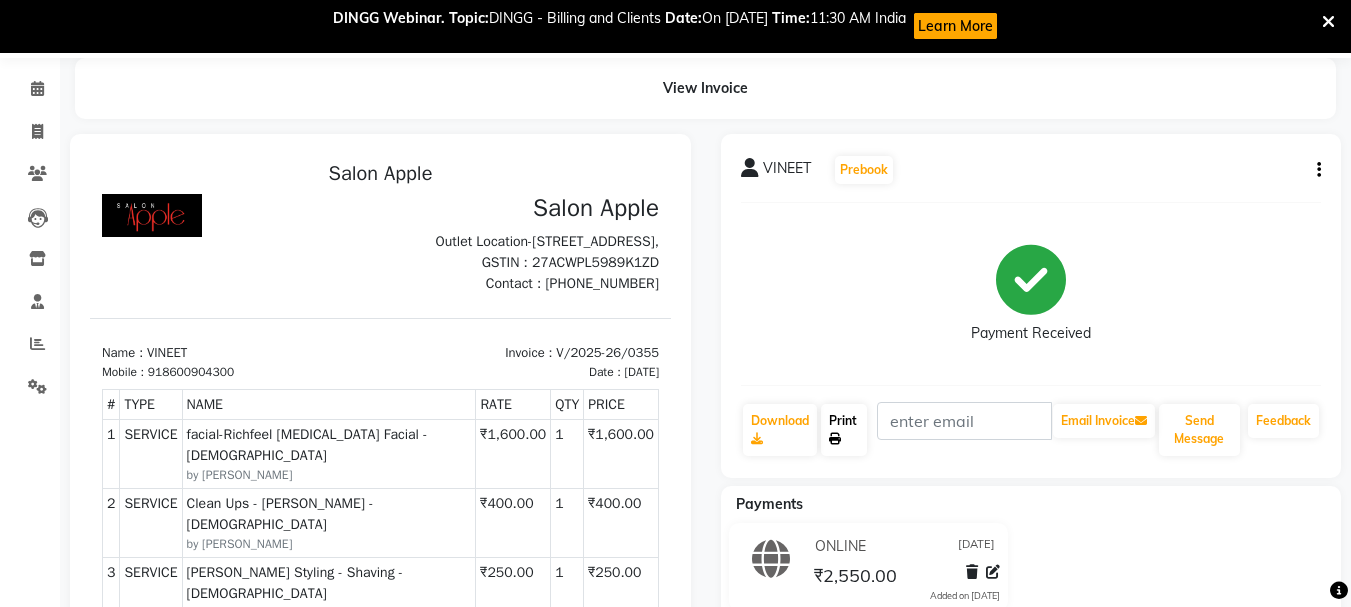 scroll, scrollTop: 63, scrollLeft: 0, axis: vertical 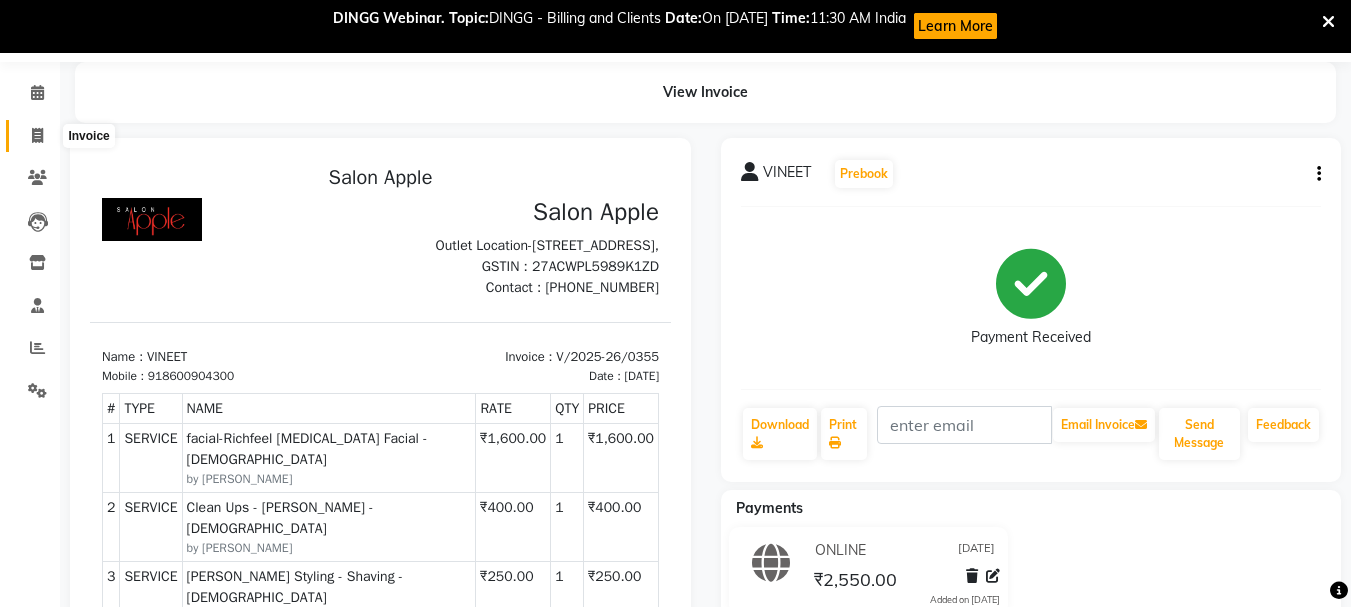 click 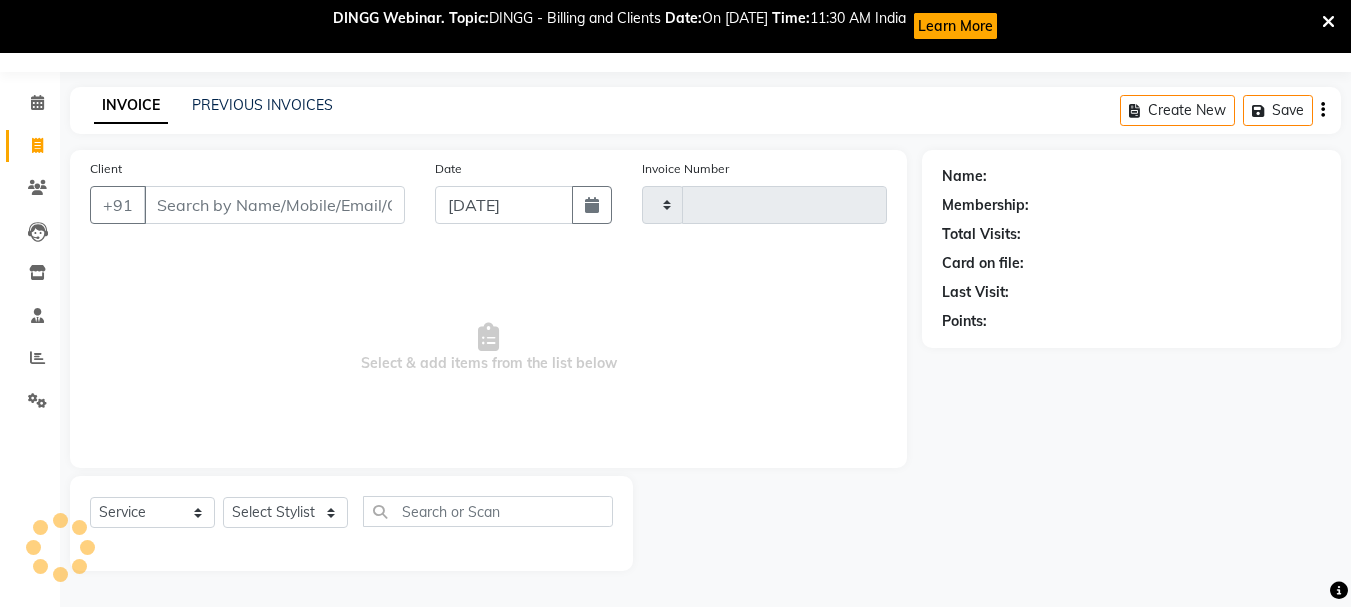 scroll, scrollTop: 53, scrollLeft: 0, axis: vertical 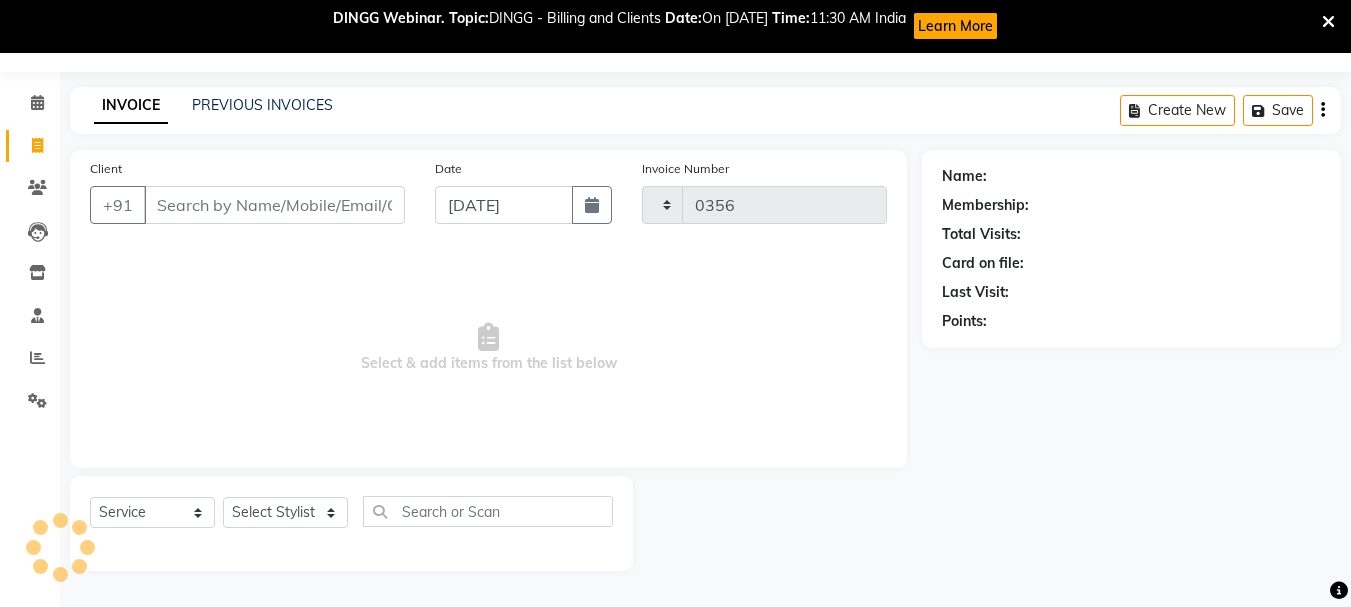 select on "116" 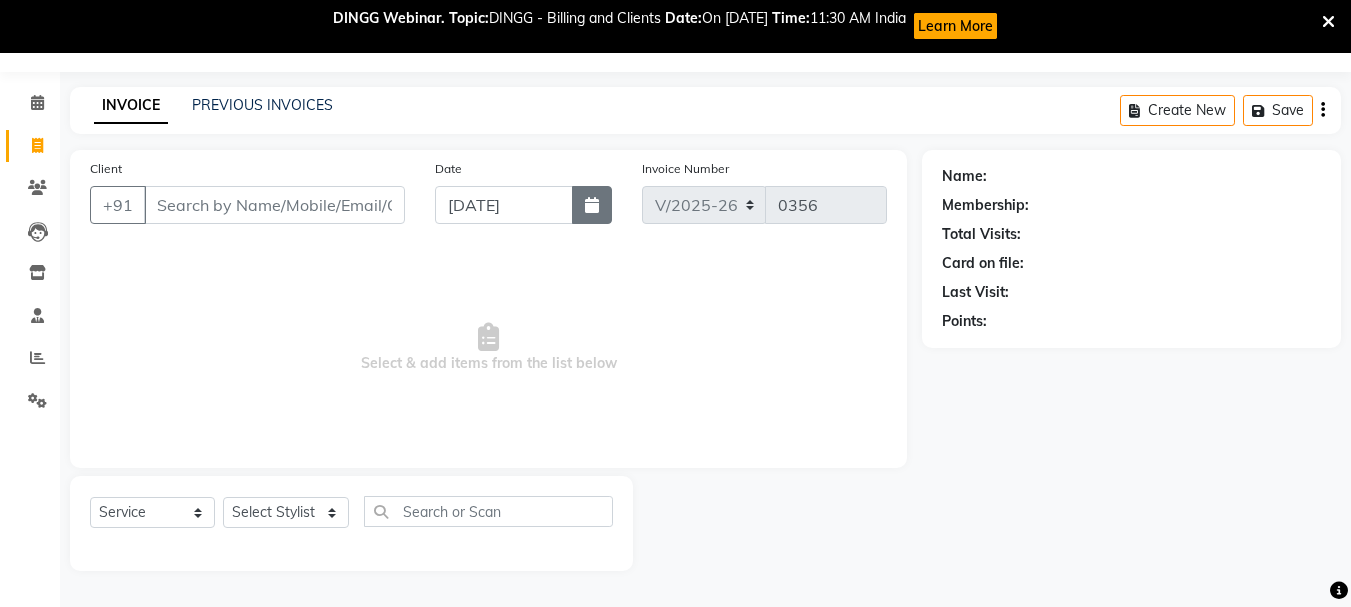 click 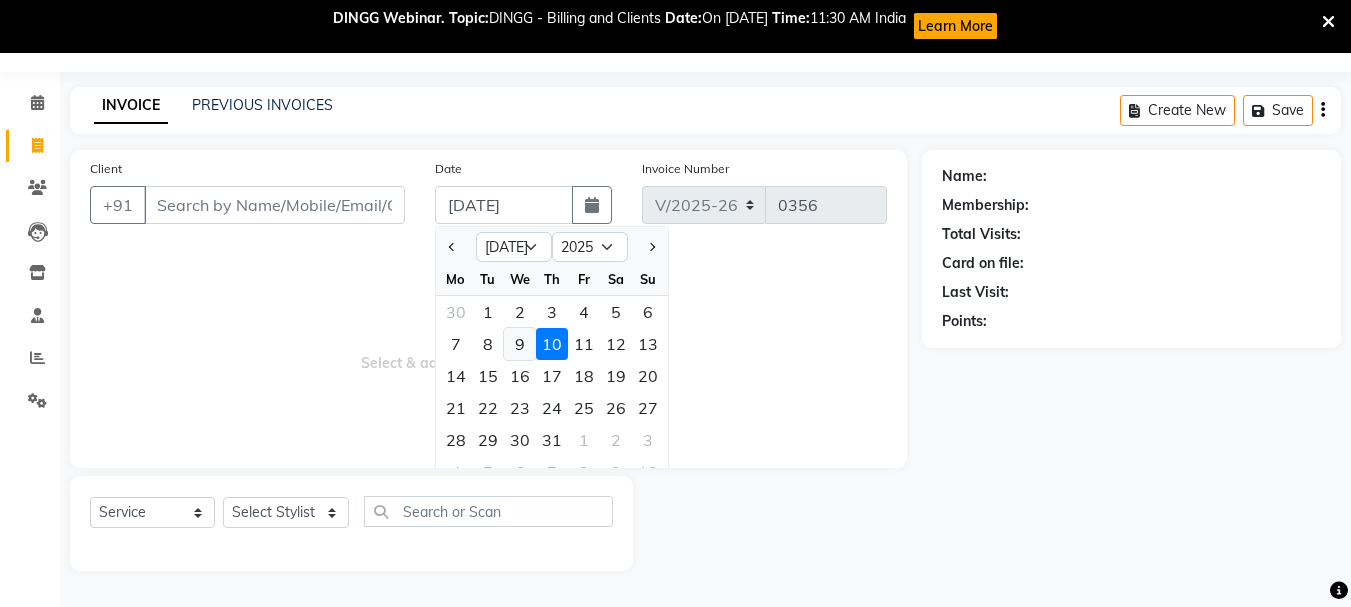click on "9" 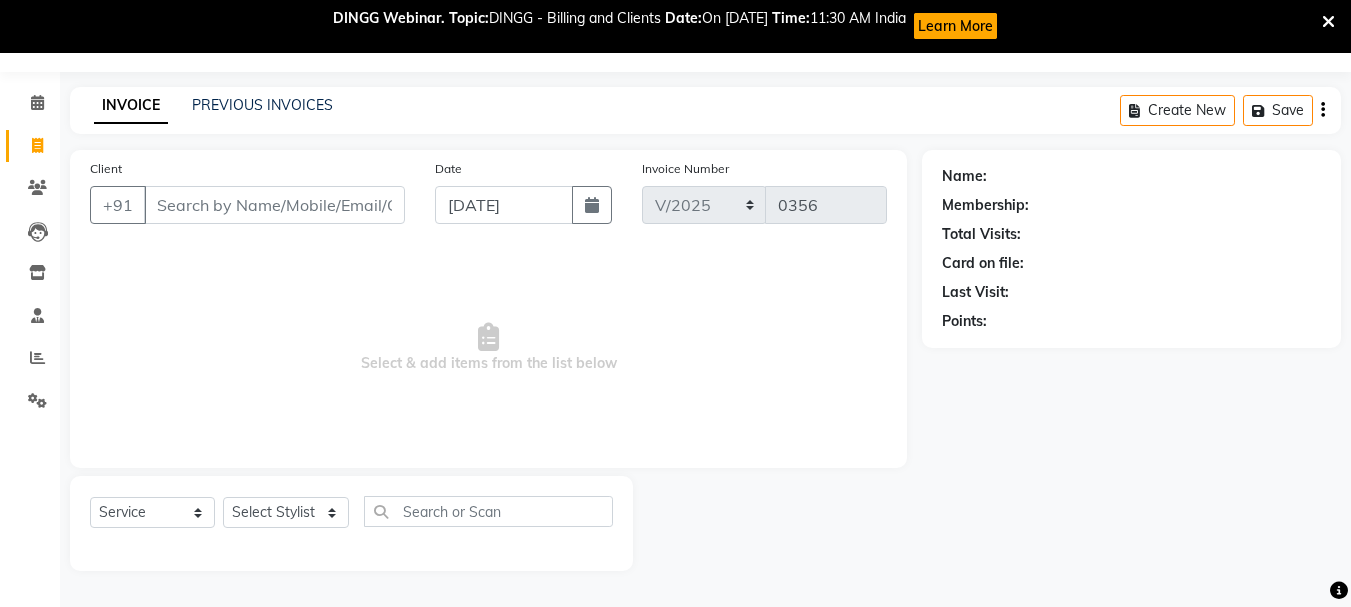 type 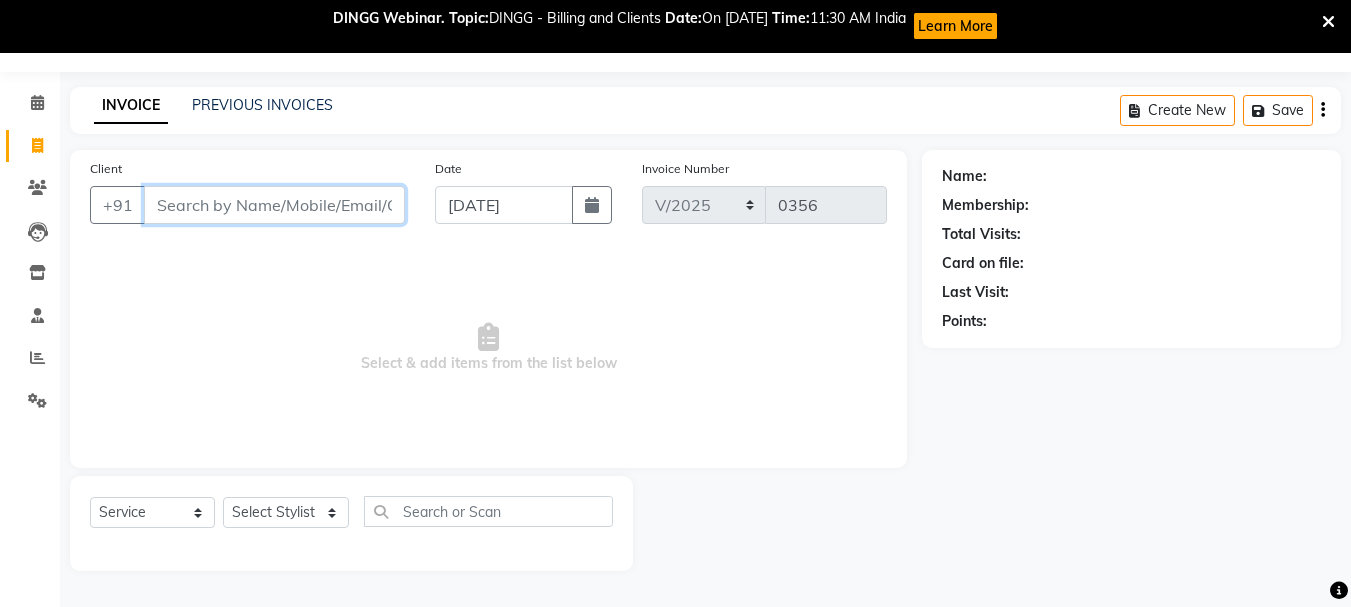 click on "Client" at bounding box center (274, 205) 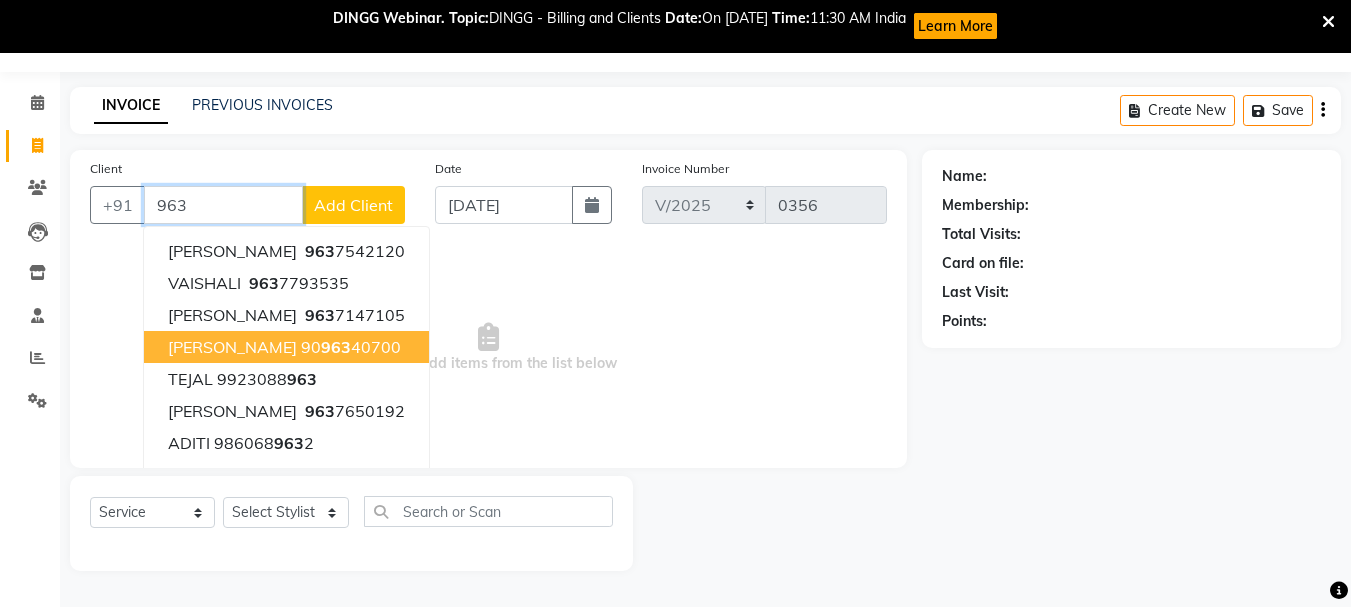 click on "[PERSON_NAME]" at bounding box center (232, 347) 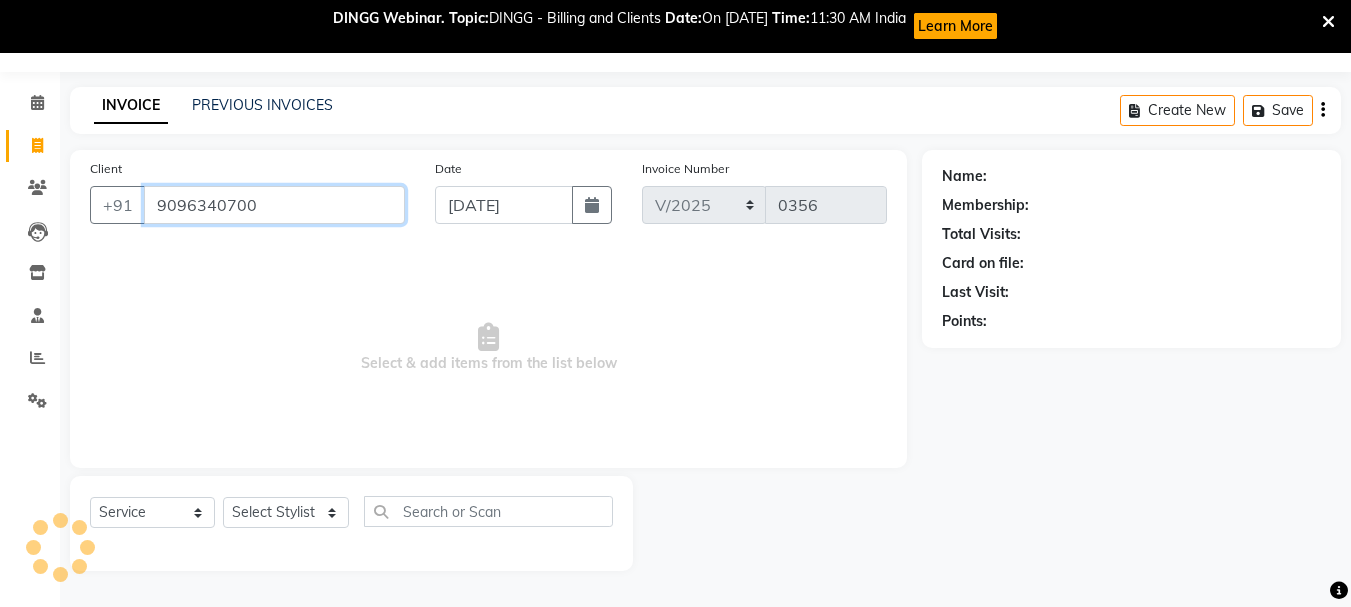 type on "9096340700" 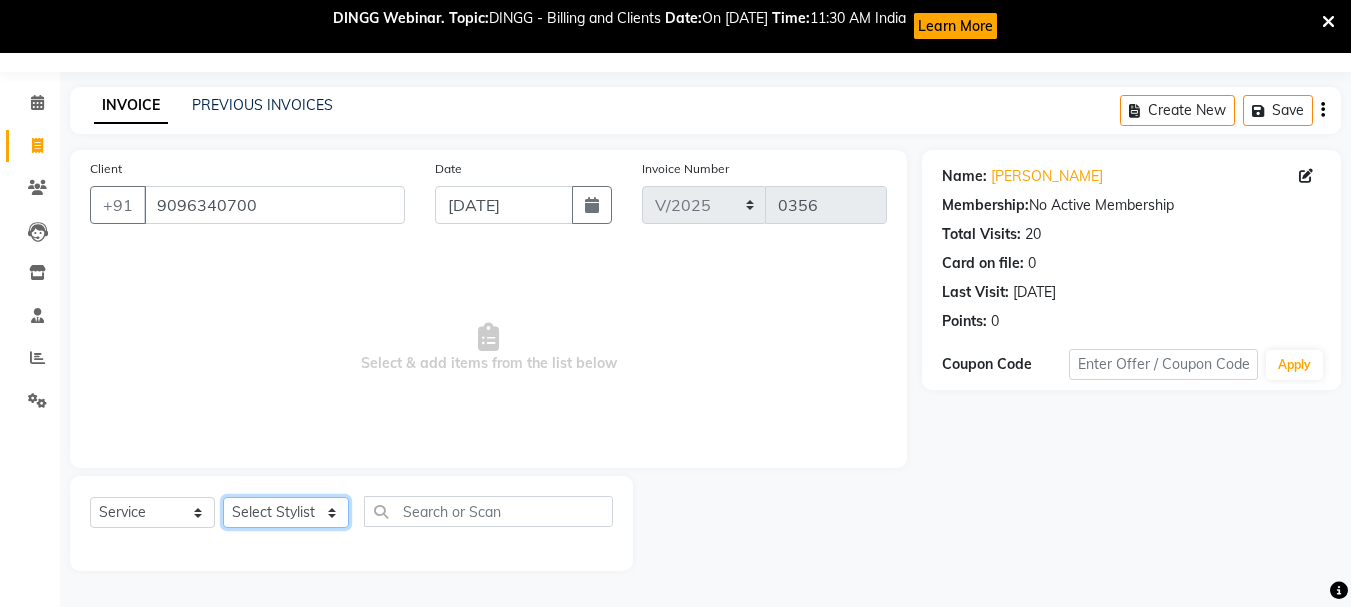 click on "Select Stylist [PERSON_NAME]  [PERSON_NAME] [PERSON_NAME] Humane Manager [PERSON_NAME] [PERSON_NAME] [PERSON_NAME] Priya [PERSON_NAME] [PERSON_NAME] [PERSON_NAME] [PERSON_NAME]" 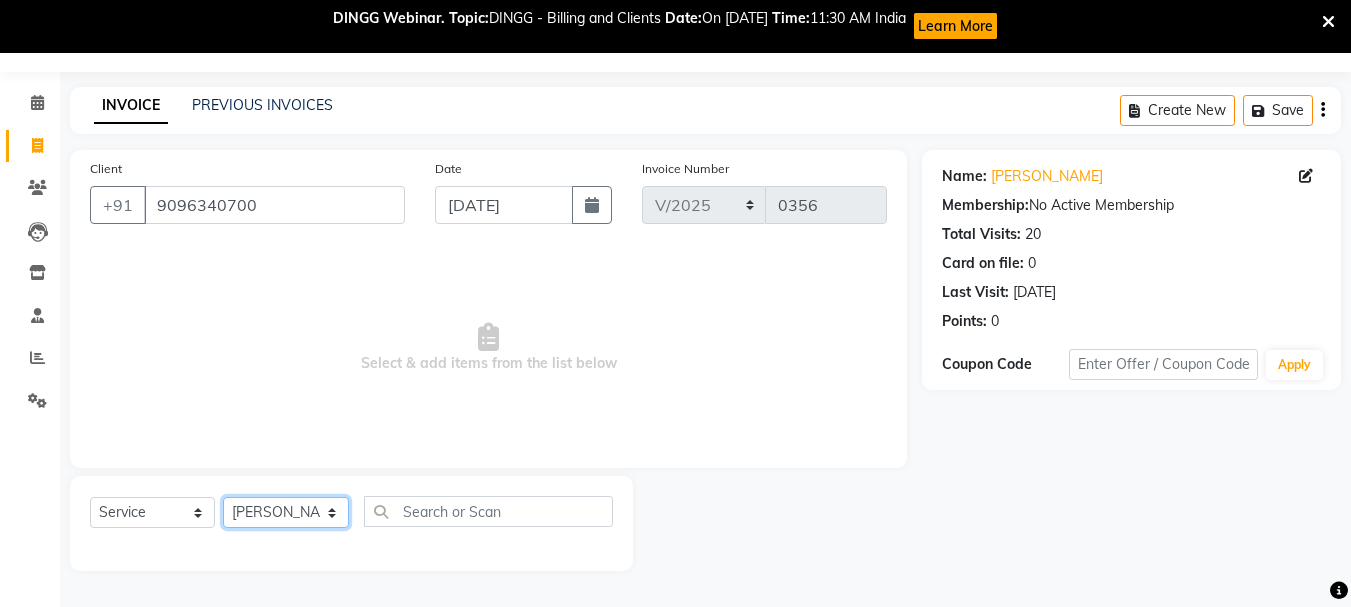 click on "Select Stylist [PERSON_NAME]  [PERSON_NAME] [PERSON_NAME] Humane Manager [PERSON_NAME] [PERSON_NAME] [PERSON_NAME] Priya [PERSON_NAME] [PERSON_NAME] [PERSON_NAME] [PERSON_NAME]" 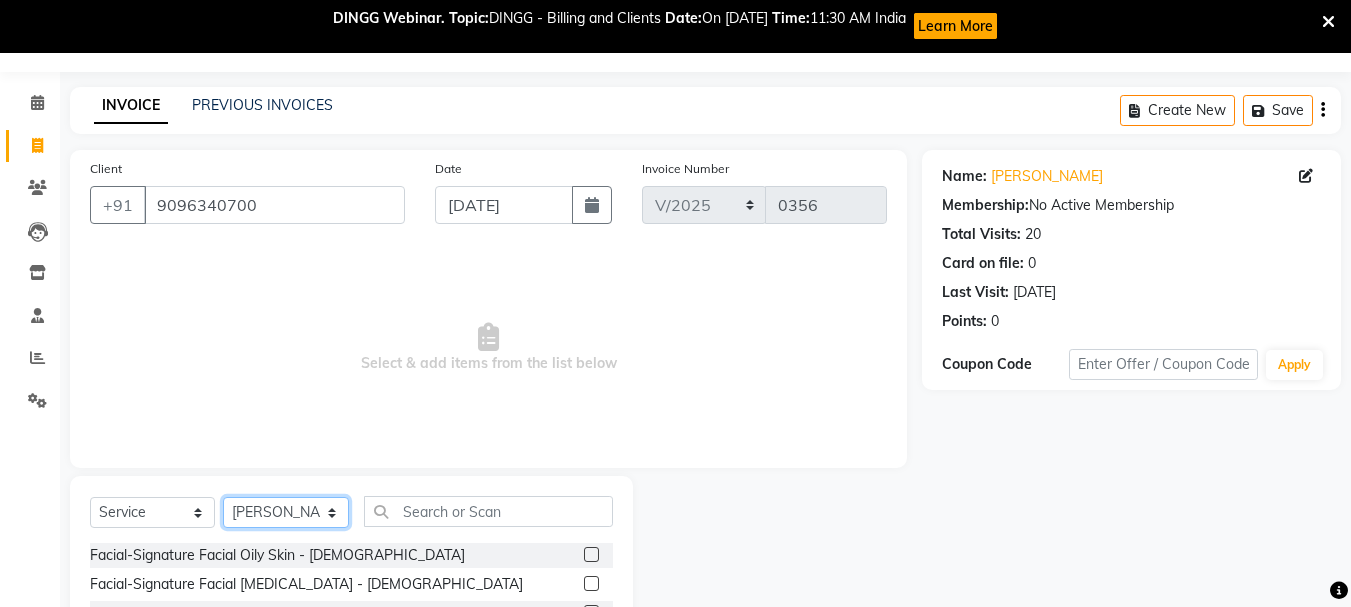 scroll, scrollTop: 247, scrollLeft: 0, axis: vertical 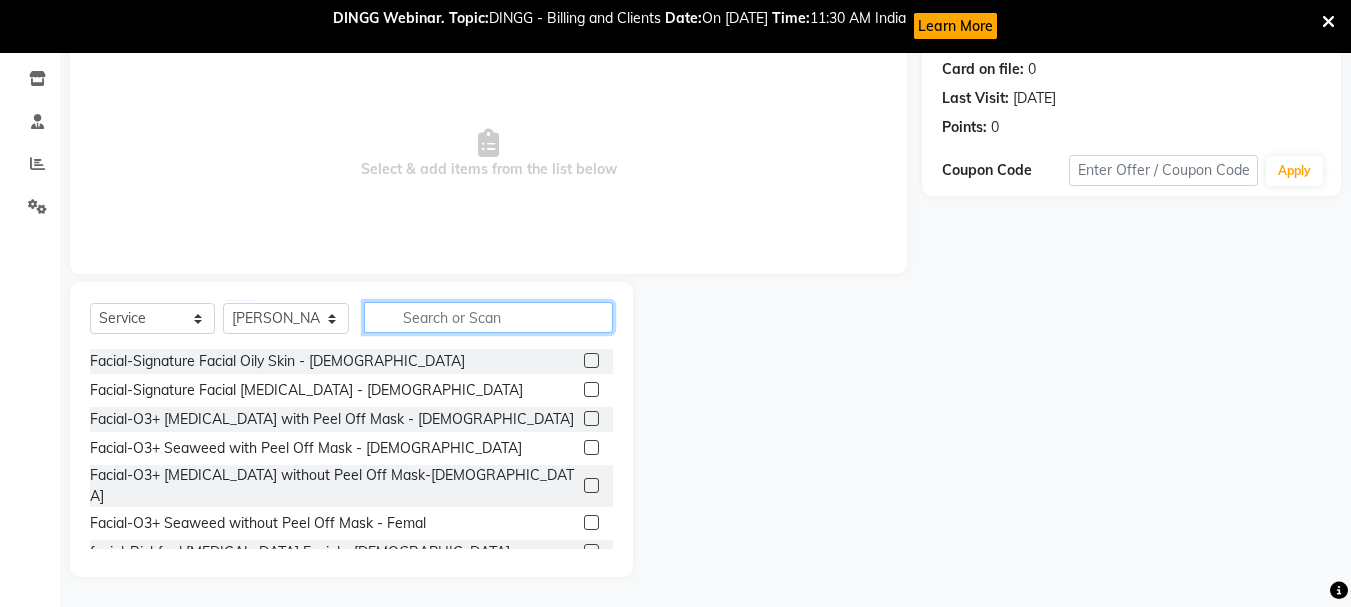 click 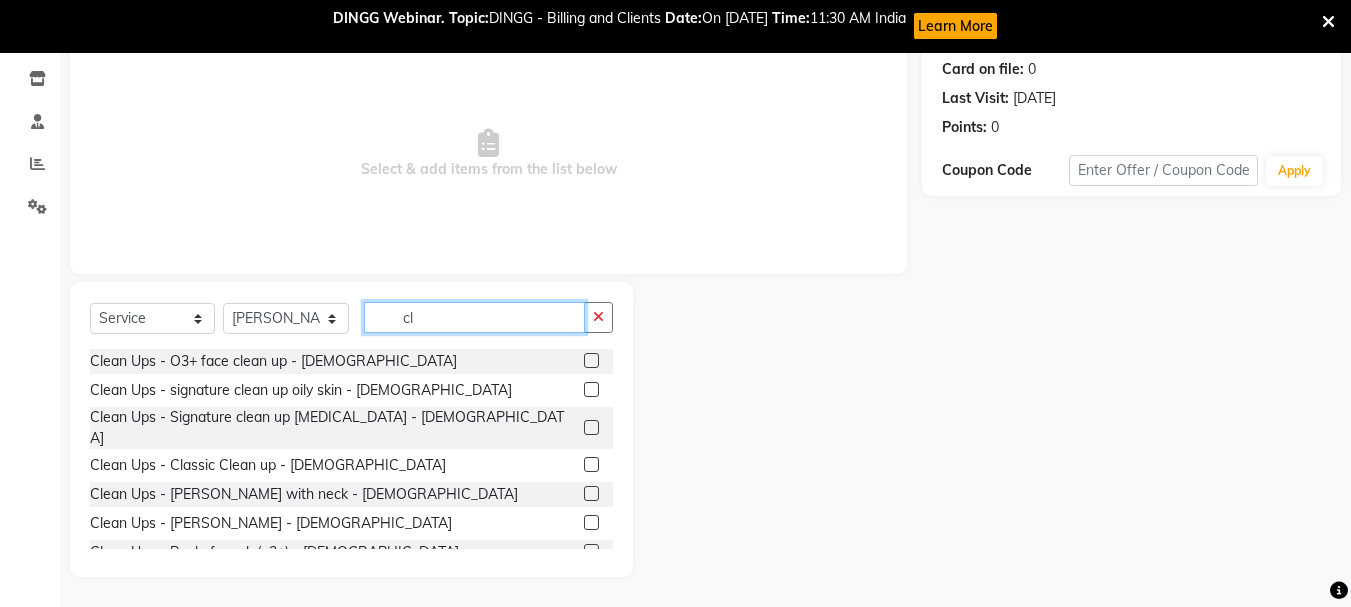 type on "c" 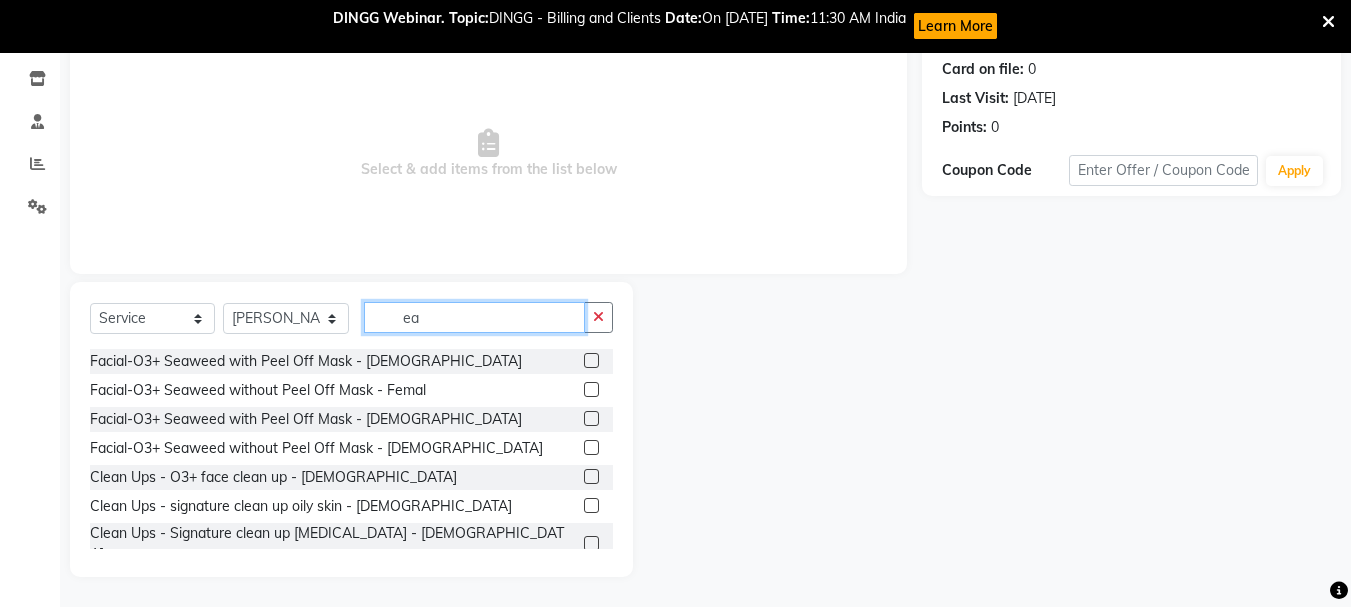type on "e" 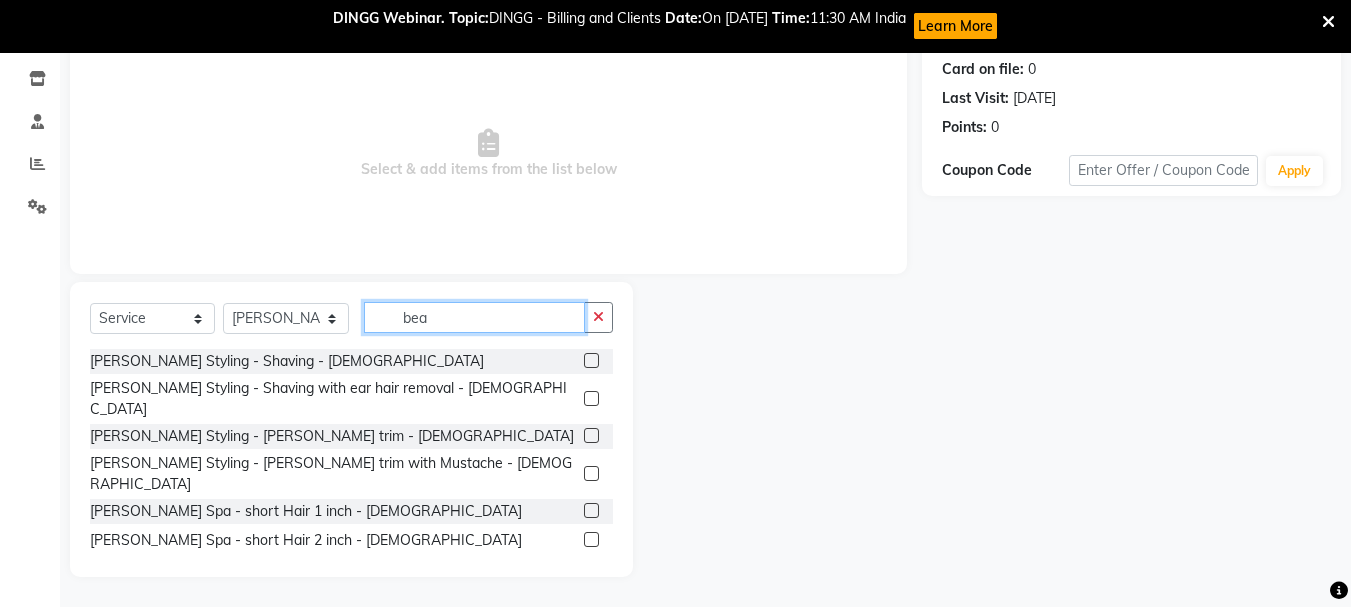 type on "bea" 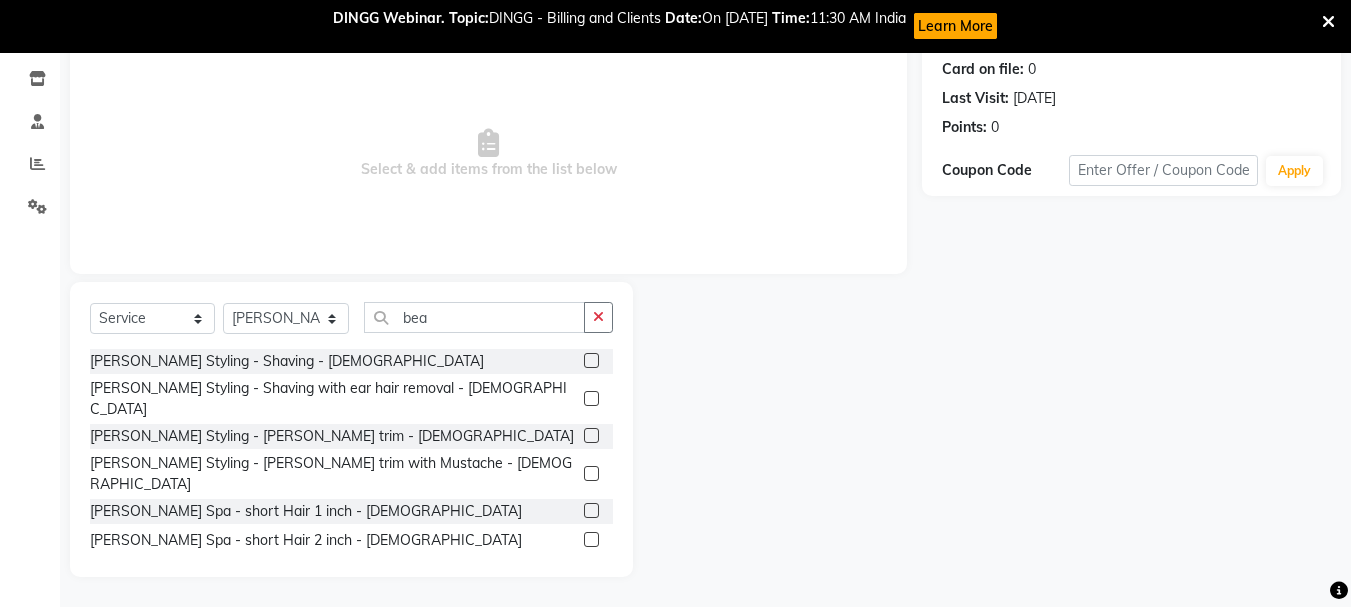 click 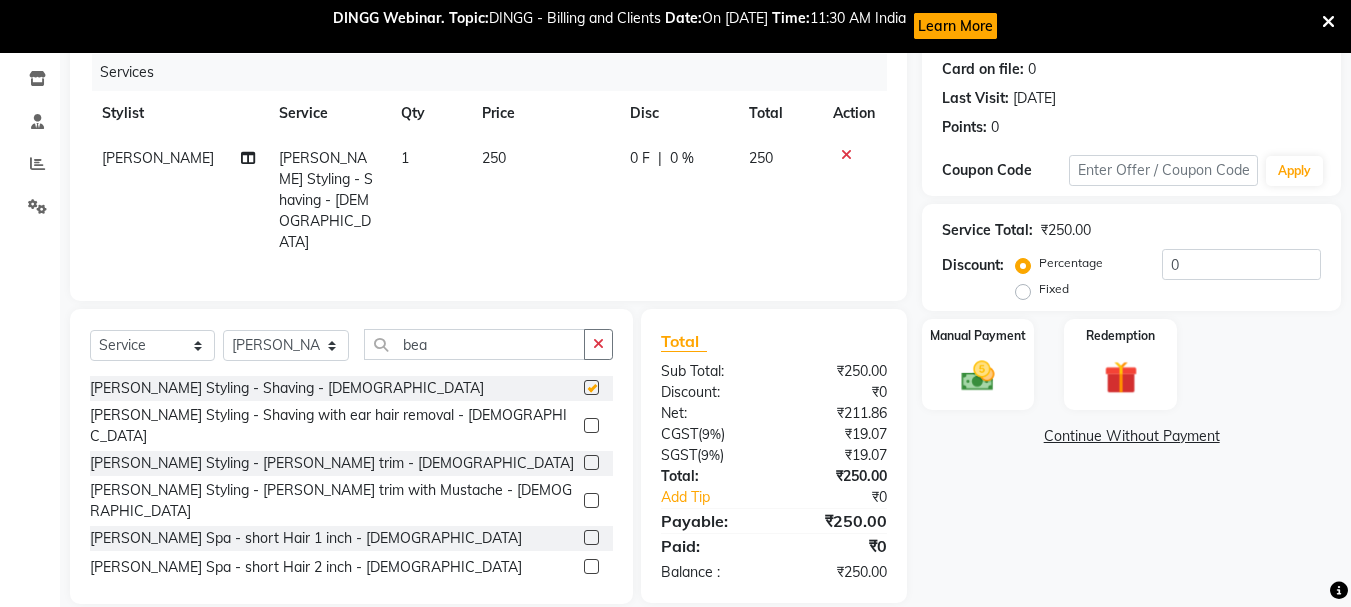 checkbox on "false" 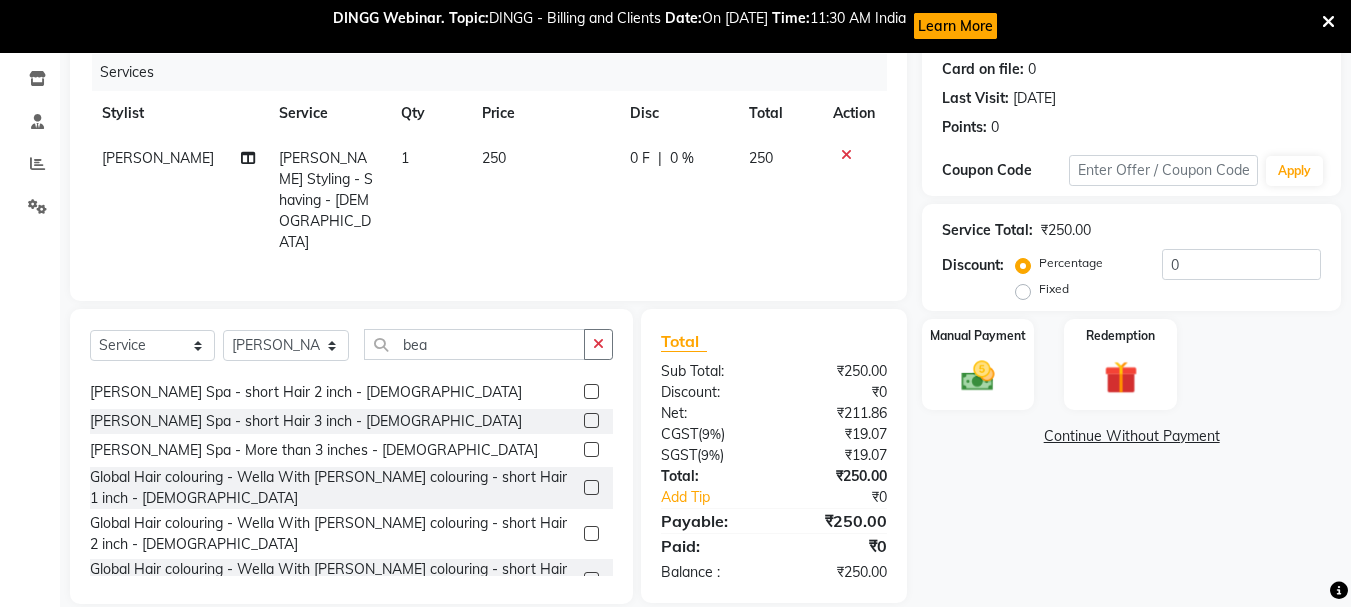 scroll, scrollTop: 213, scrollLeft: 0, axis: vertical 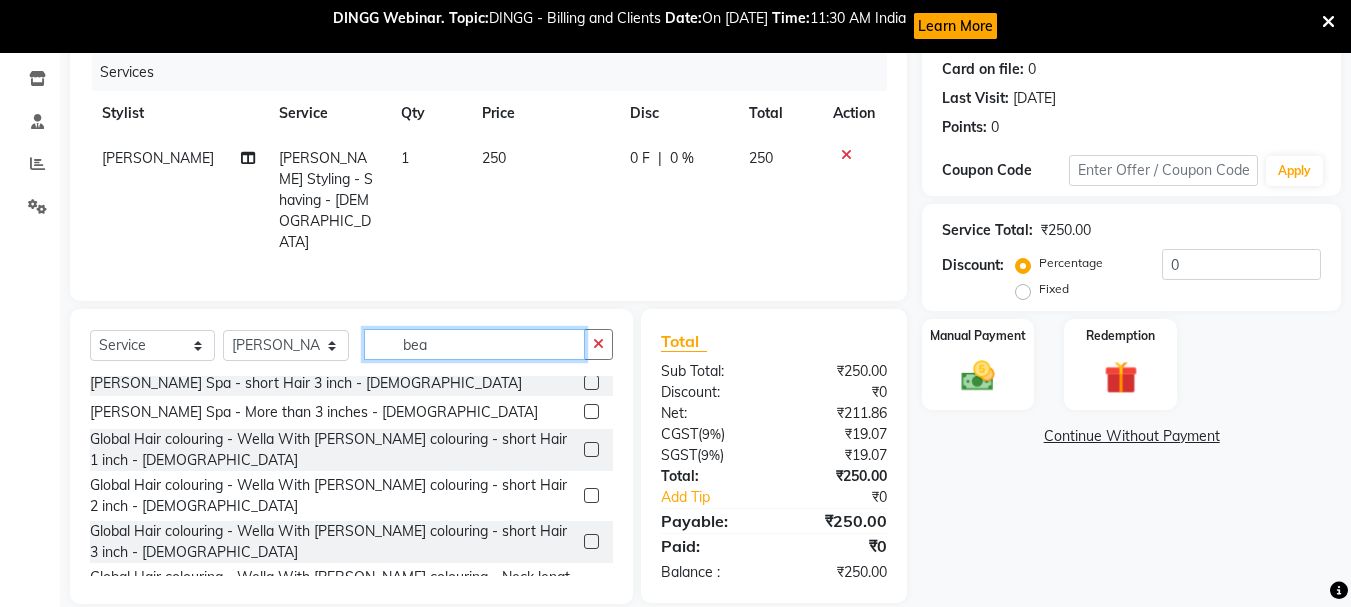 click on "bea" 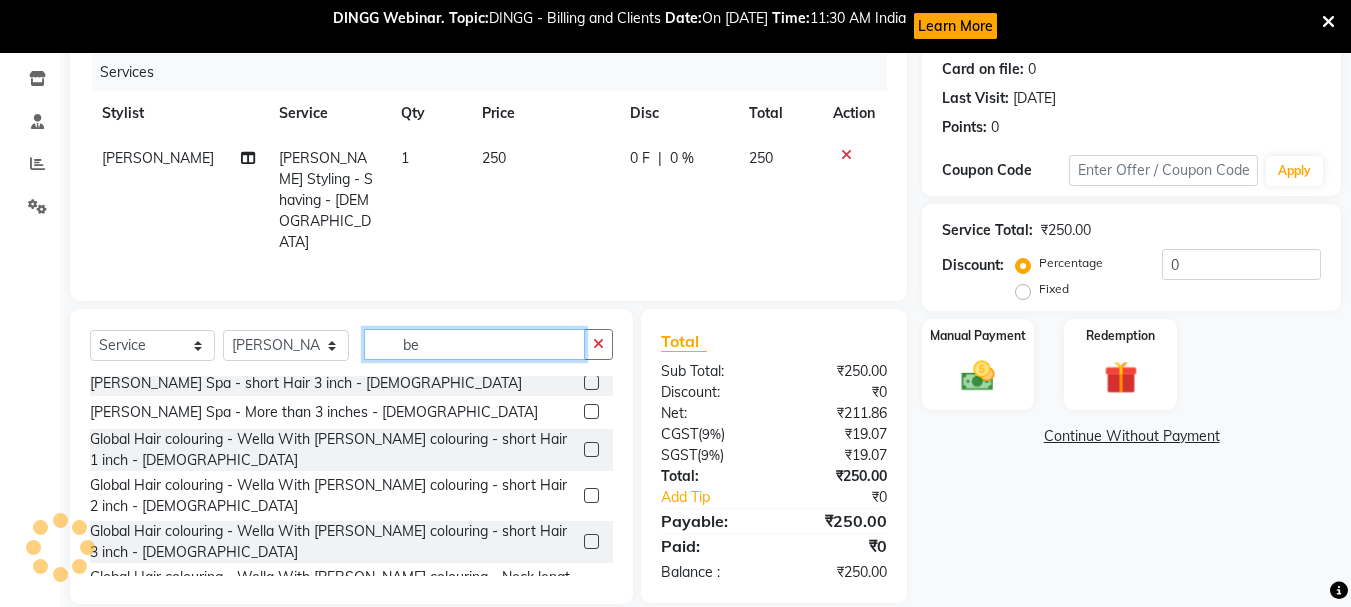type on "b" 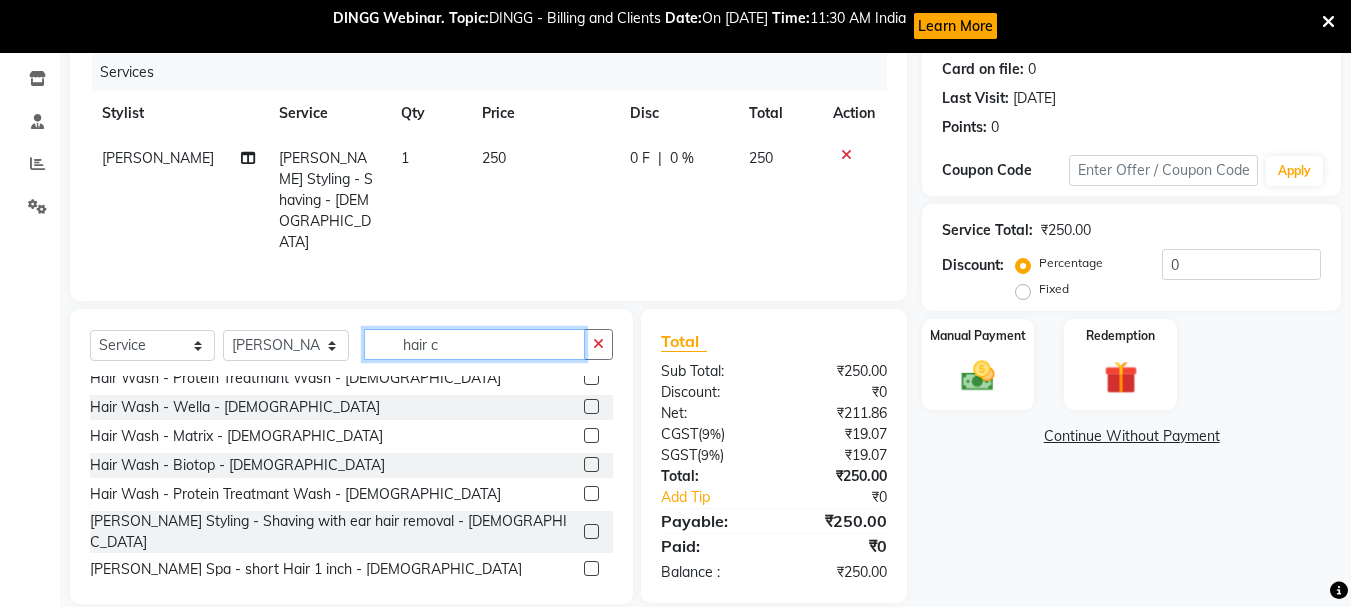 scroll, scrollTop: 0, scrollLeft: 0, axis: both 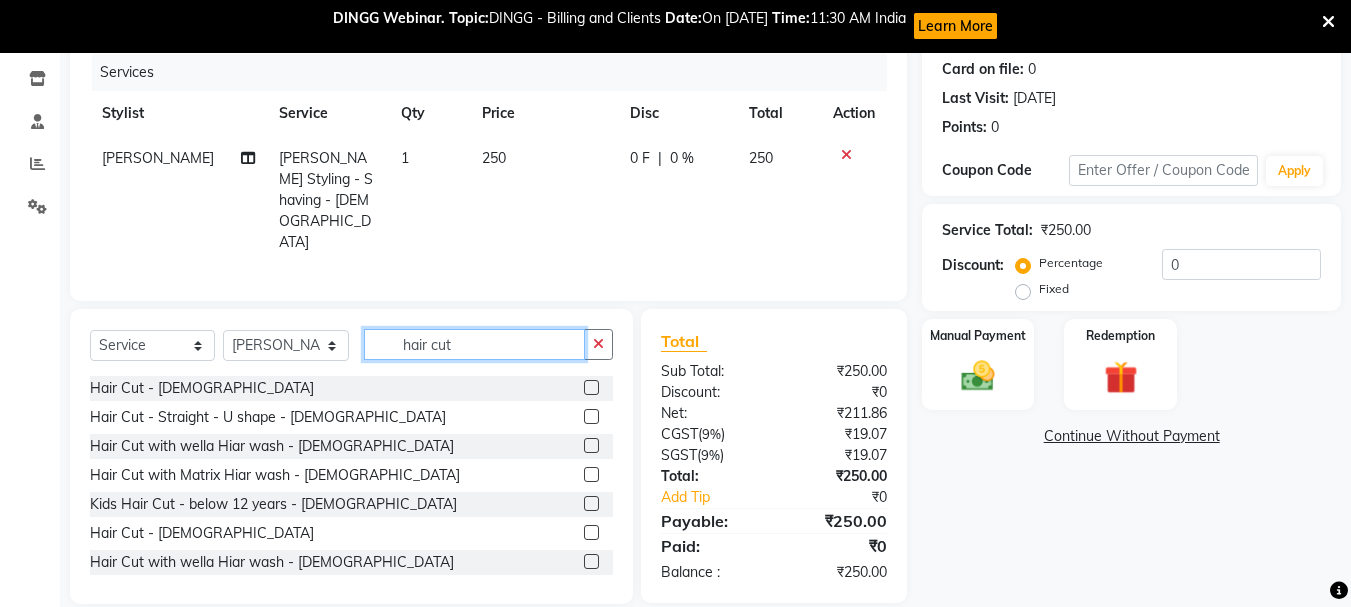 type on "hair cut" 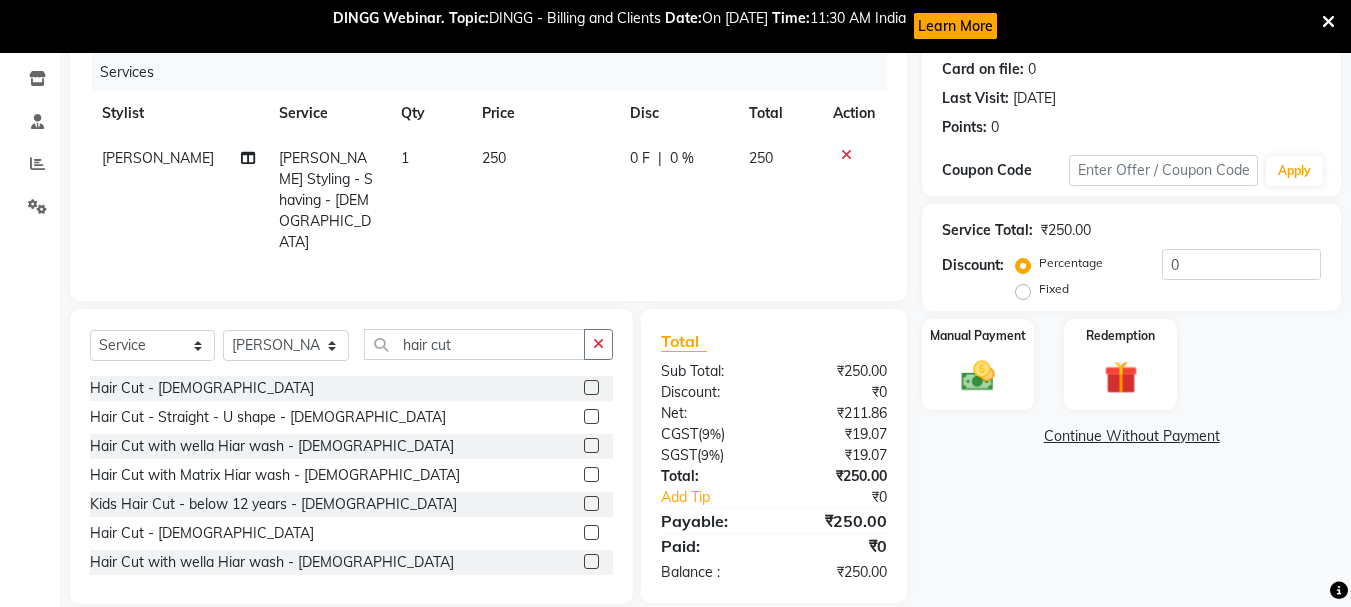 click 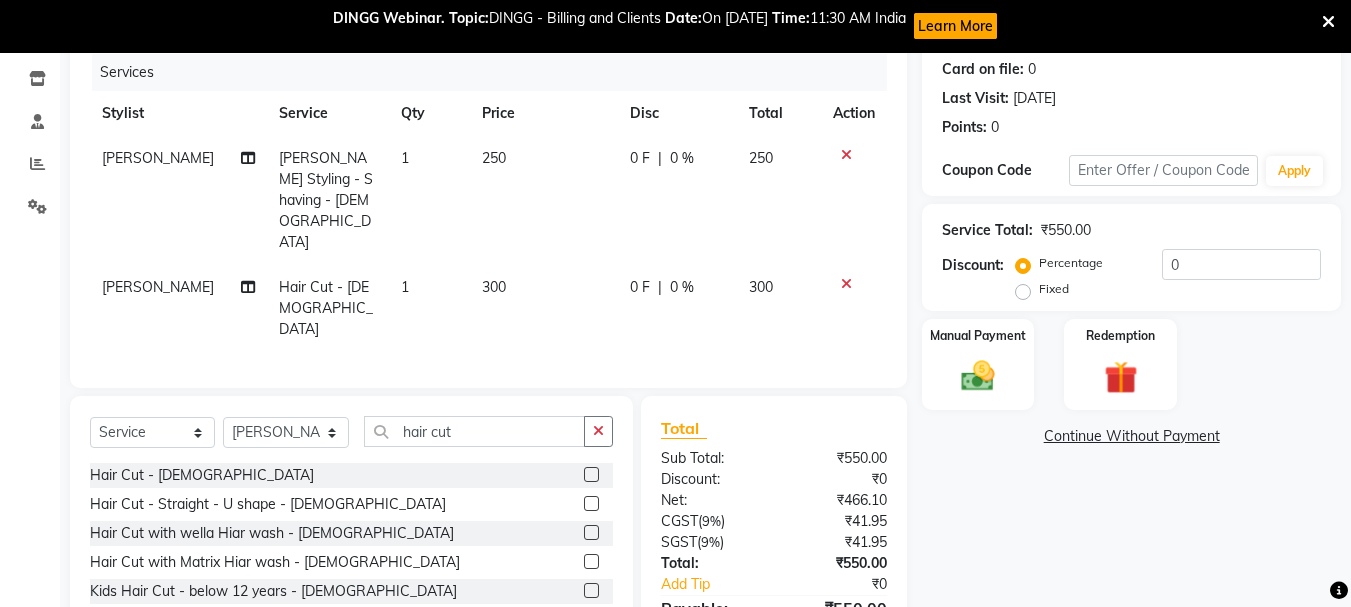 checkbox on "false" 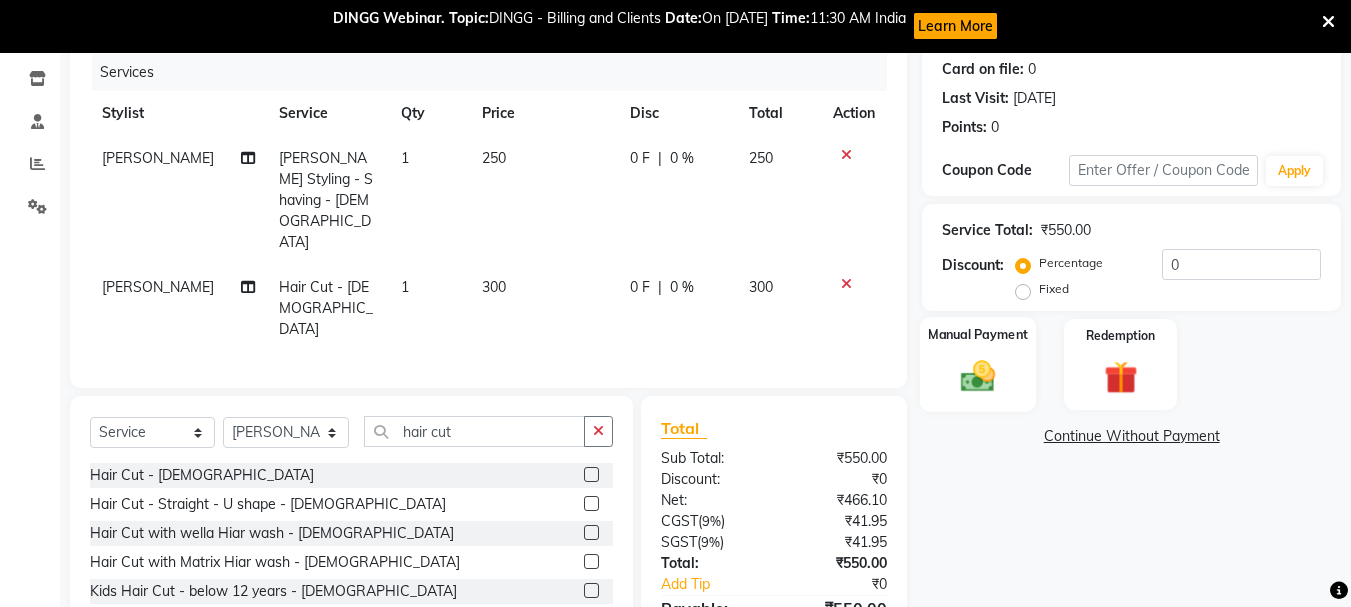 click 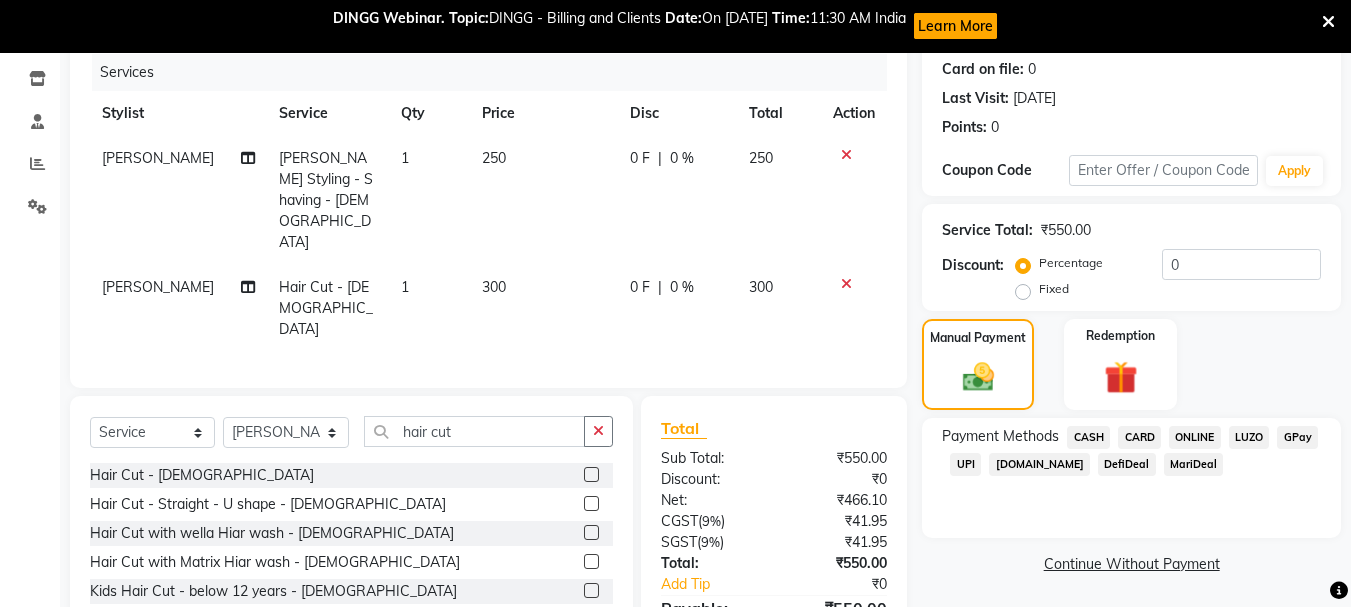 click on "ONLINE" 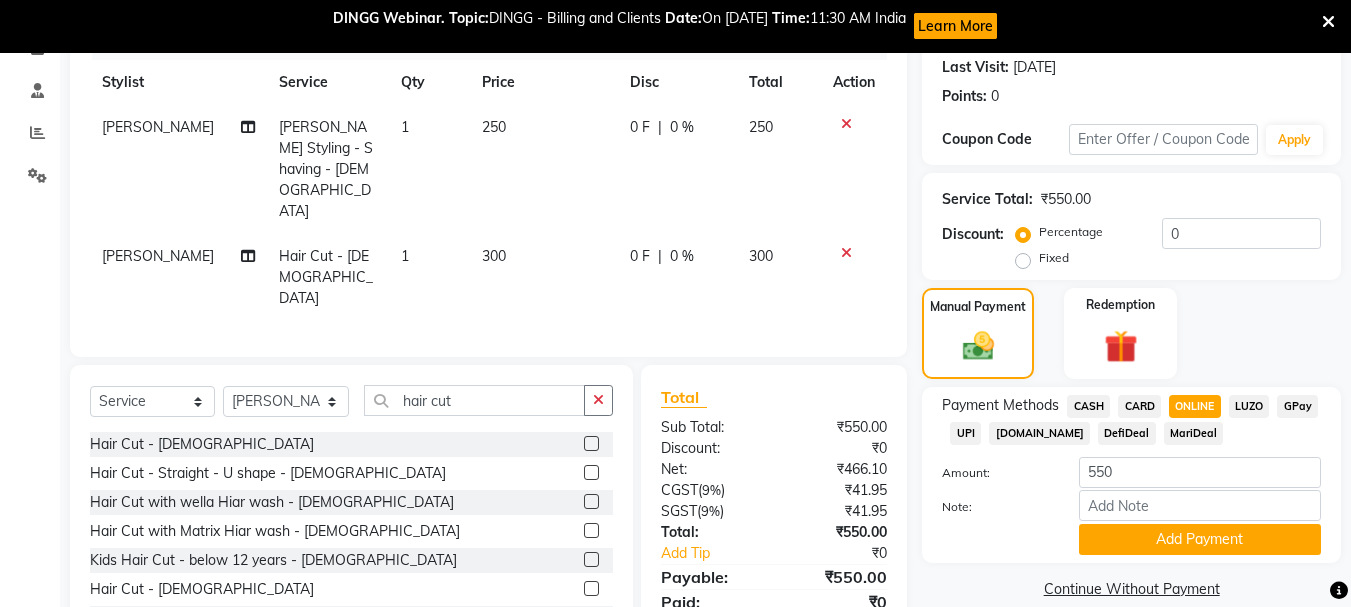 scroll, scrollTop: 305, scrollLeft: 0, axis: vertical 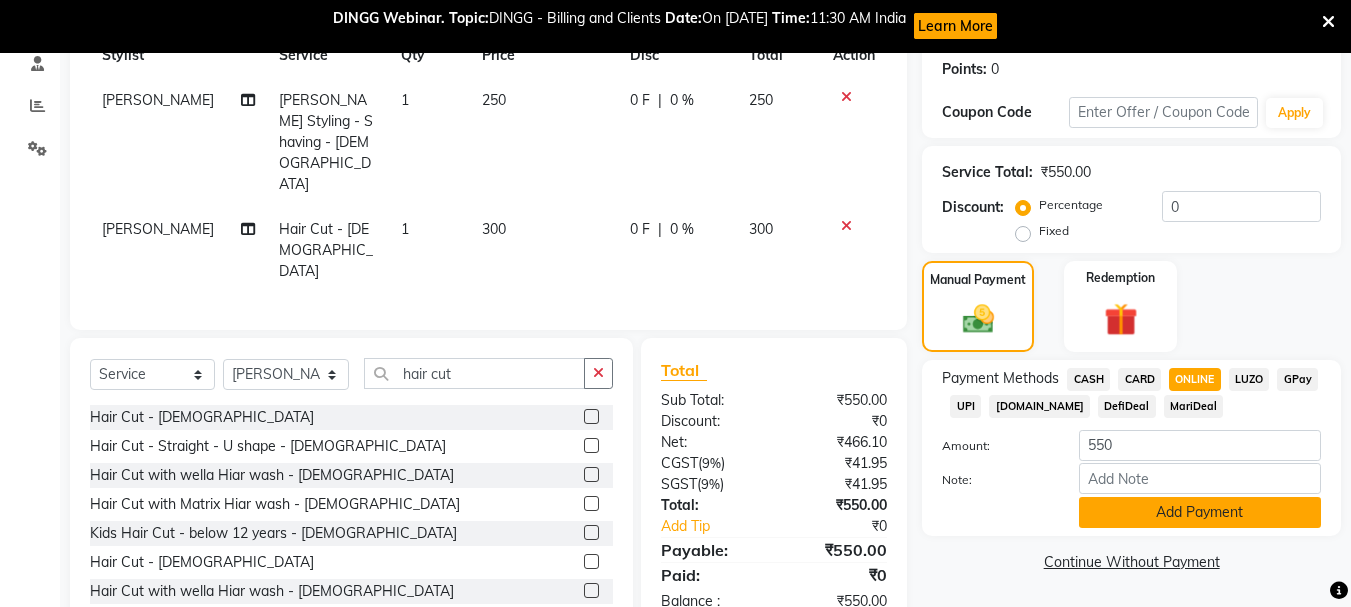 click on "Add Payment" 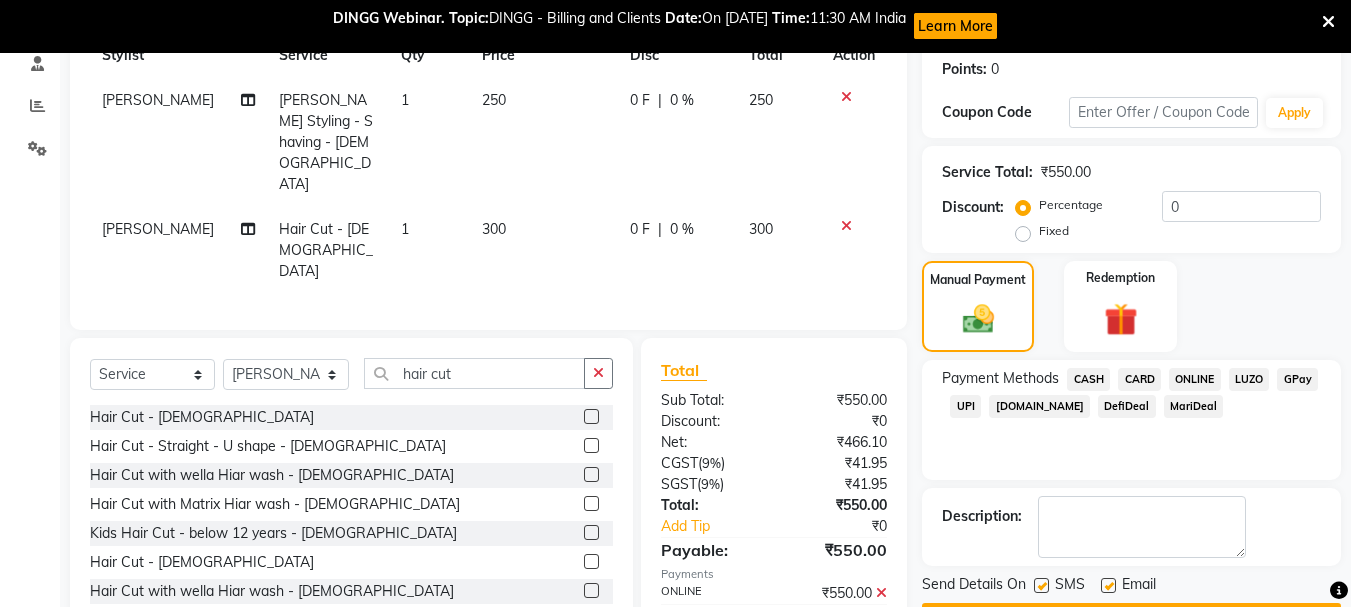 click 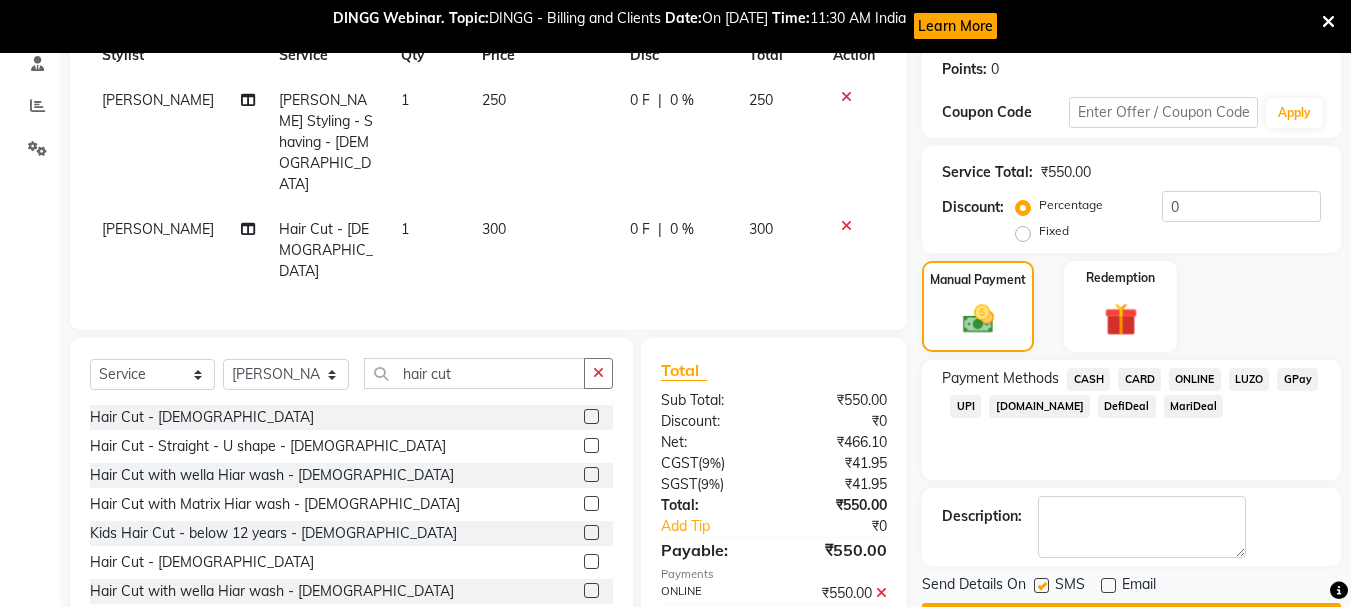 click 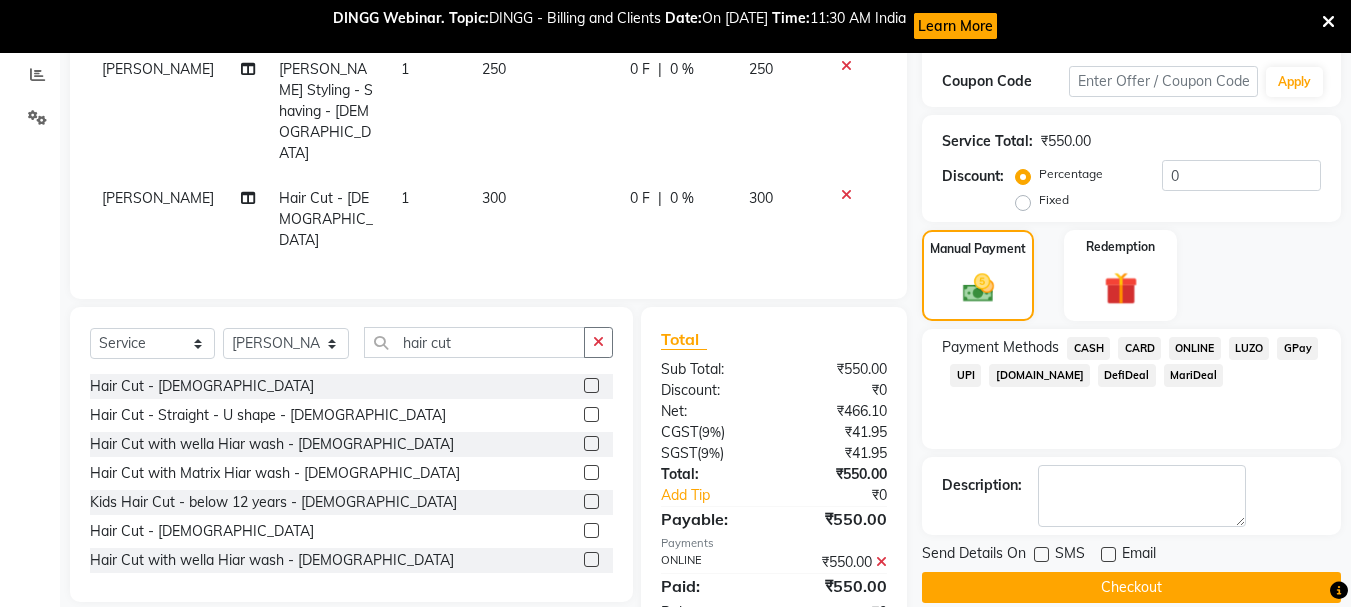 scroll, scrollTop: 362, scrollLeft: 0, axis: vertical 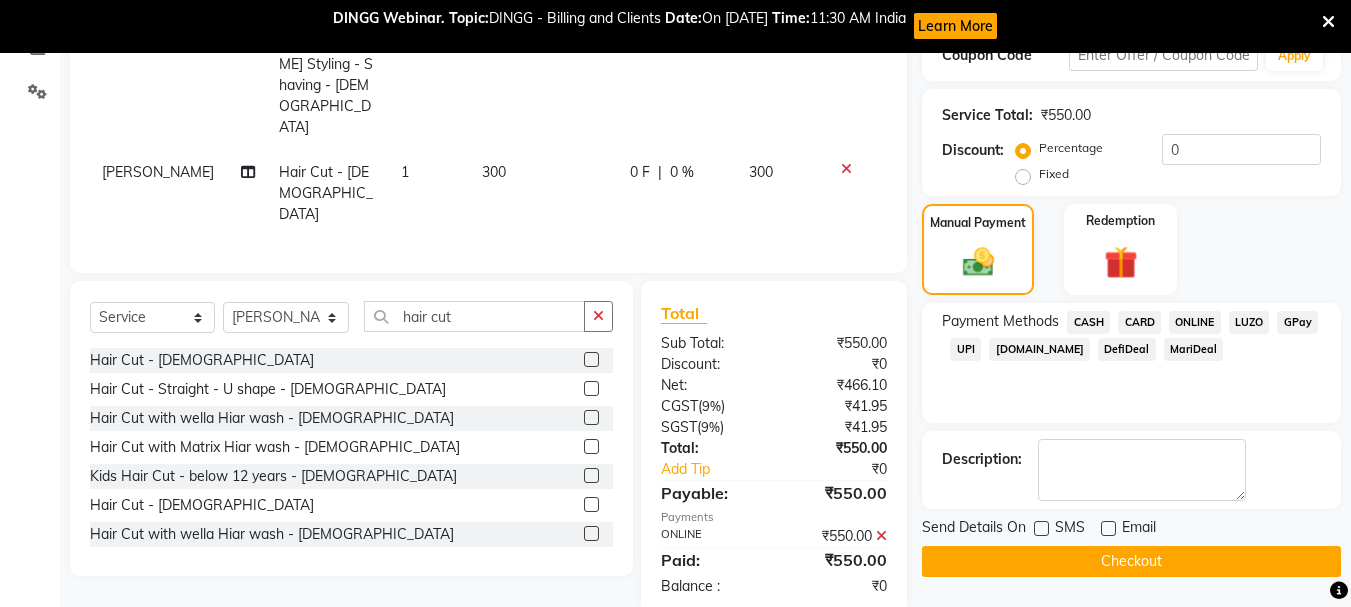 click on "Checkout" 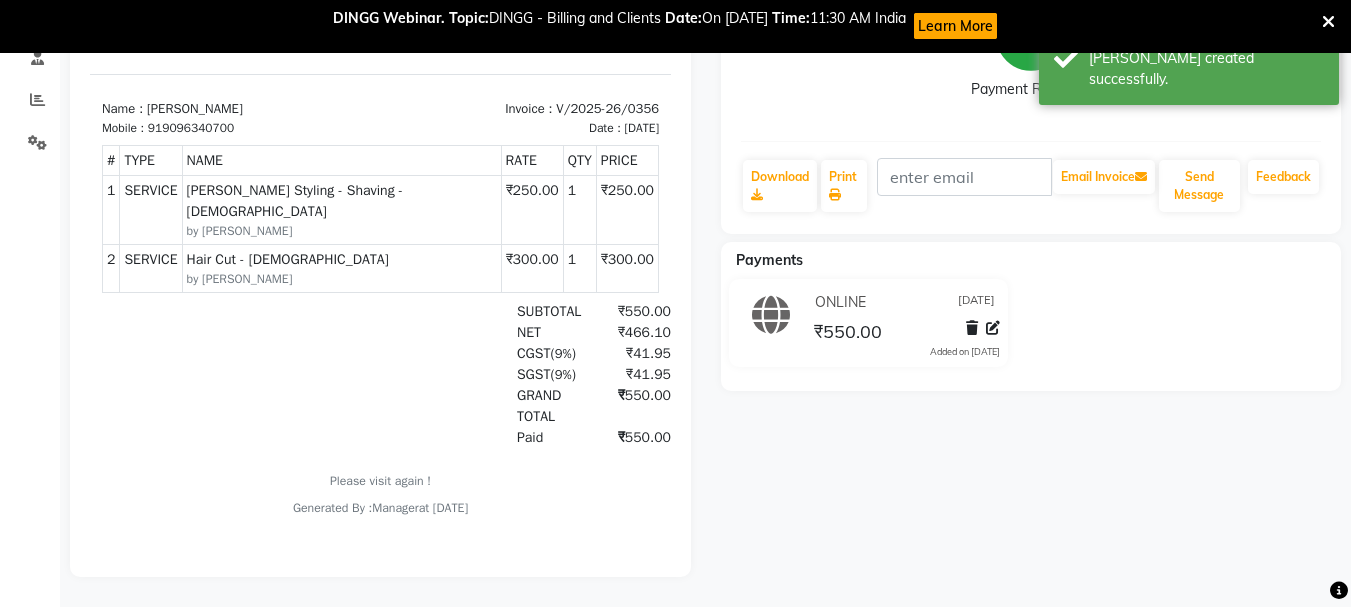 scroll, scrollTop: 0, scrollLeft: 0, axis: both 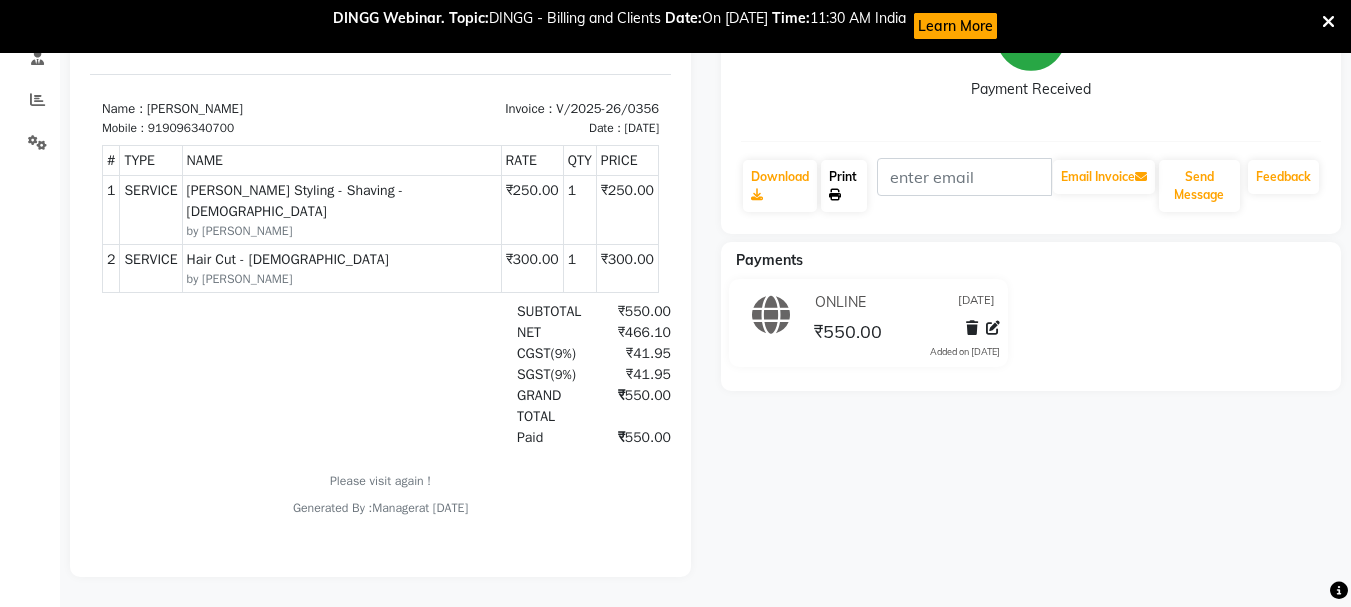 click on "Print" 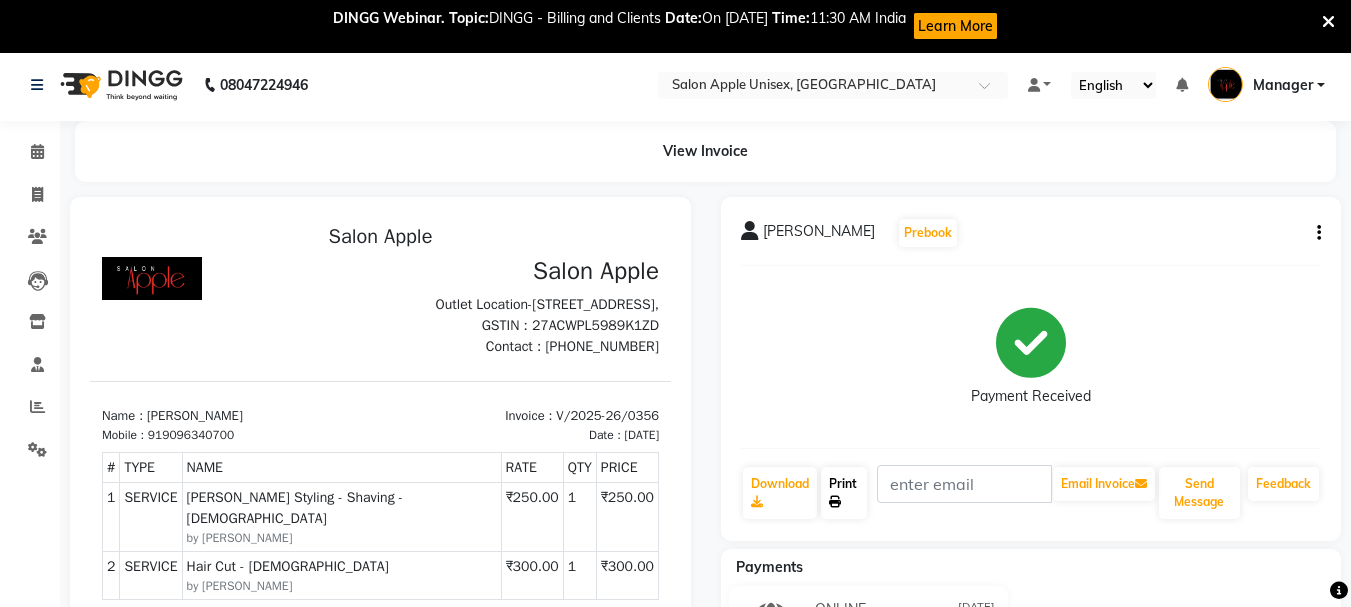 scroll, scrollTop: 0, scrollLeft: 0, axis: both 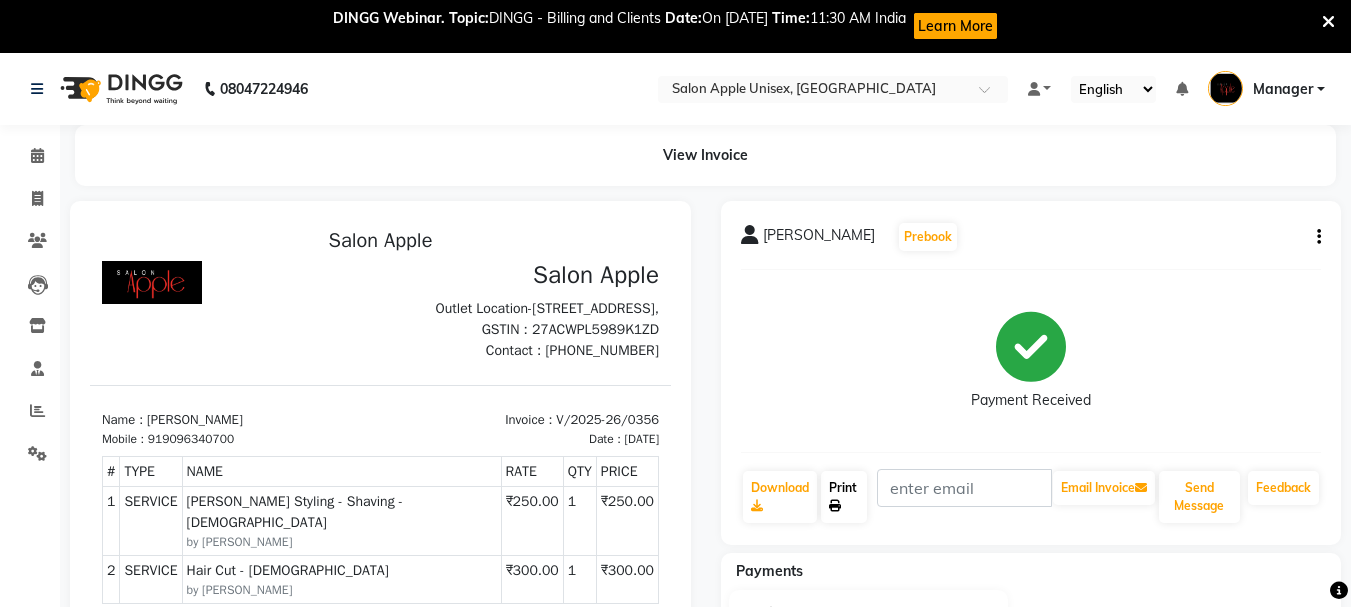 drag, startPoint x: 1357, startPoint y: 12, endPoint x: 52, endPoint y: 90, distance: 1307.329 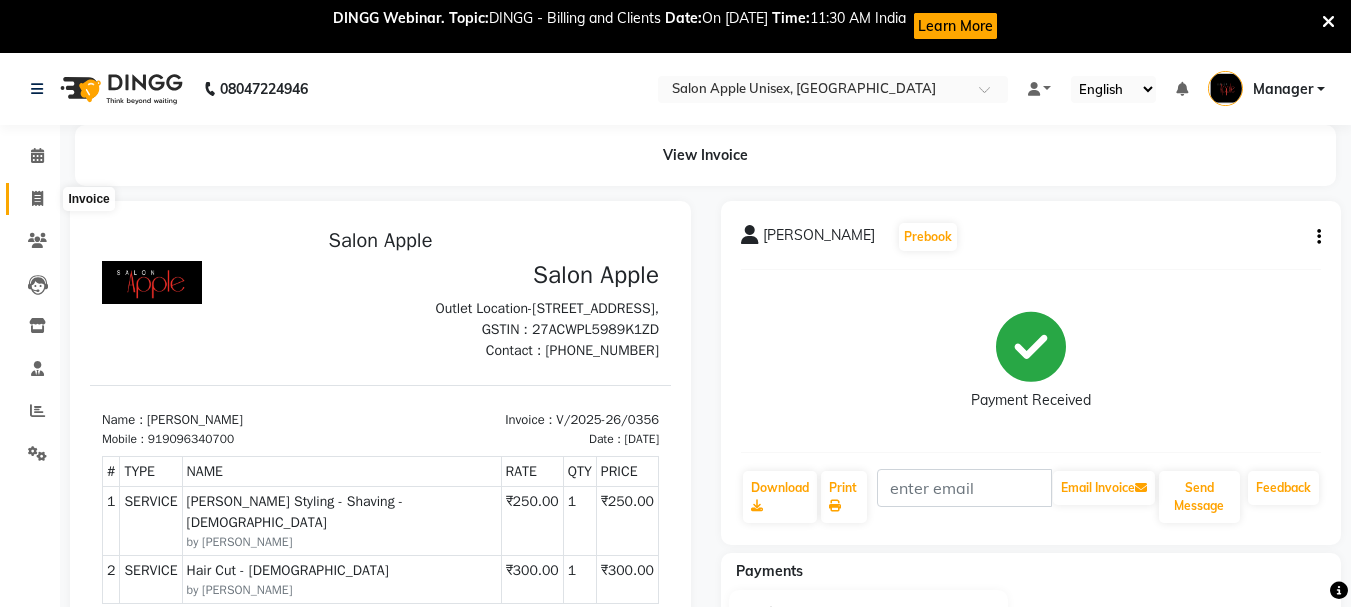 click 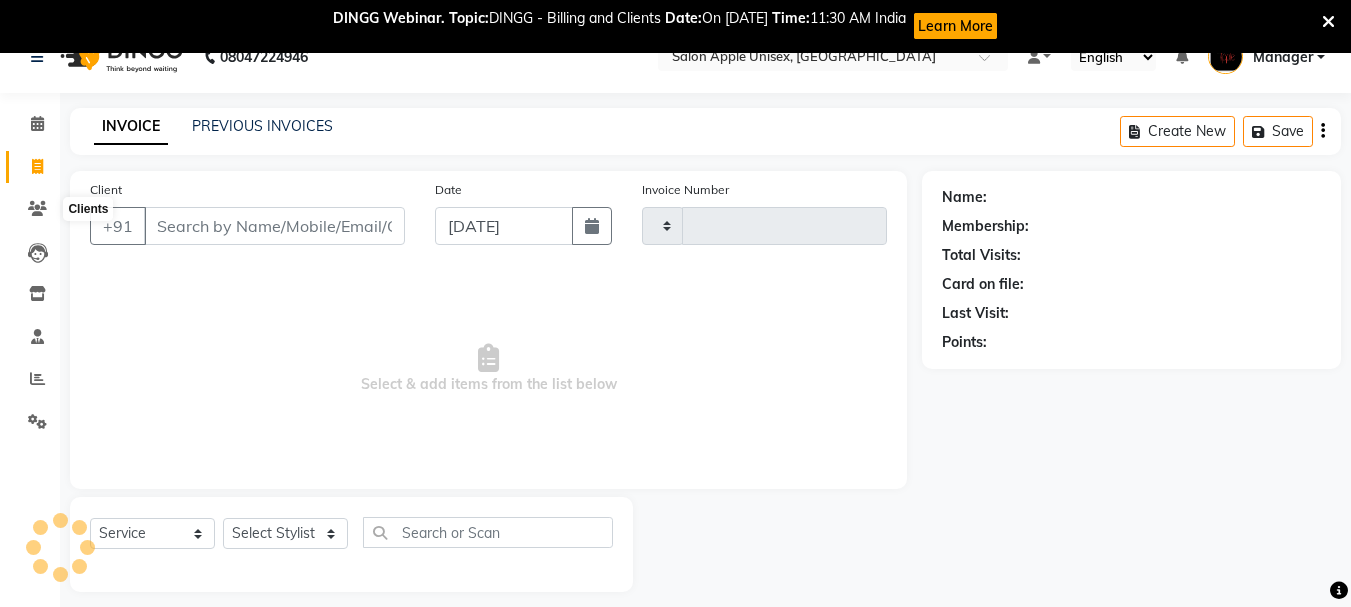 scroll, scrollTop: 53, scrollLeft: 0, axis: vertical 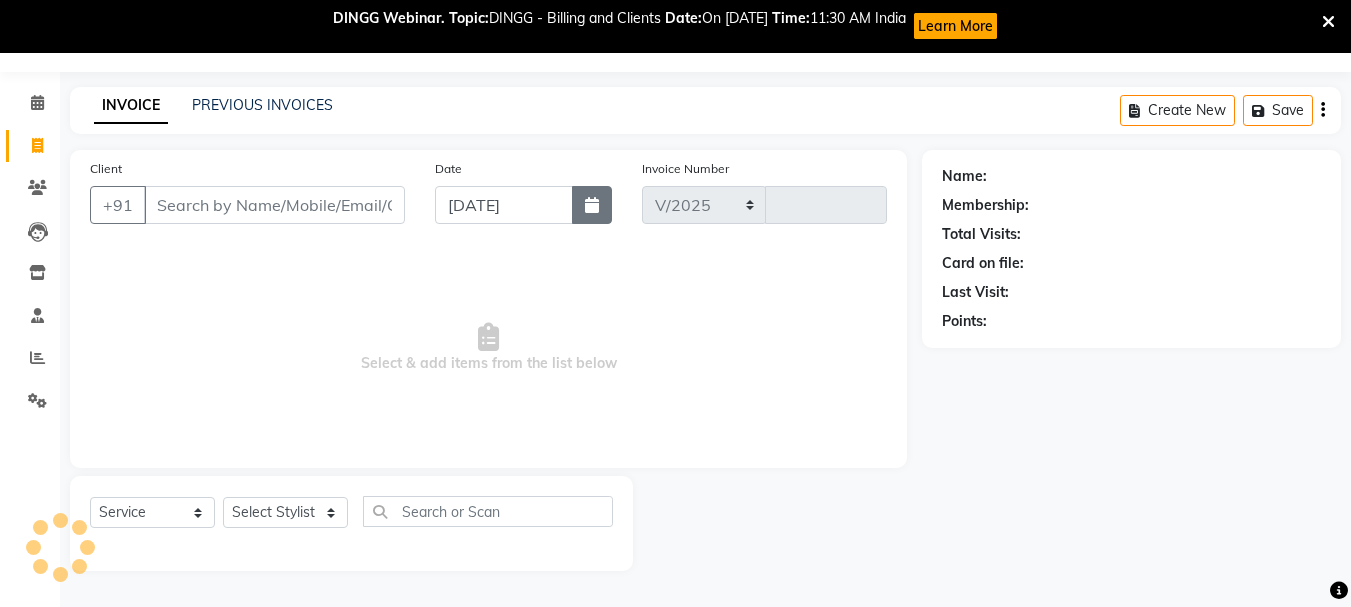 select on "116" 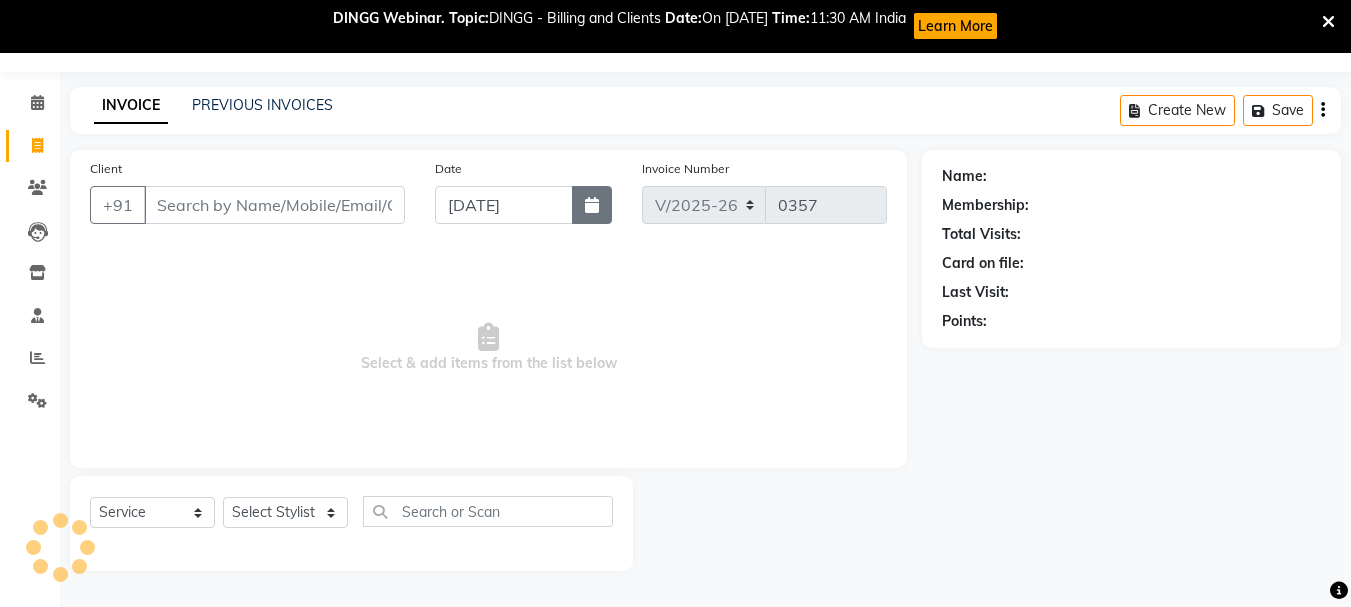 click 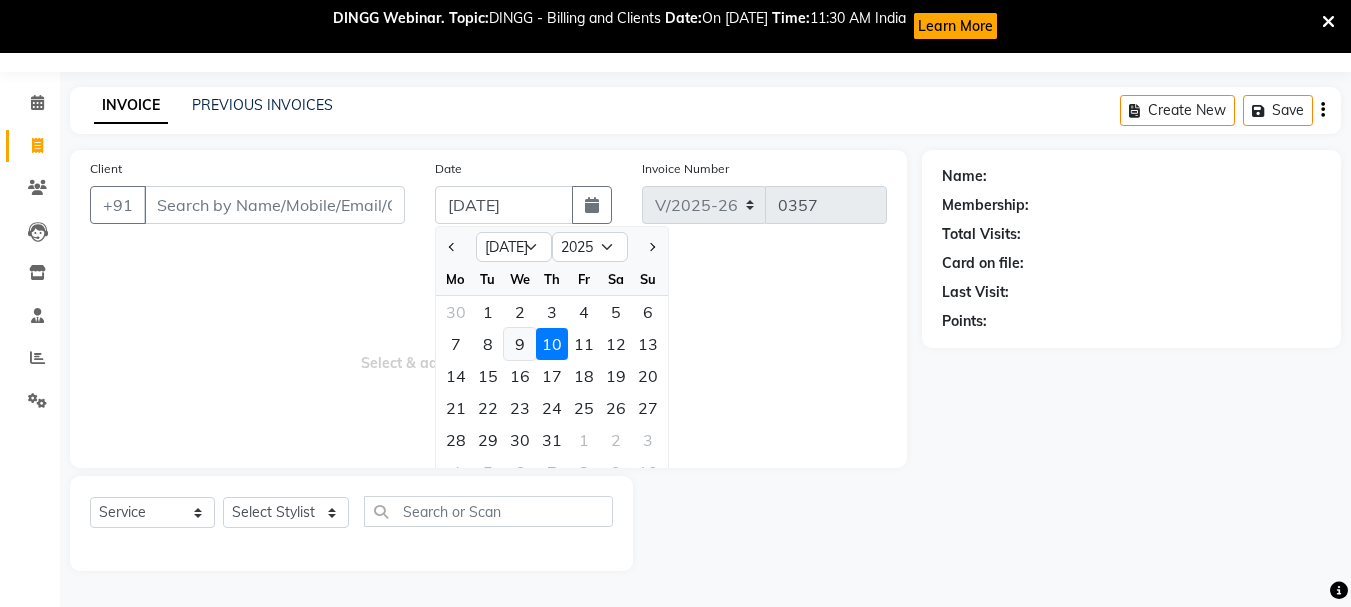 click on "9" 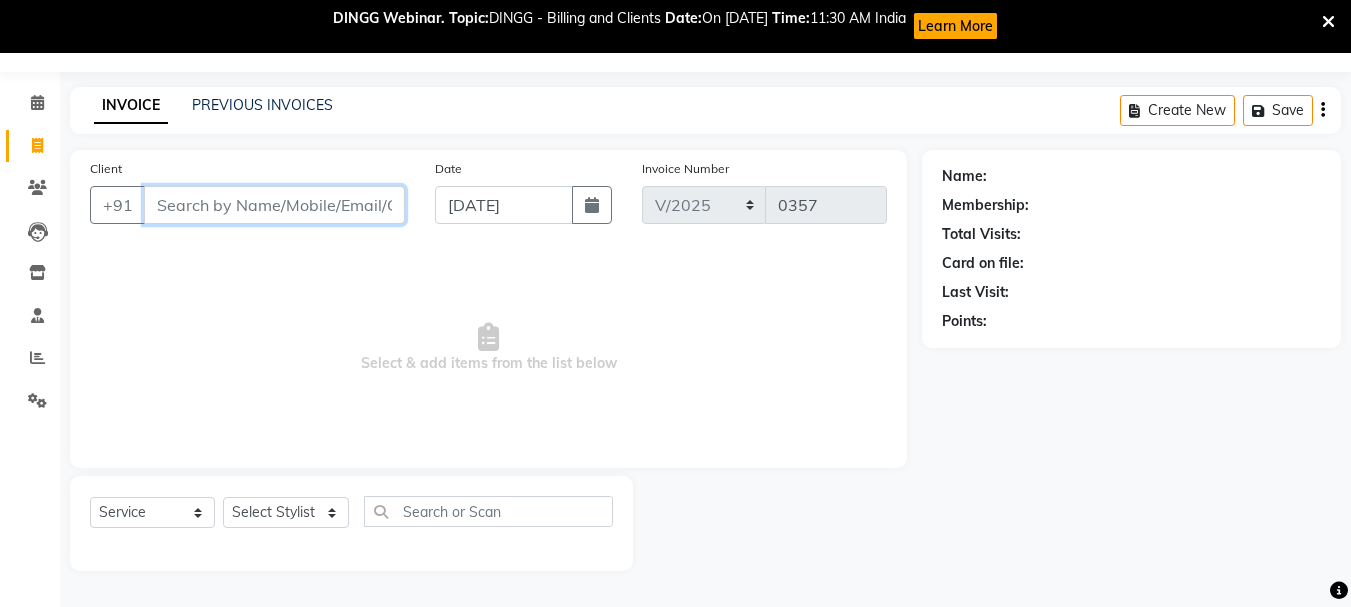 click on "Client" at bounding box center (274, 205) 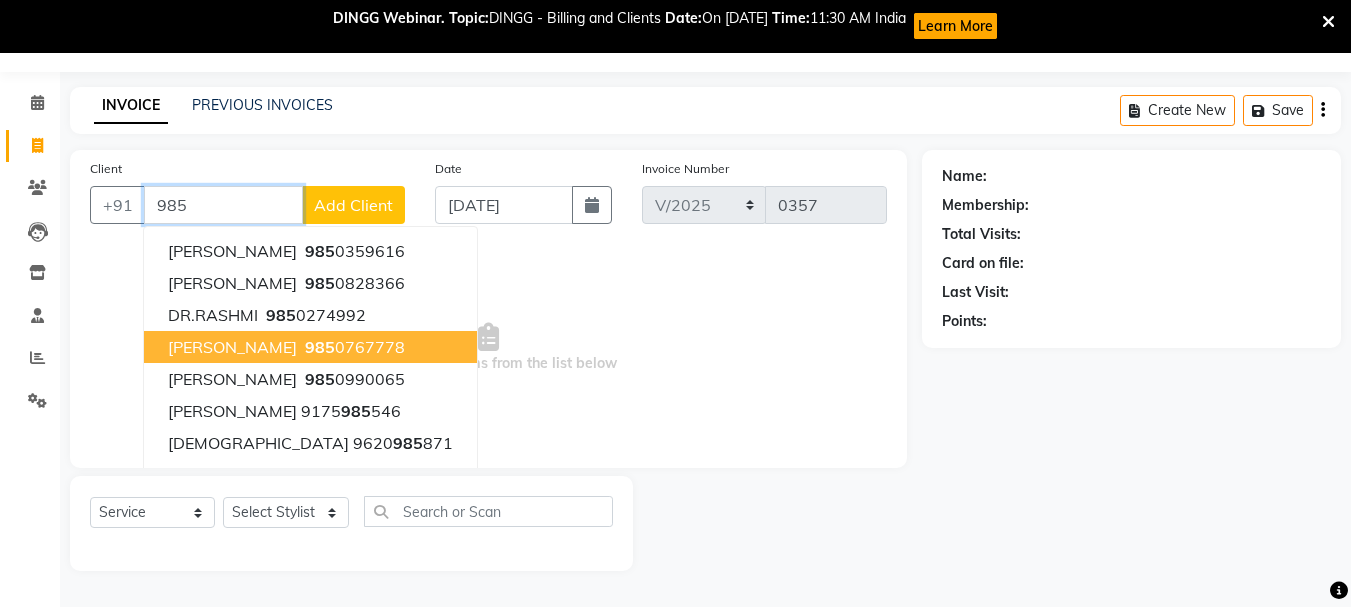 click on "[PERSON_NAME]" at bounding box center [232, 347] 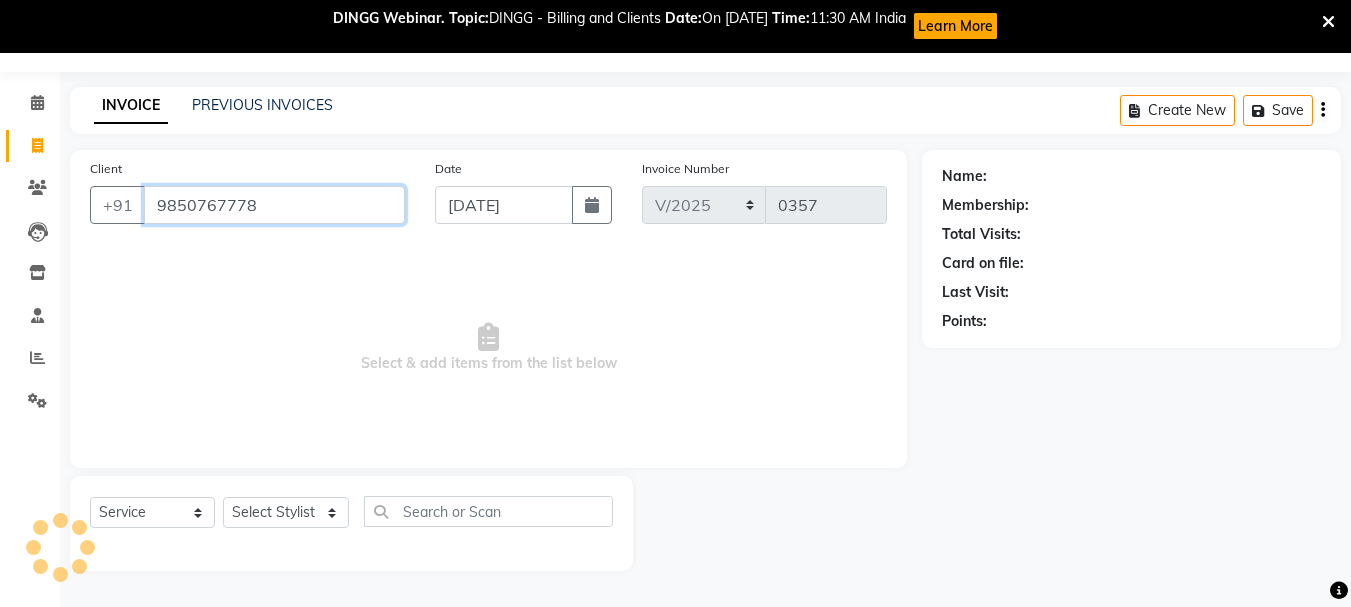 type on "9850767778" 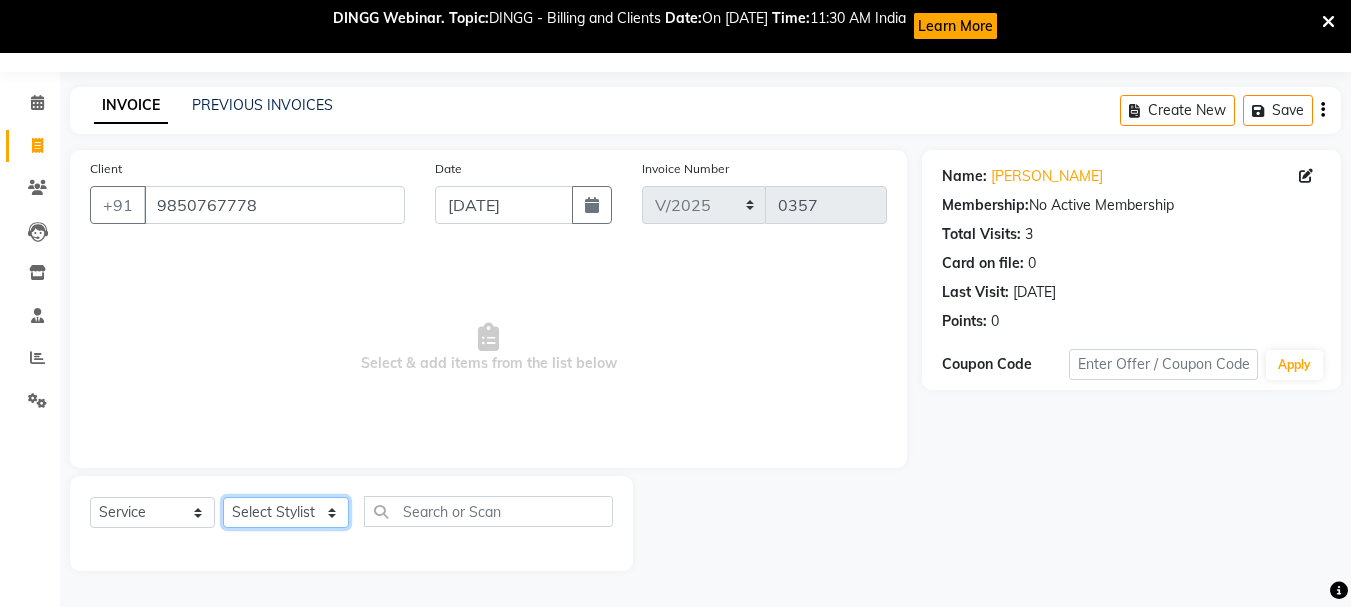 click on "Select Stylist [PERSON_NAME]  [PERSON_NAME] [PERSON_NAME] Humane Manager [PERSON_NAME] [PERSON_NAME] [PERSON_NAME] Priya [PERSON_NAME] [PERSON_NAME] [PERSON_NAME] [PERSON_NAME]" 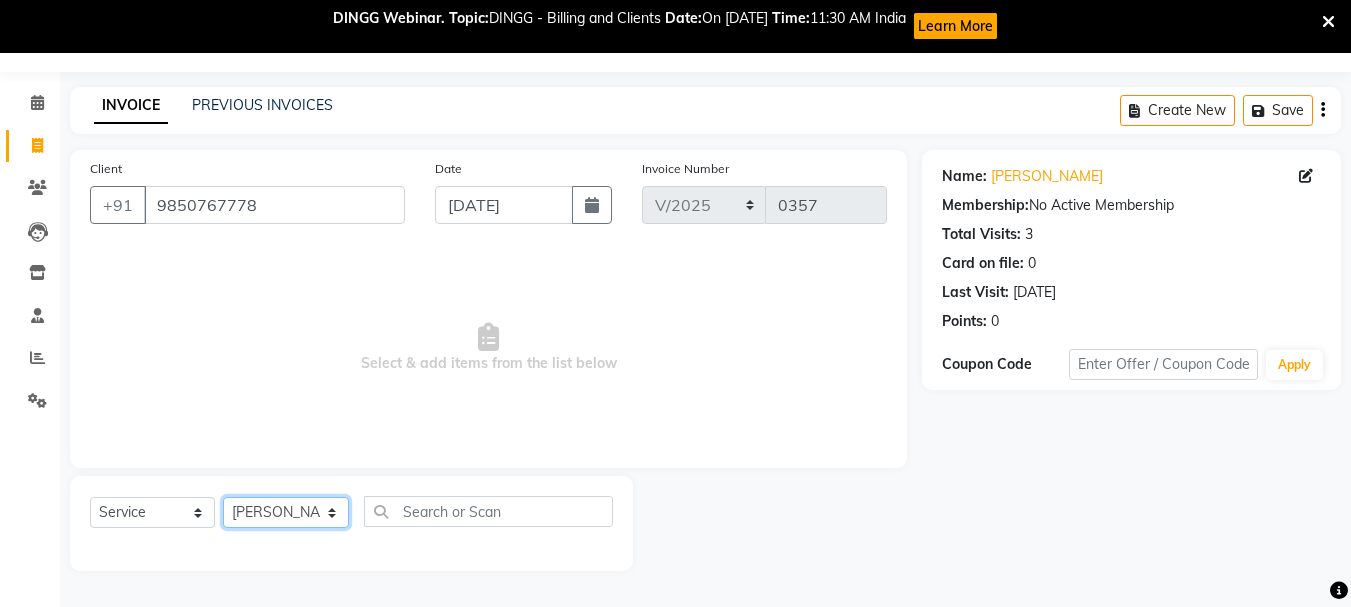 click on "Select Stylist [PERSON_NAME]  [PERSON_NAME] [PERSON_NAME] Humane Manager [PERSON_NAME] [PERSON_NAME] [PERSON_NAME] Priya [PERSON_NAME] [PERSON_NAME] [PERSON_NAME] [PERSON_NAME]" 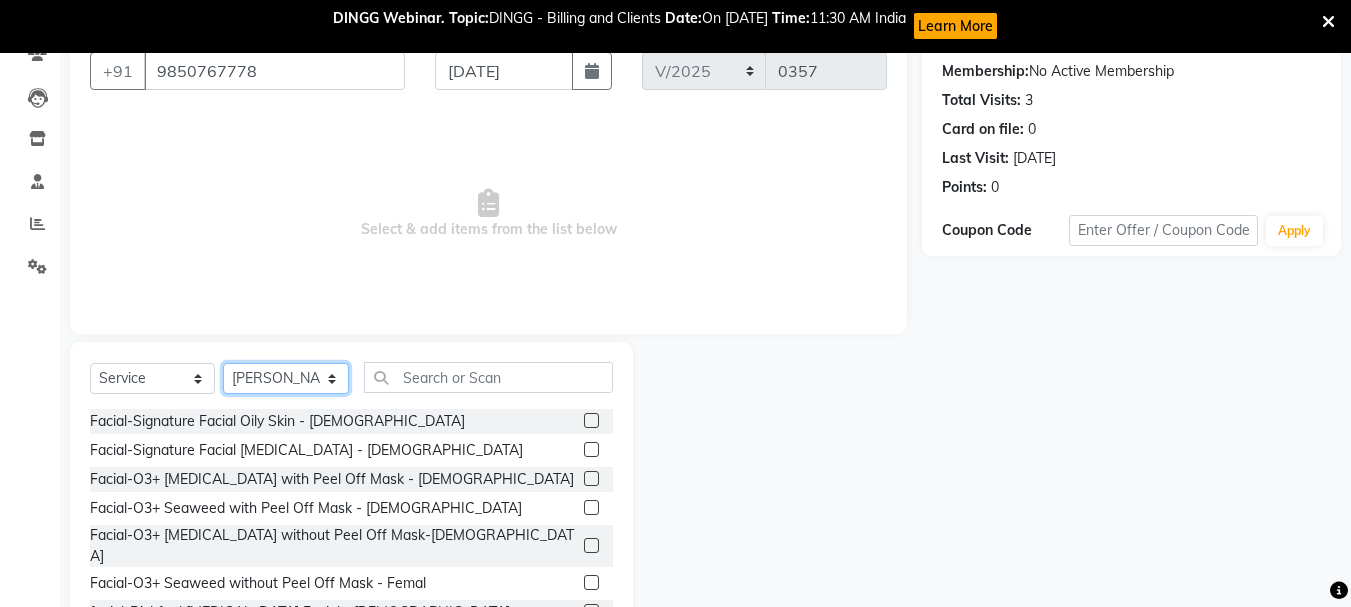 scroll, scrollTop: 247, scrollLeft: 0, axis: vertical 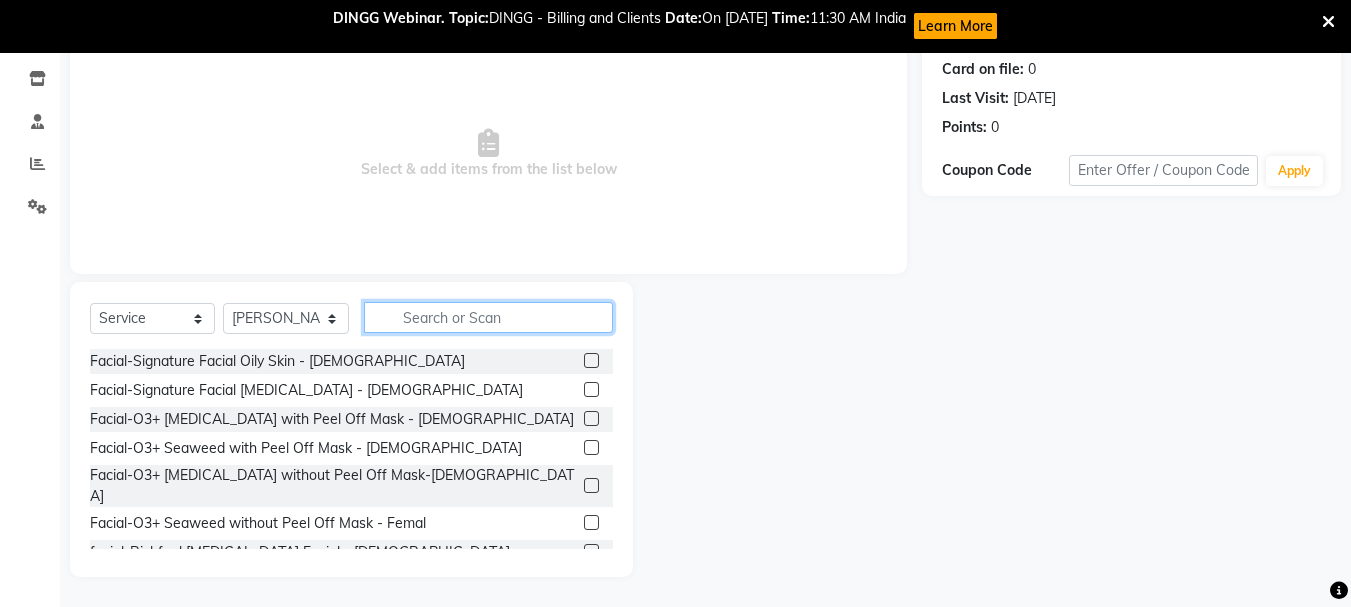 click 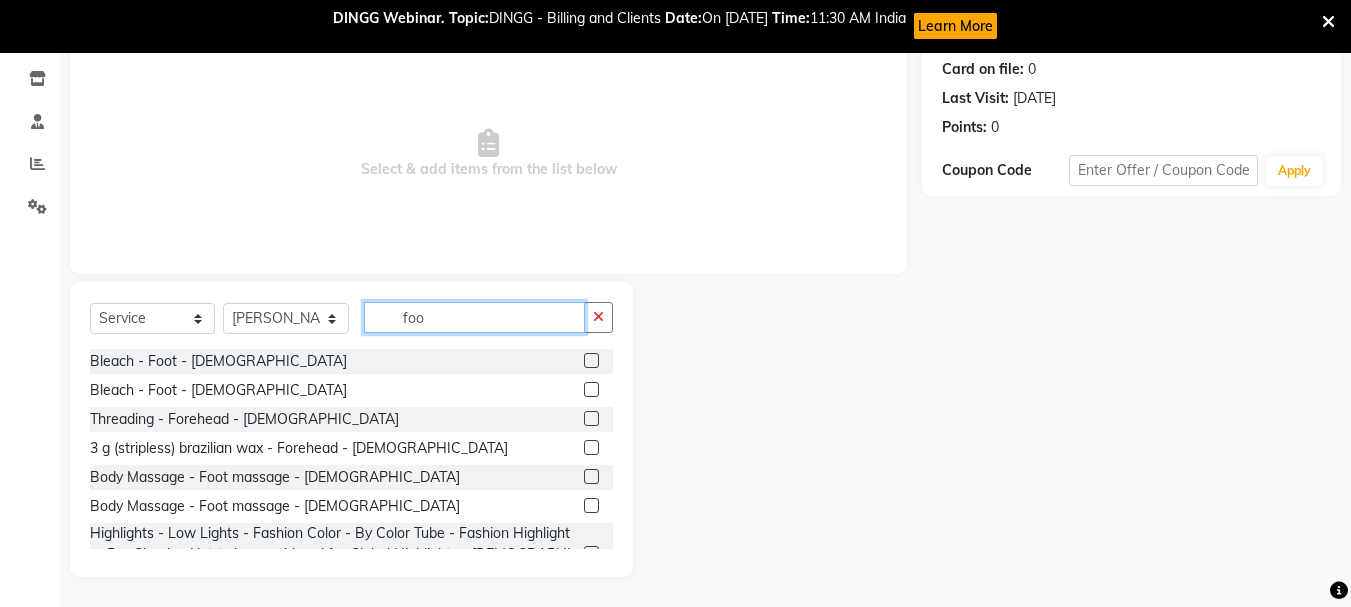 scroll, scrollTop: 163, scrollLeft: 0, axis: vertical 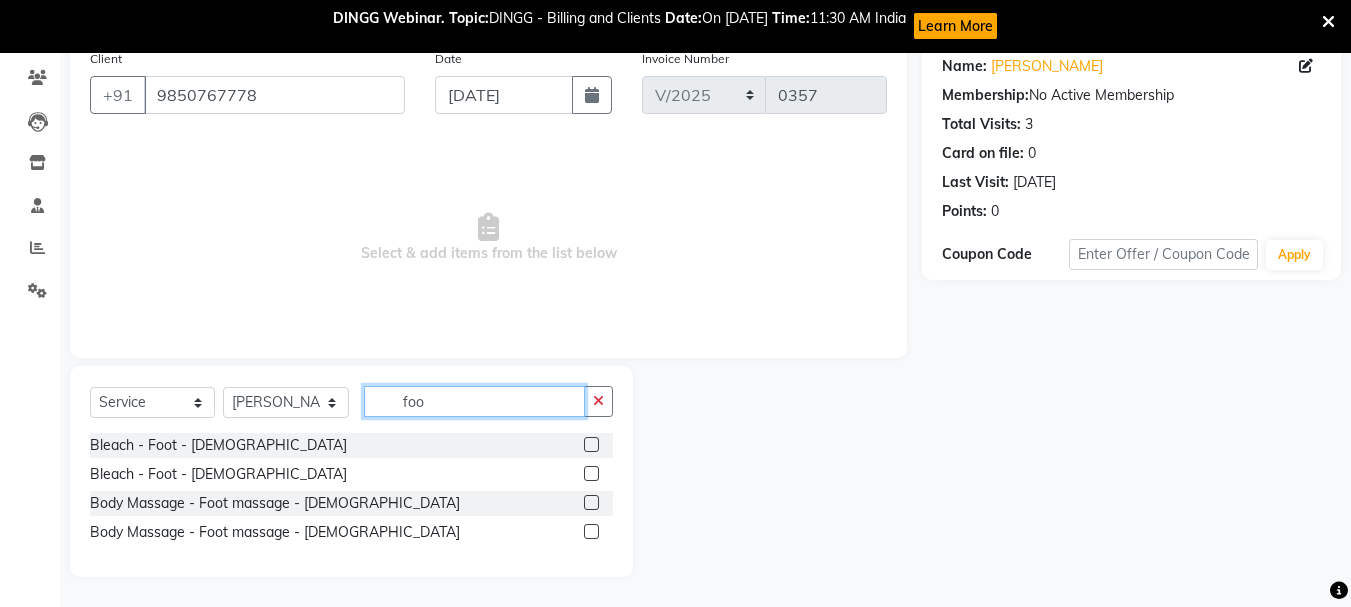 type on "foo" 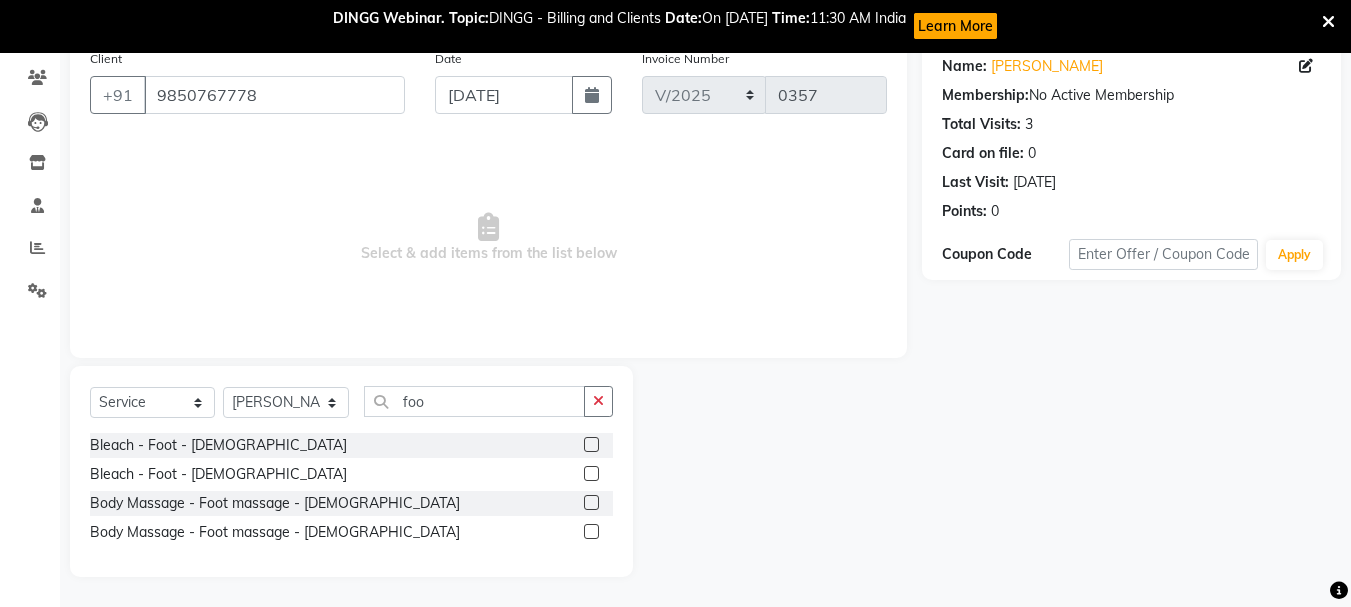 click 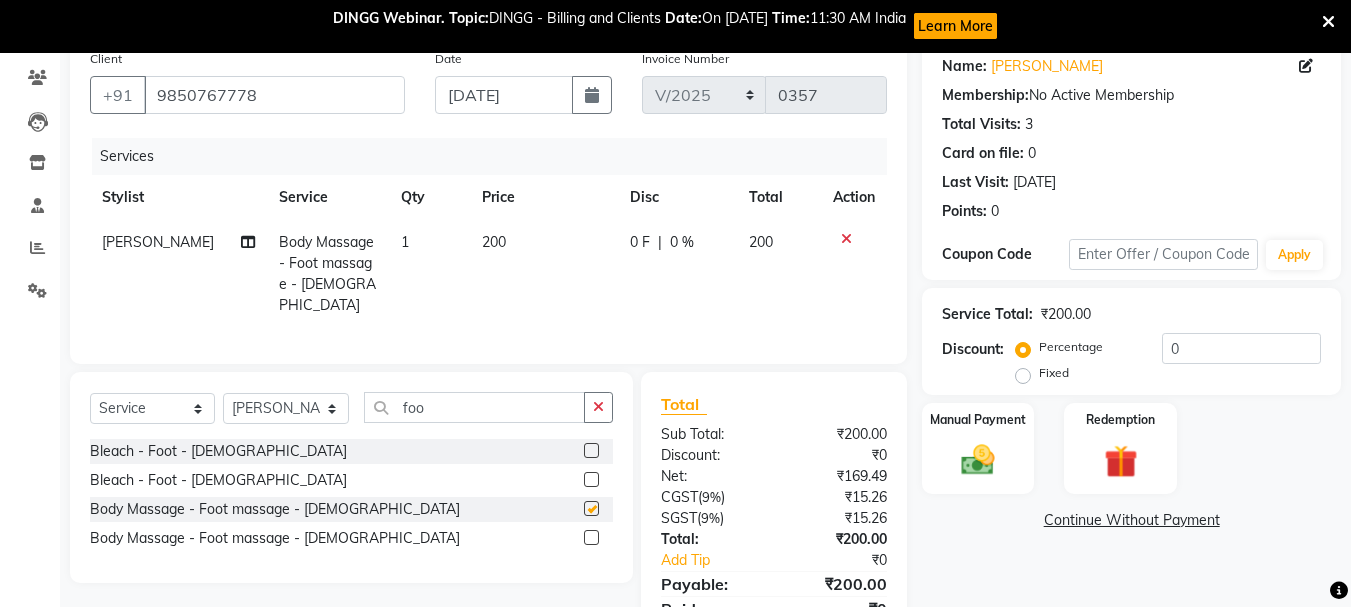 checkbox on "false" 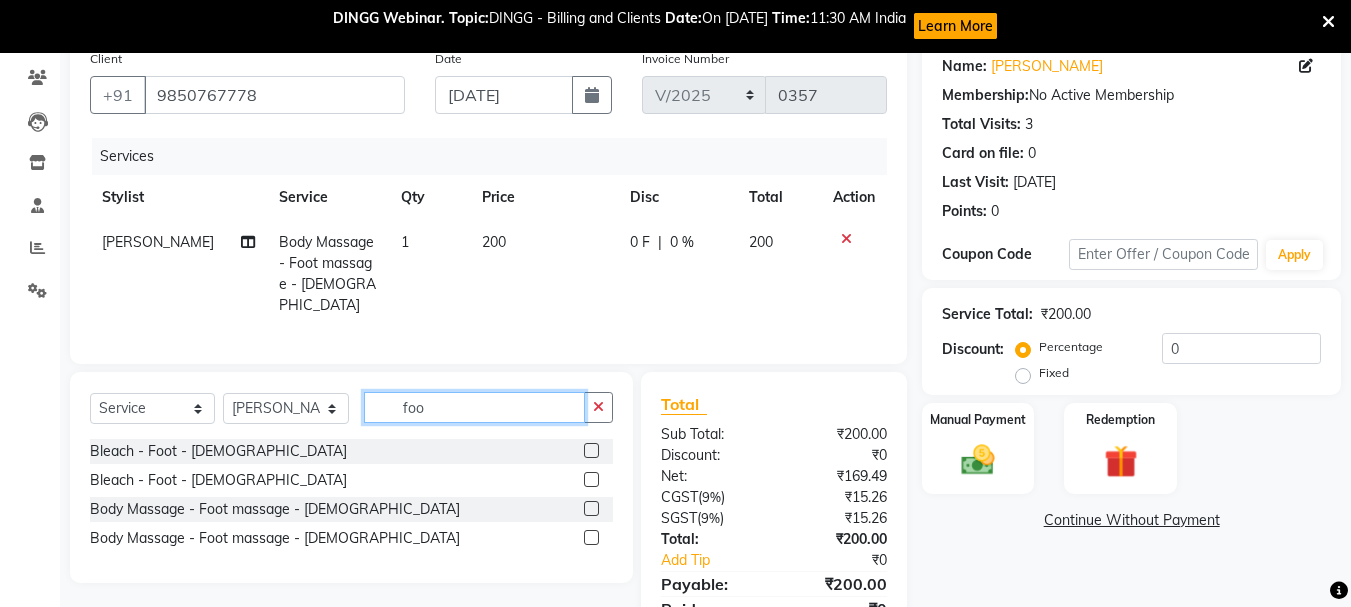 click on "foo" 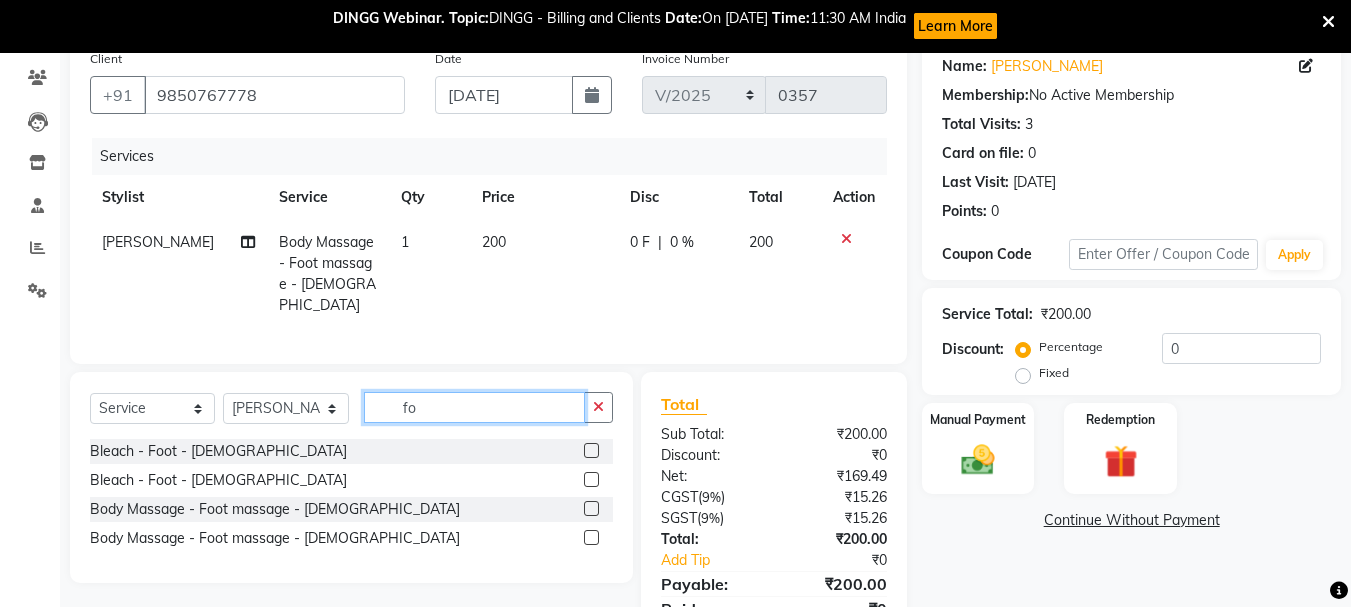 type on "f" 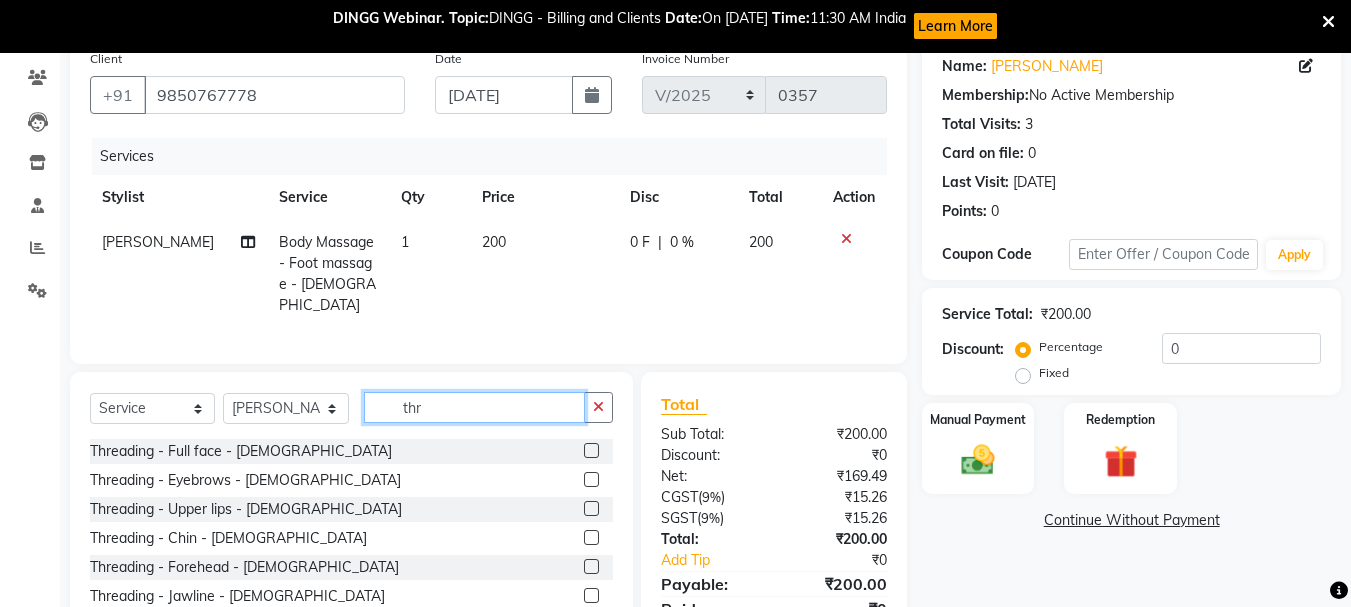 type on "thr" 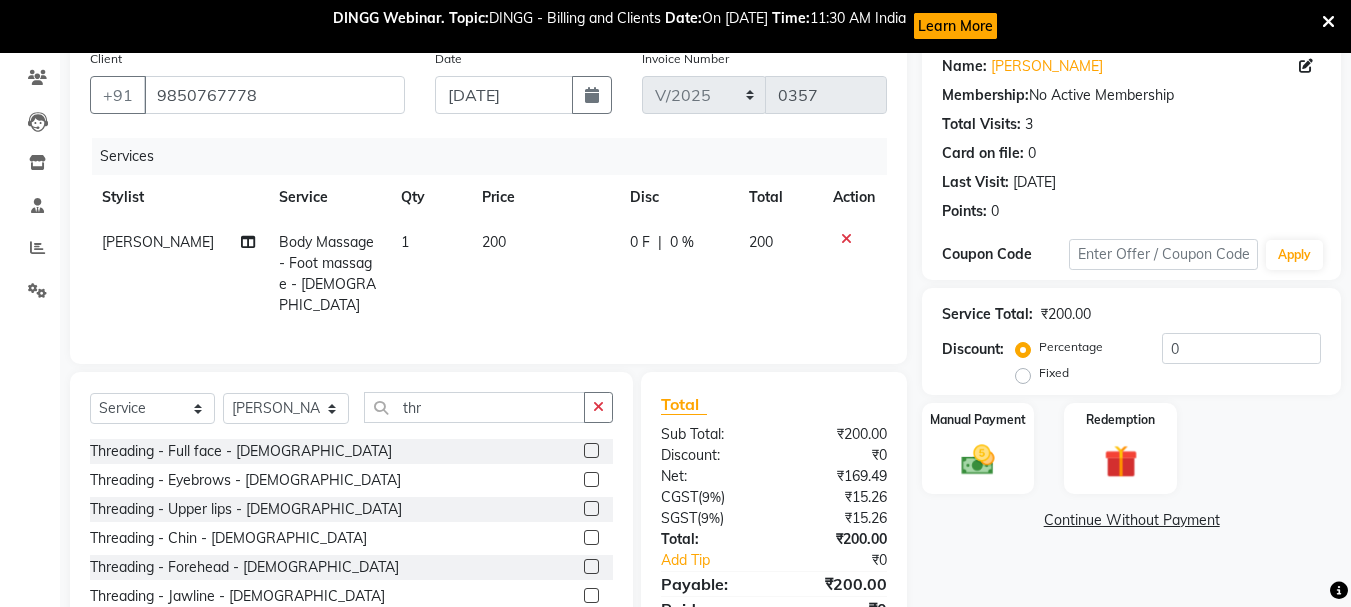 click 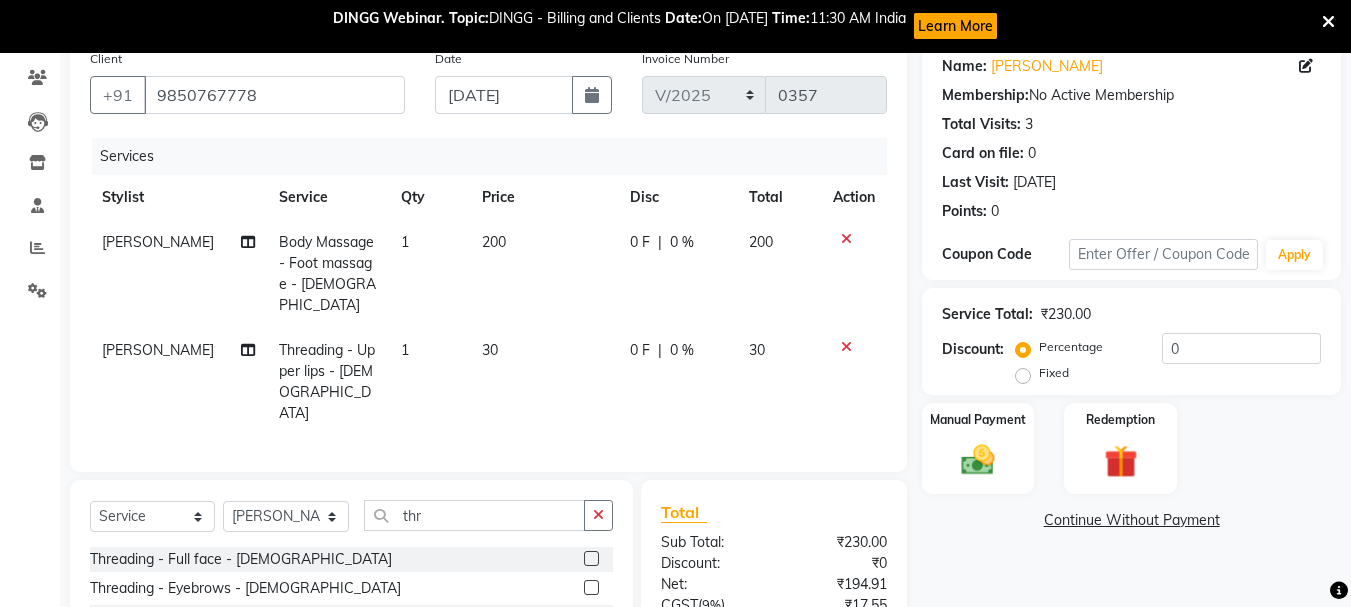 checkbox on "false" 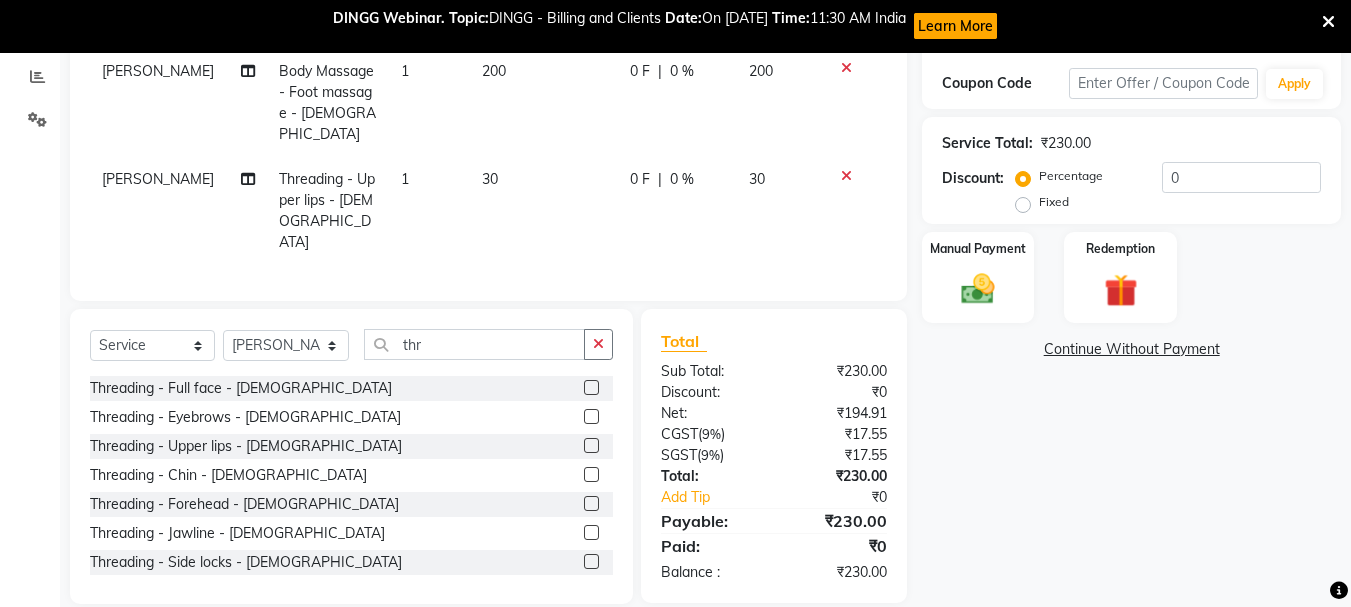 scroll, scrollTop: 40, scrollLeft: 0, axis: vertical 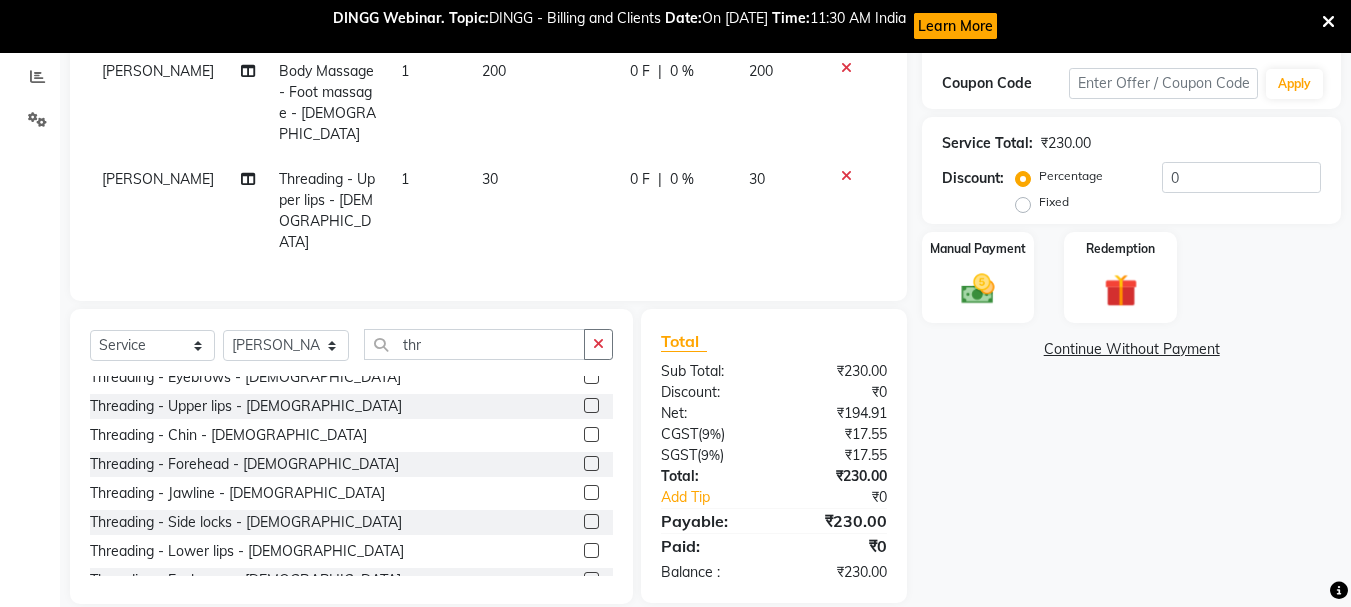 click 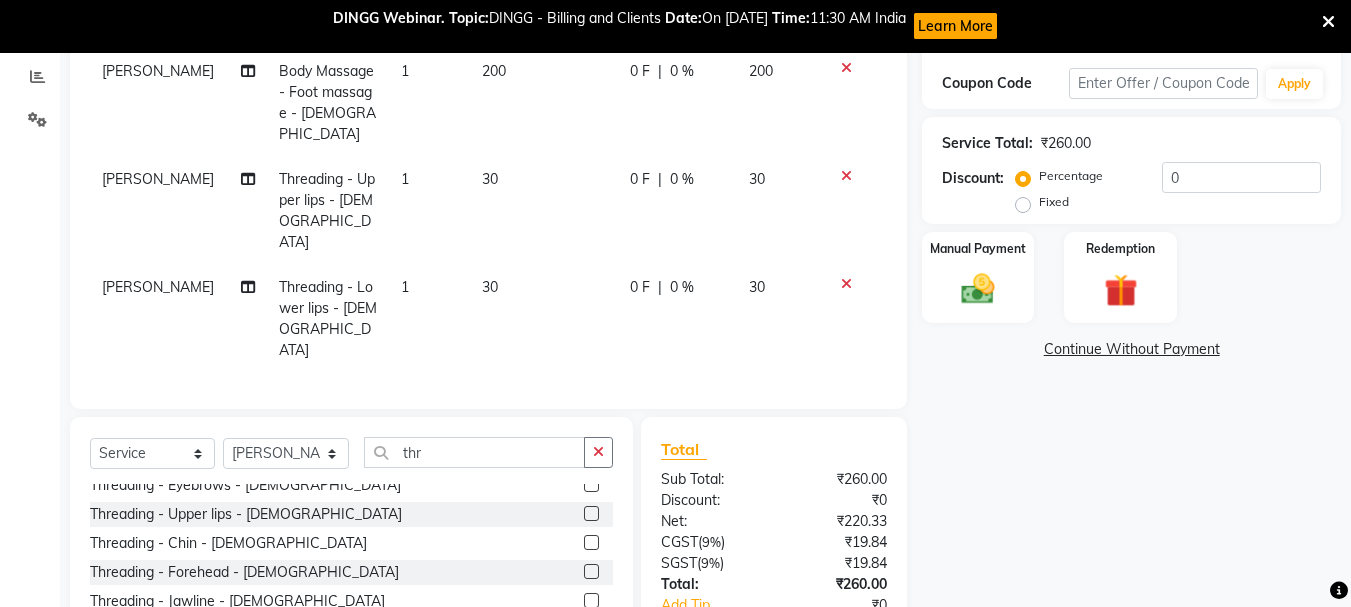 checkbox on "false" 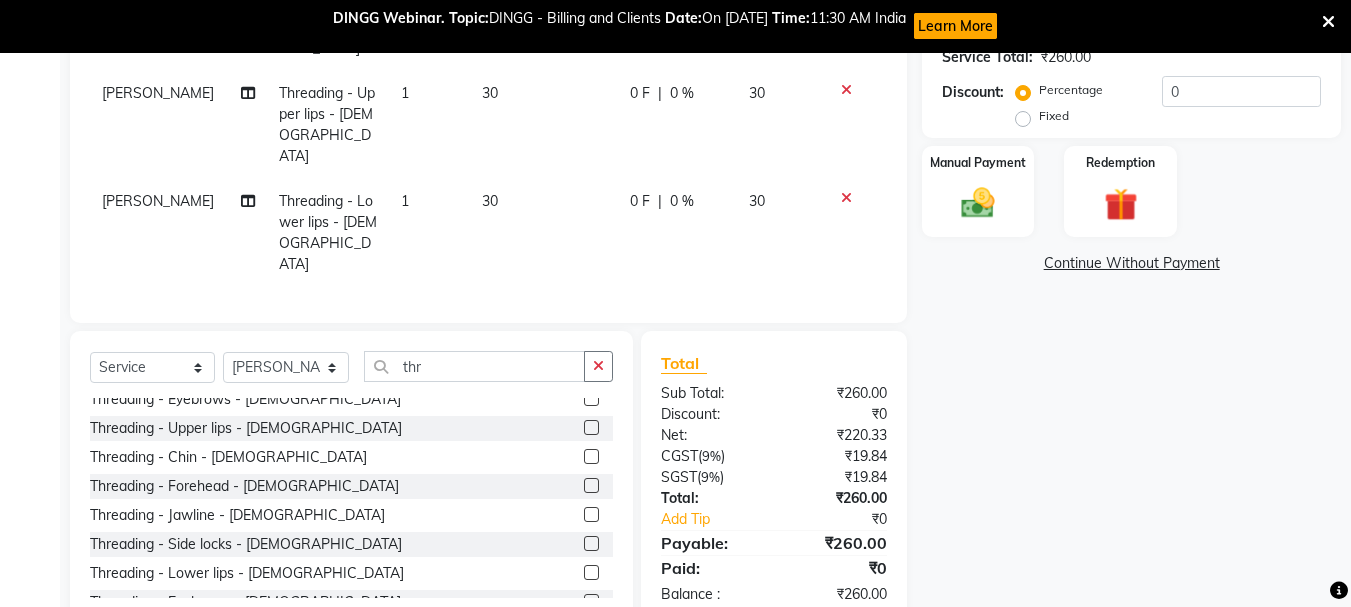 scroll, scrollTop: 421, scrollLeft: 0, axis: vertical 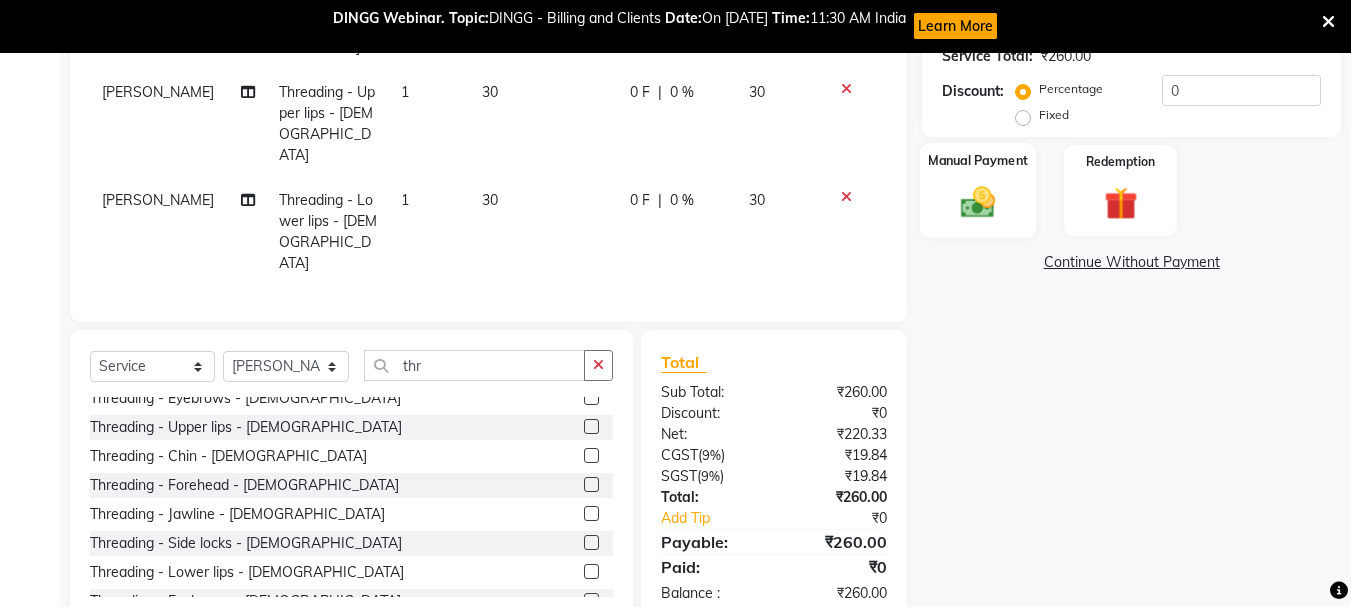 click 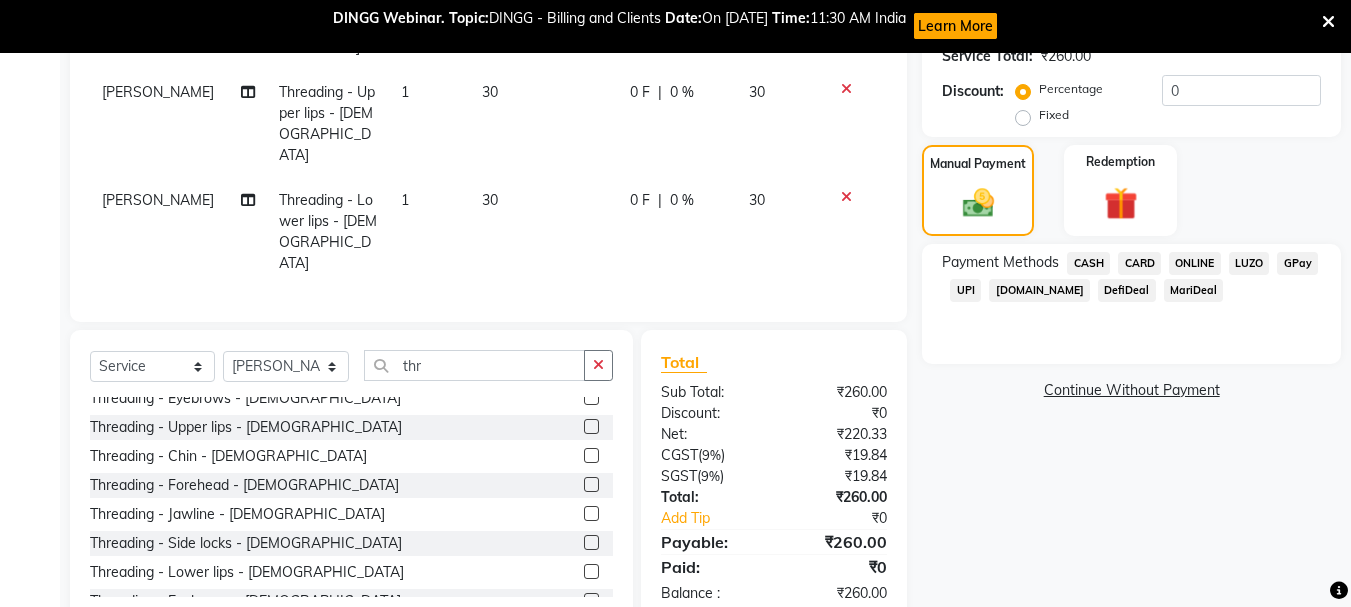 click on "ONLINE" 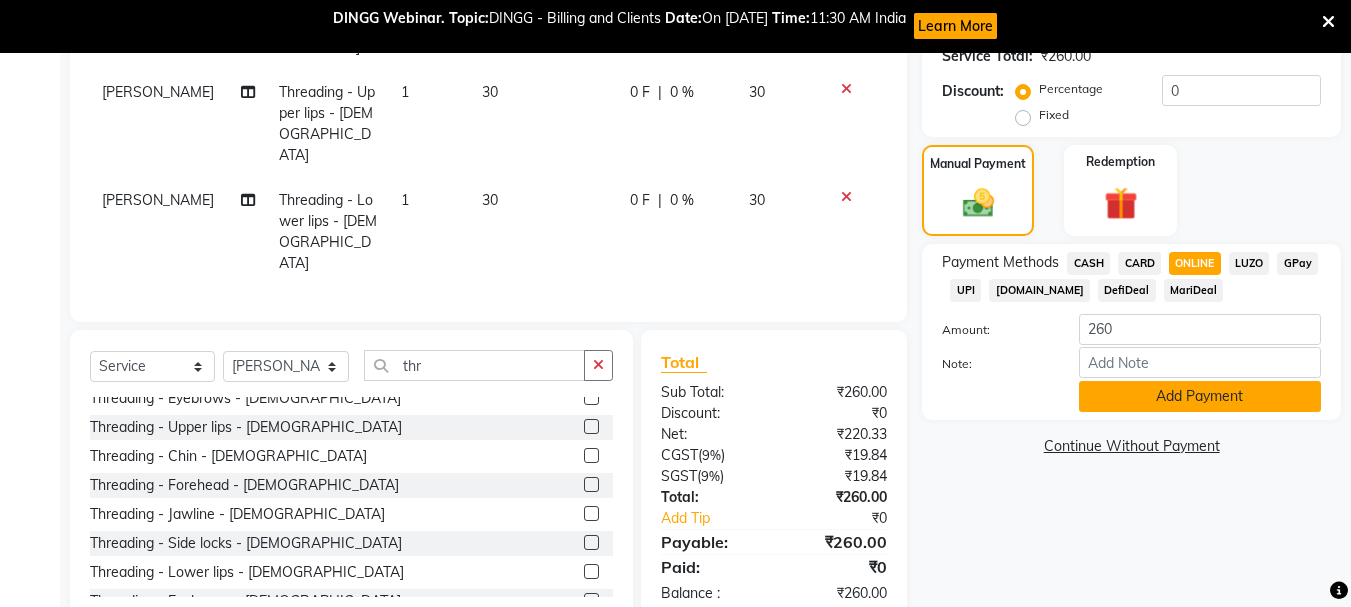 click on "Add Payment" 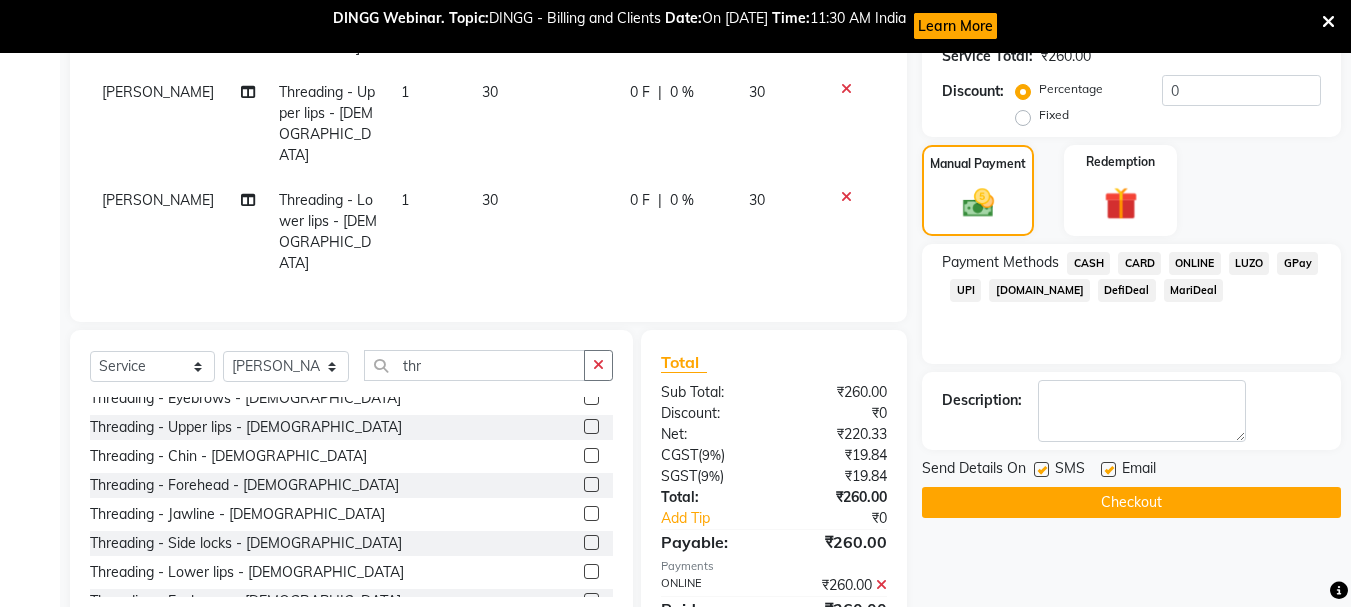 click 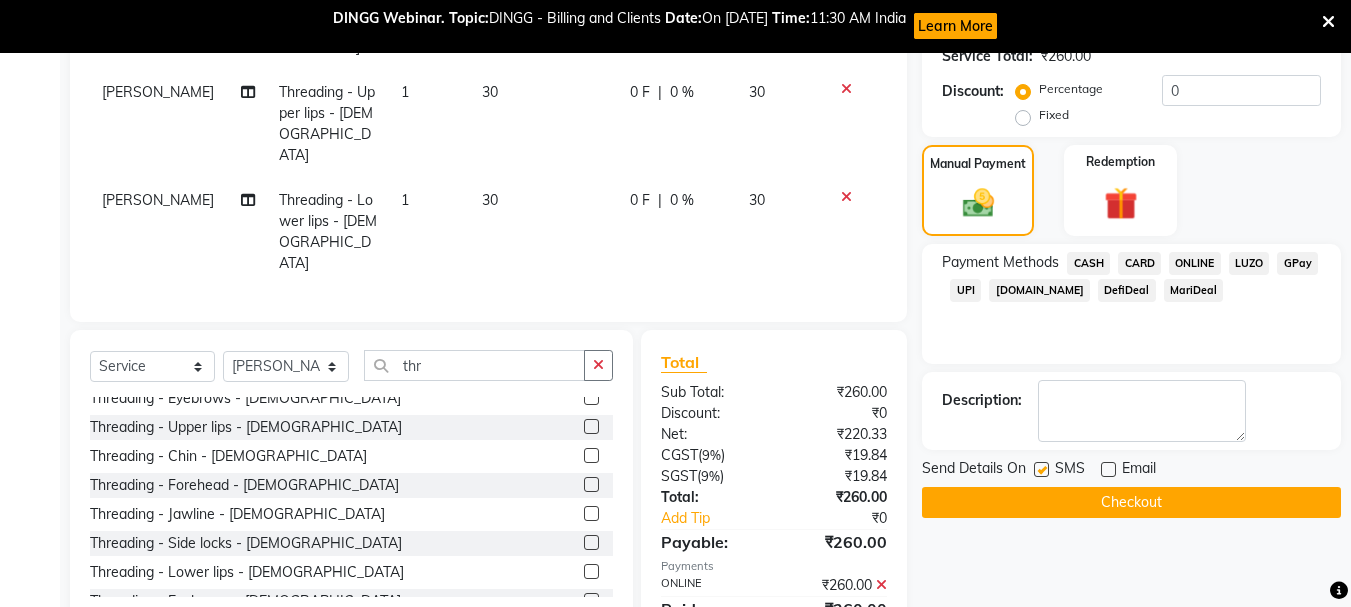 click 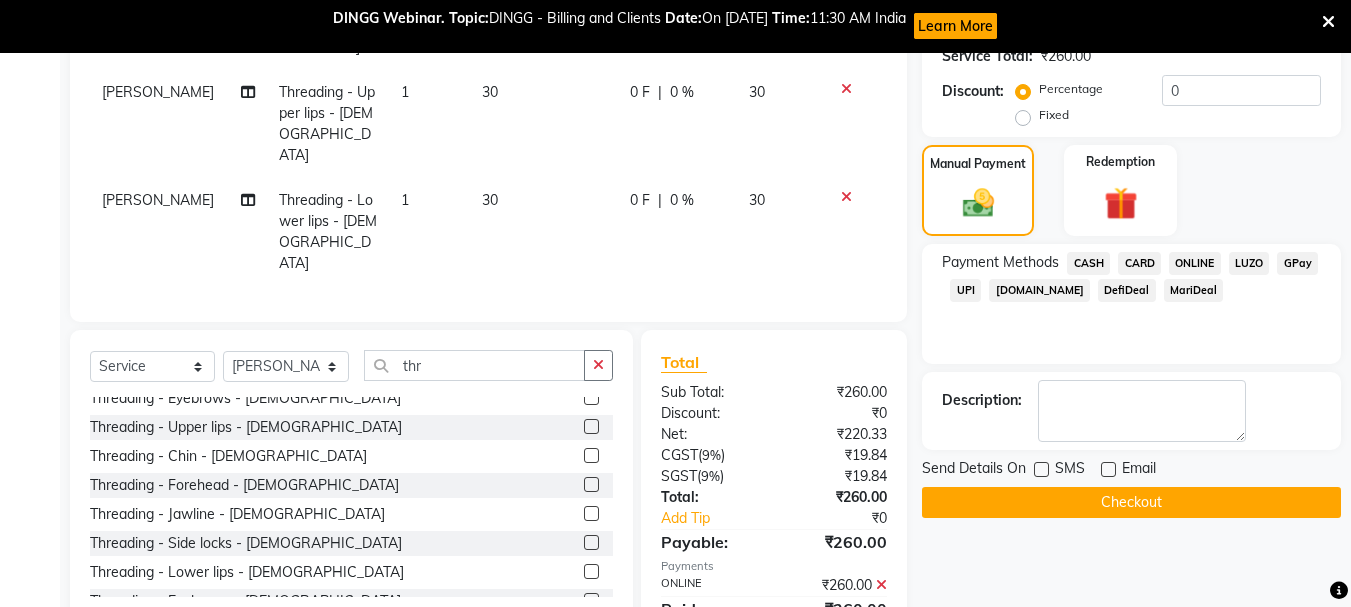 click on "Checkout" 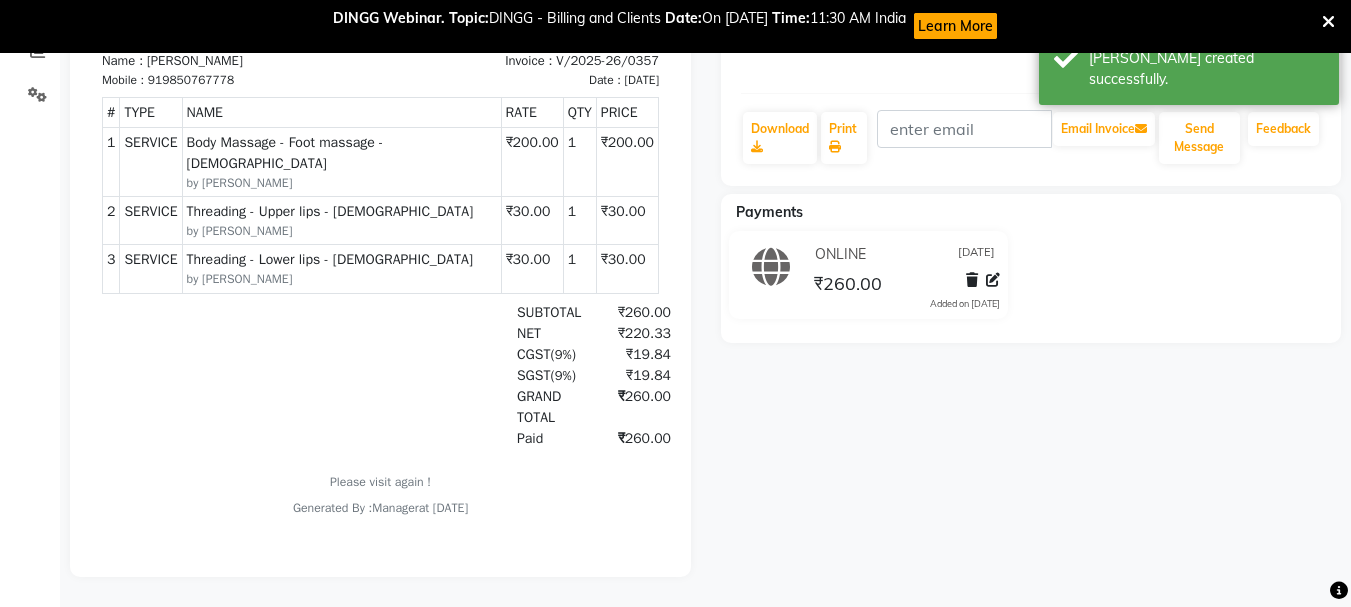 scroll, scrollTop: 0, scrollLeft: 0, axis: both 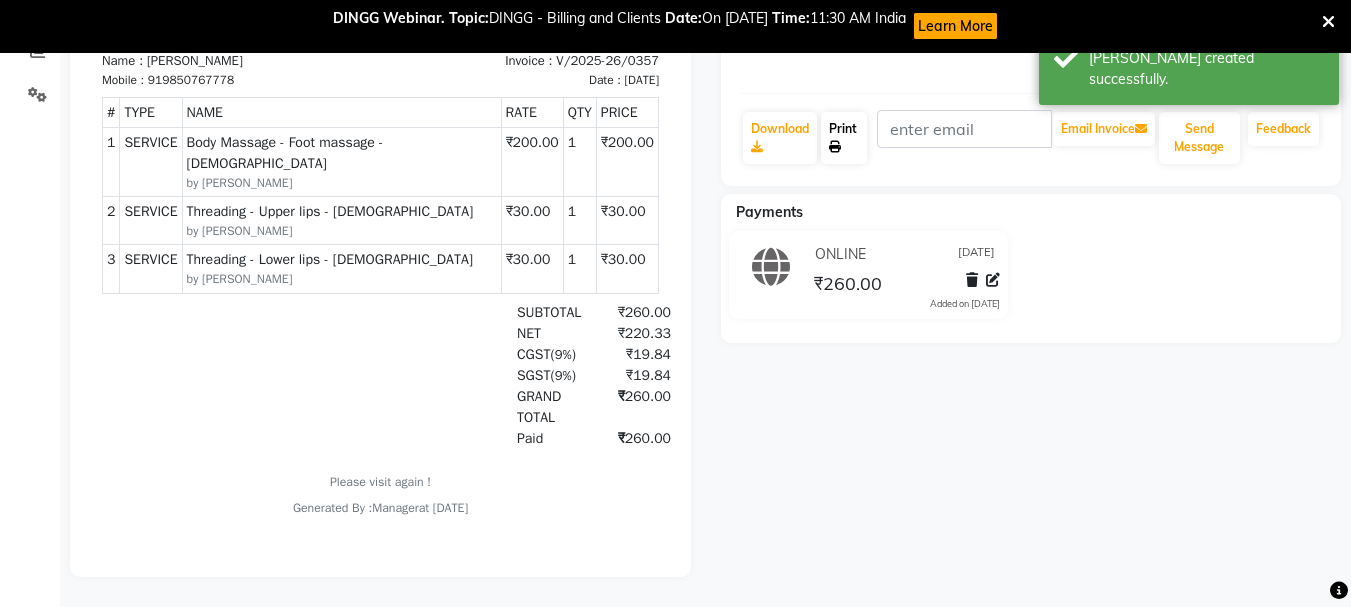 click on "Print" 